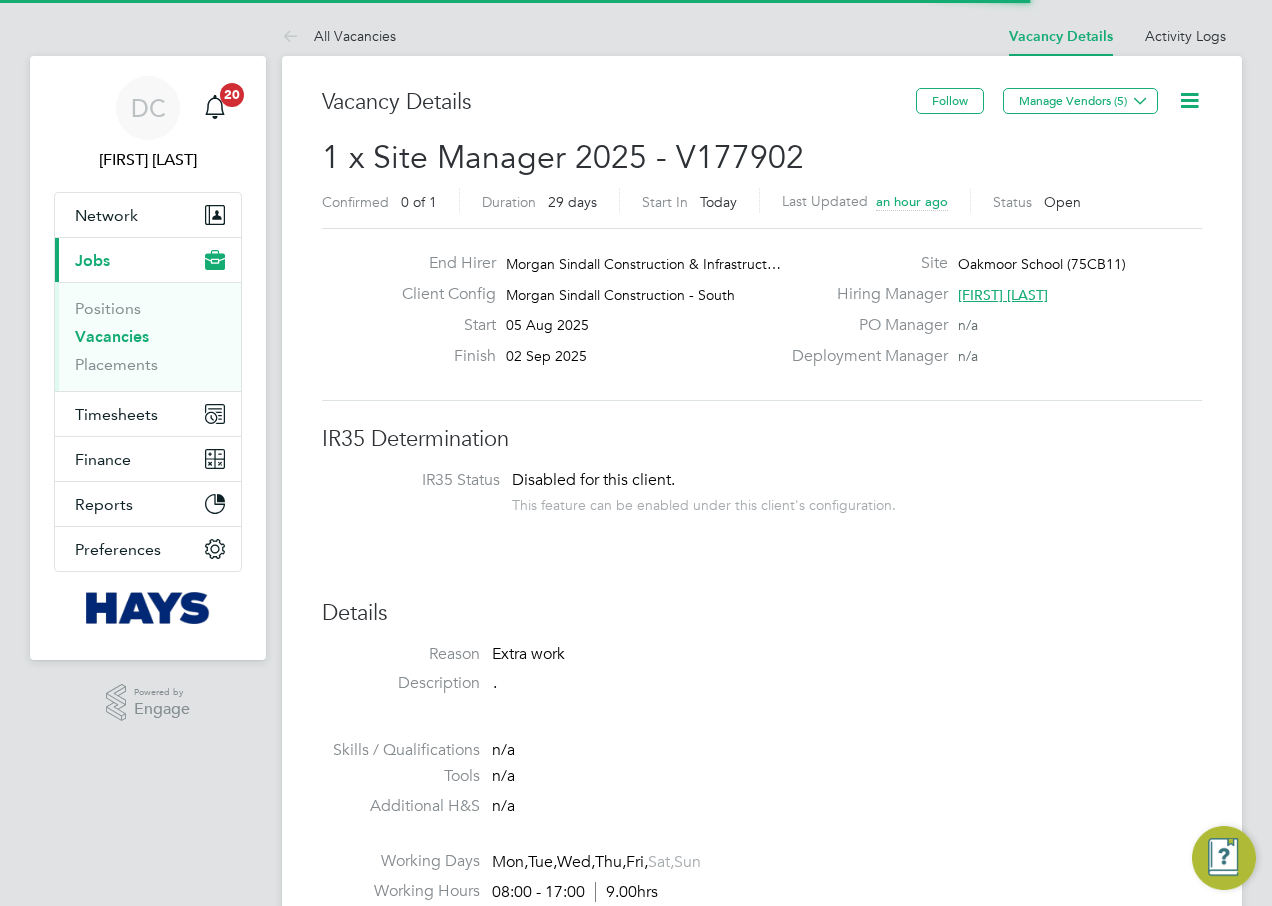 scroll, scrollTop: 0, scrollLeft: 0, axis: both 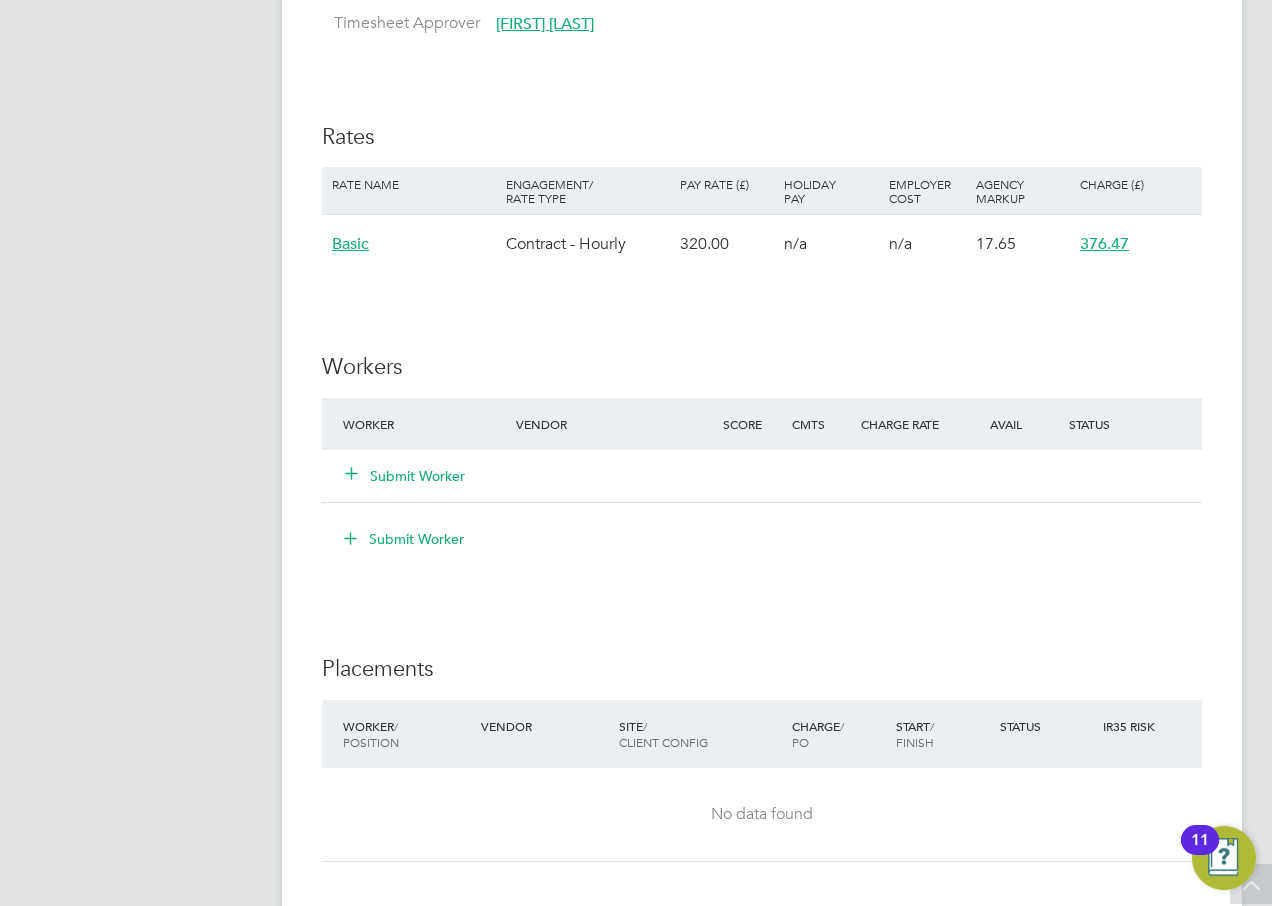 click on "Submit Worker" 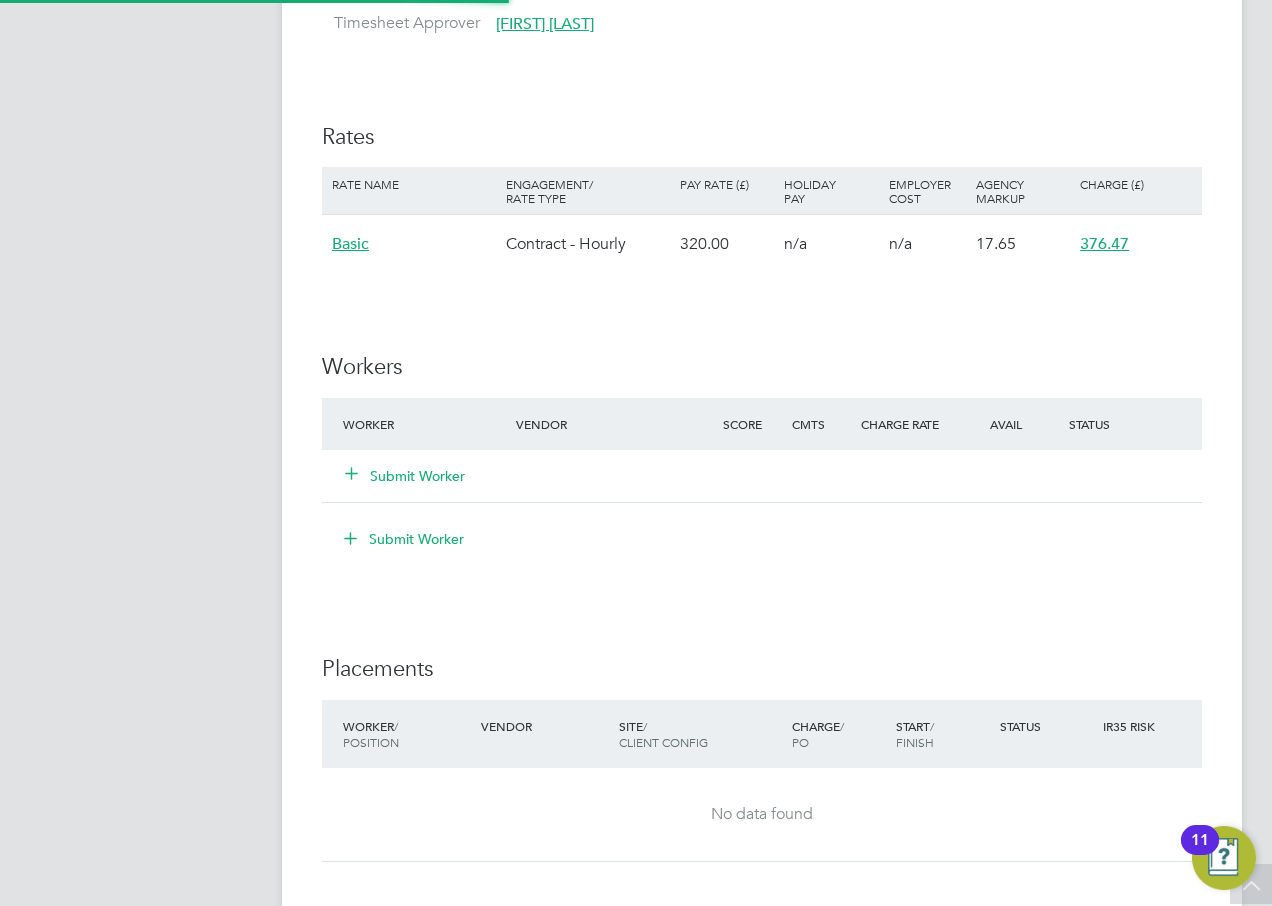 scroll, scrollTop: 10, scrollLeft: 10, axis: both 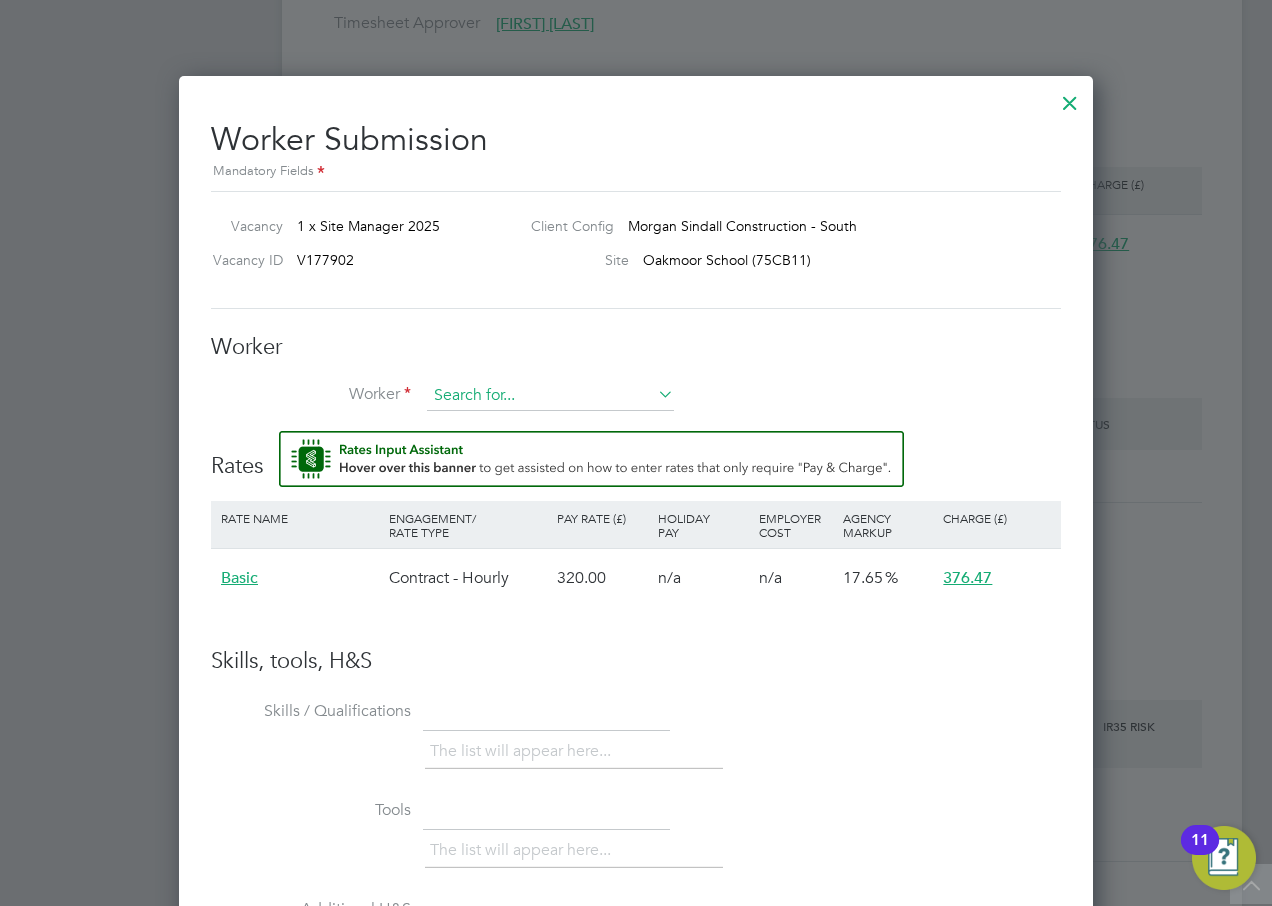 click at bounding box center [550, 396] 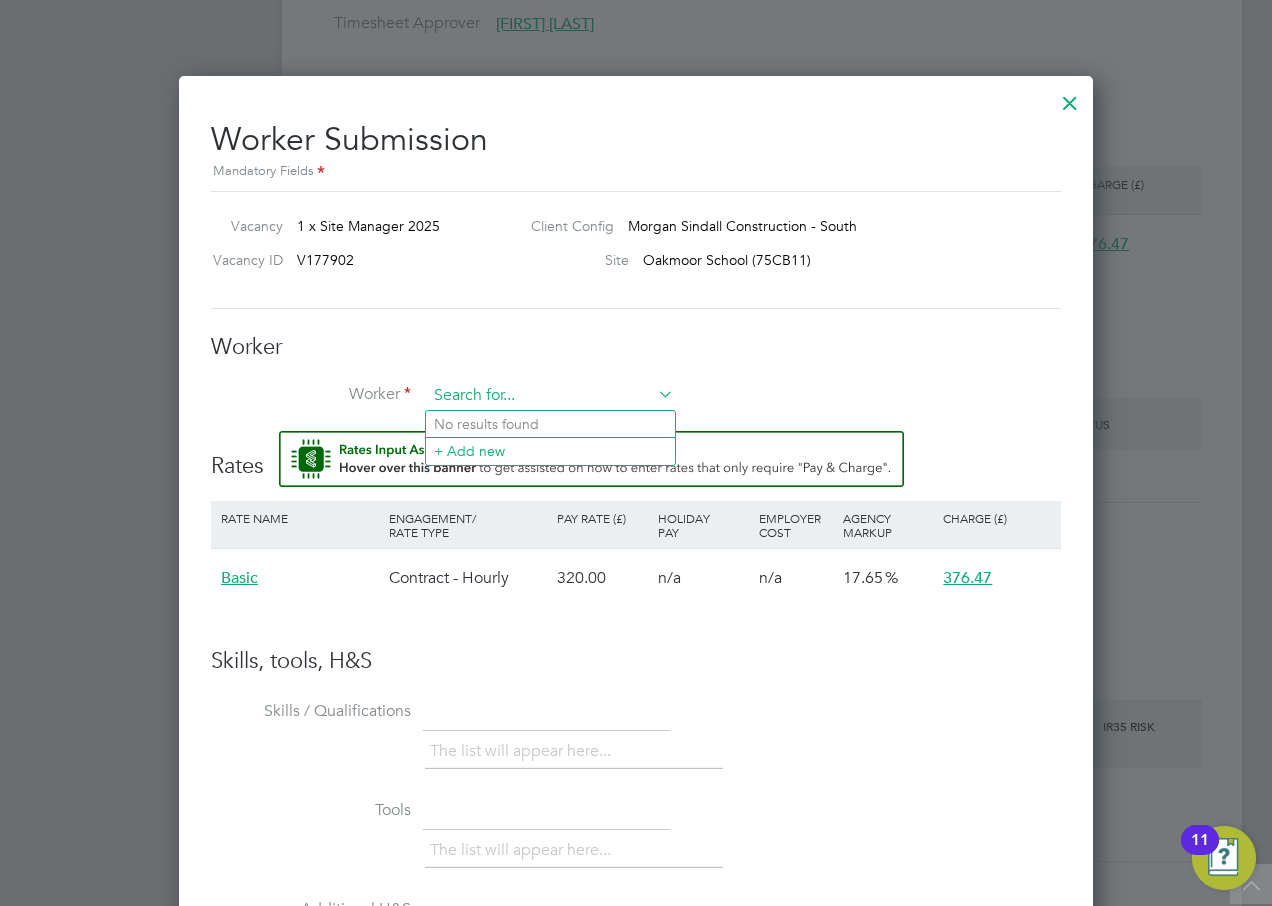 click at bounding box center (550, 396) 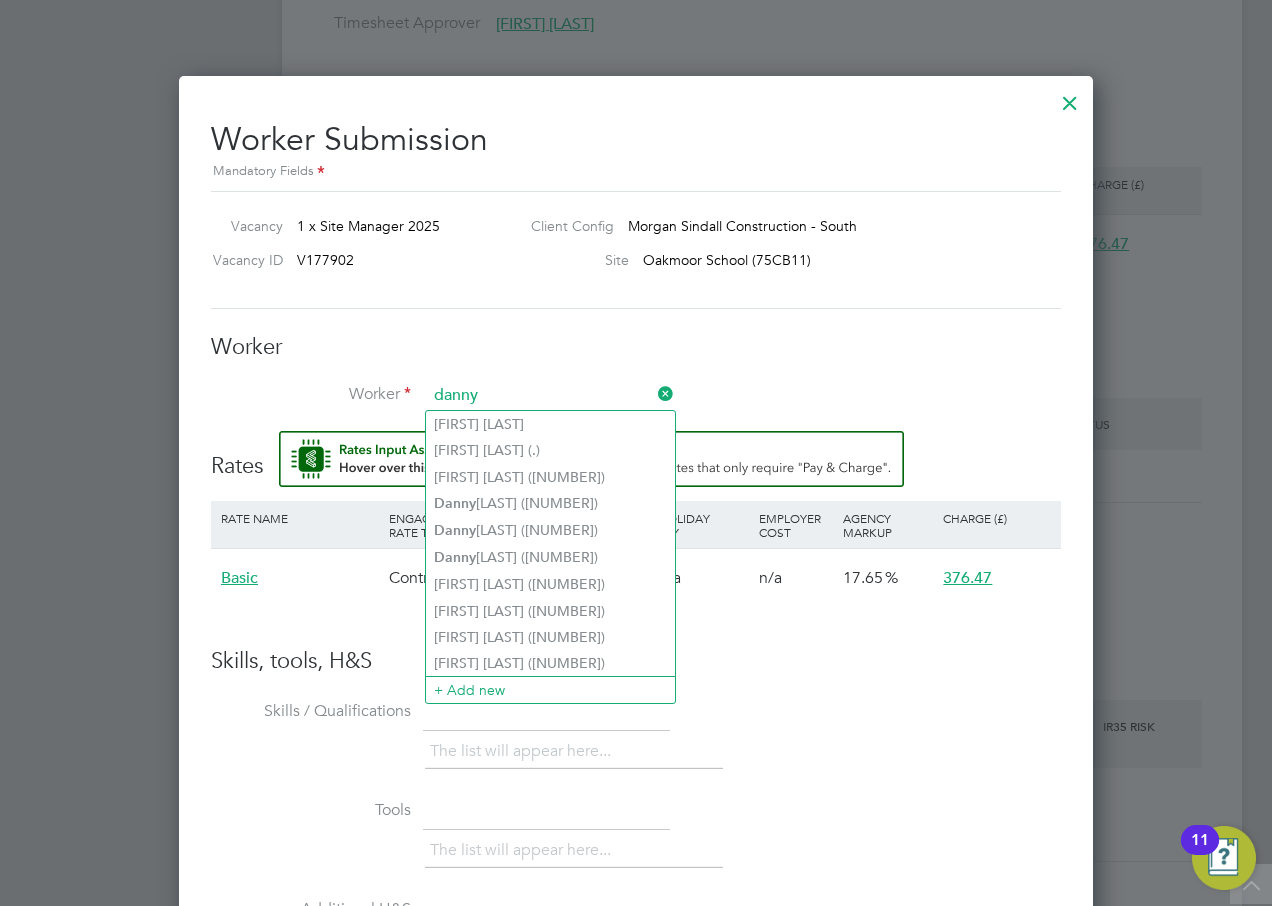 type on "danny" 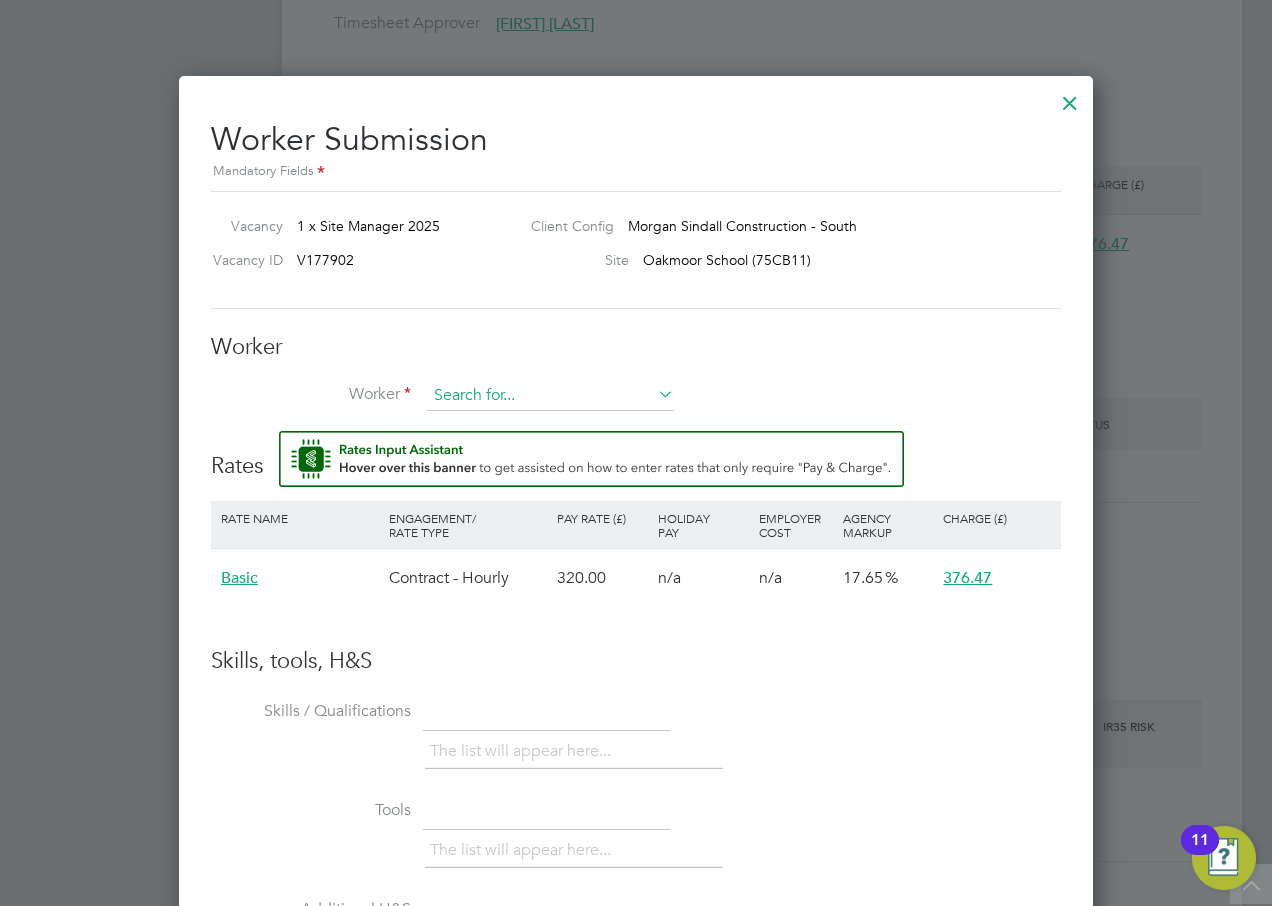 click at bounding box center (550, 396) 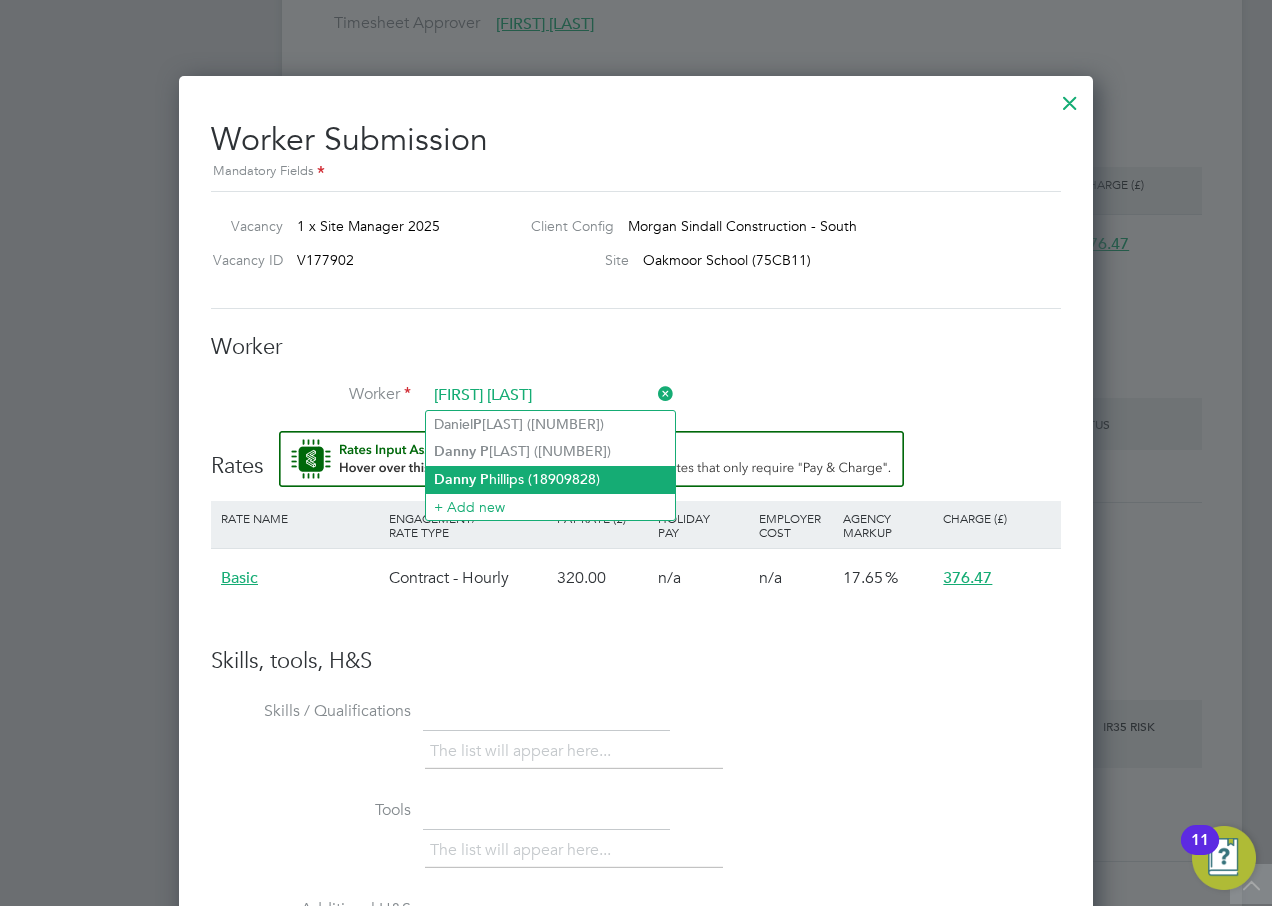 click on "[FIRST]   [LAST] ([NUMBER])" 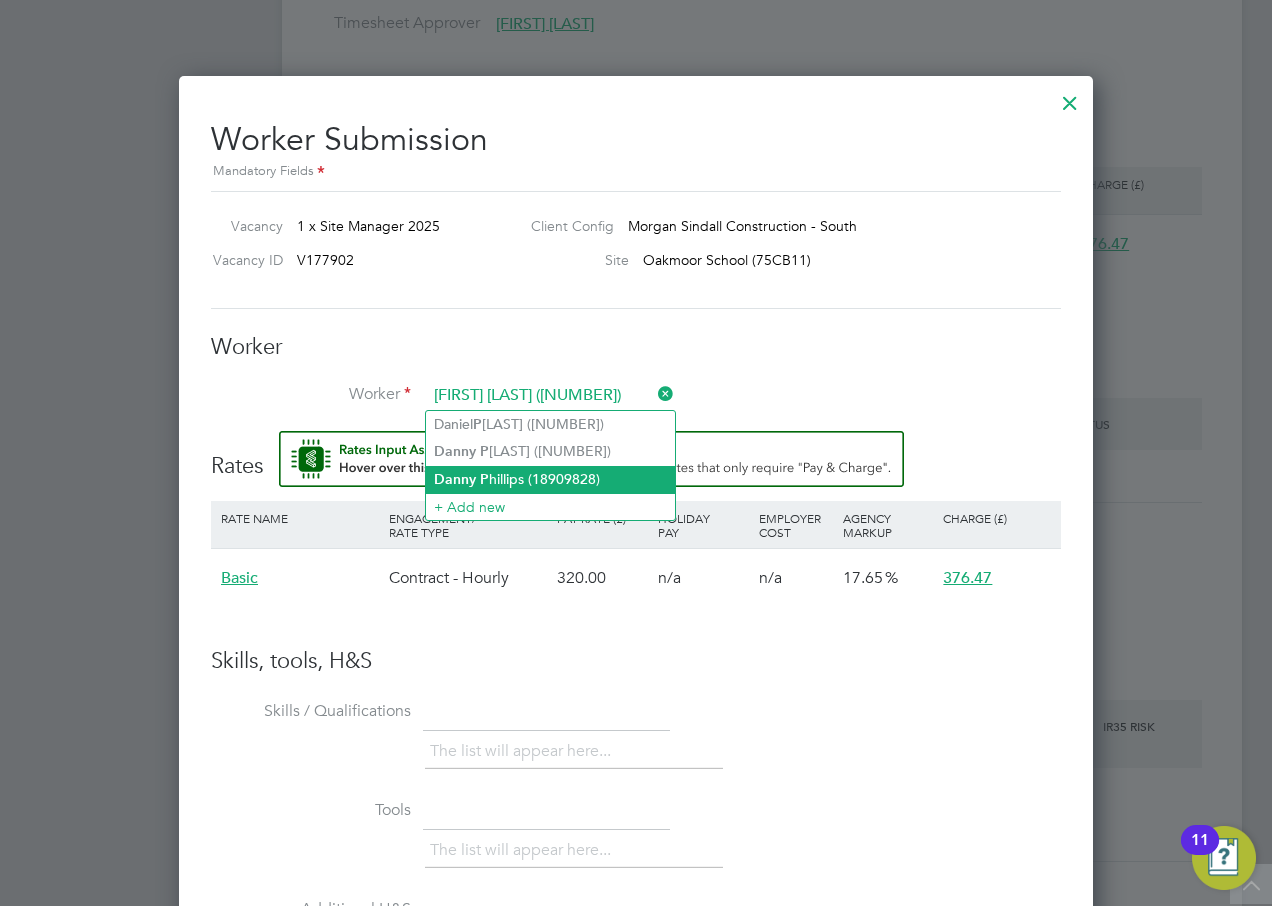 scroll, scrollTop: 10, scrollLeft: 10, axis: both 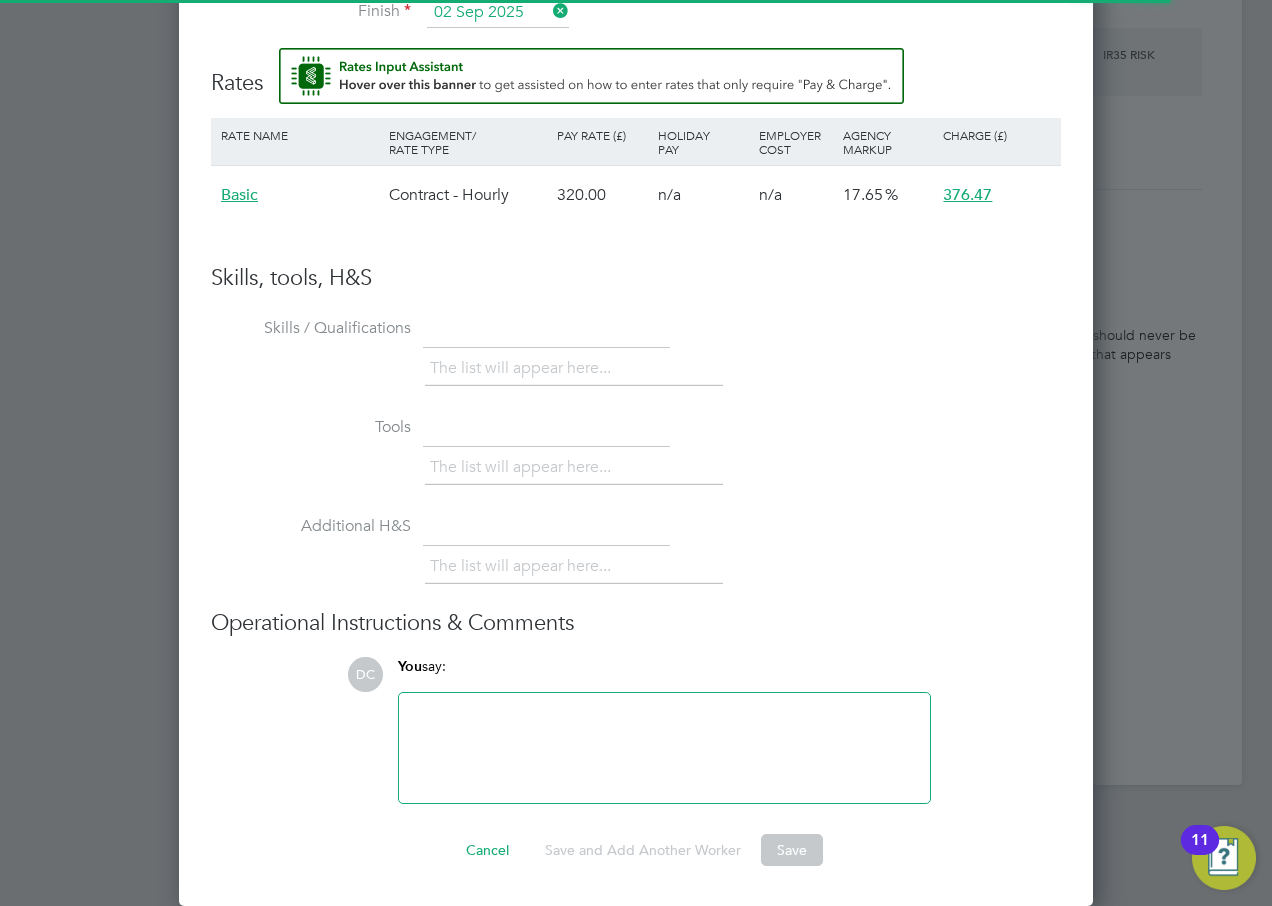 click at bounding box center [664, 748] 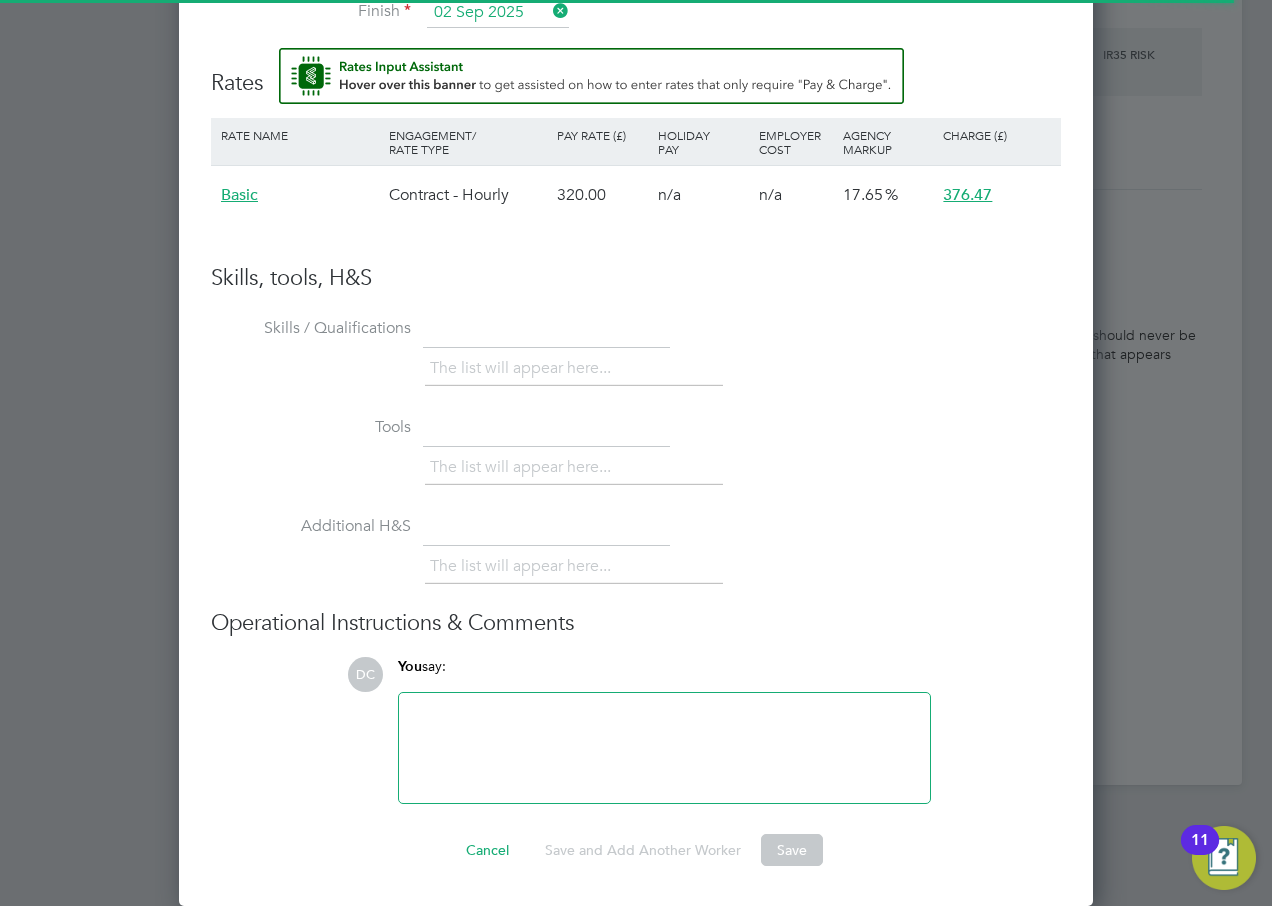 type 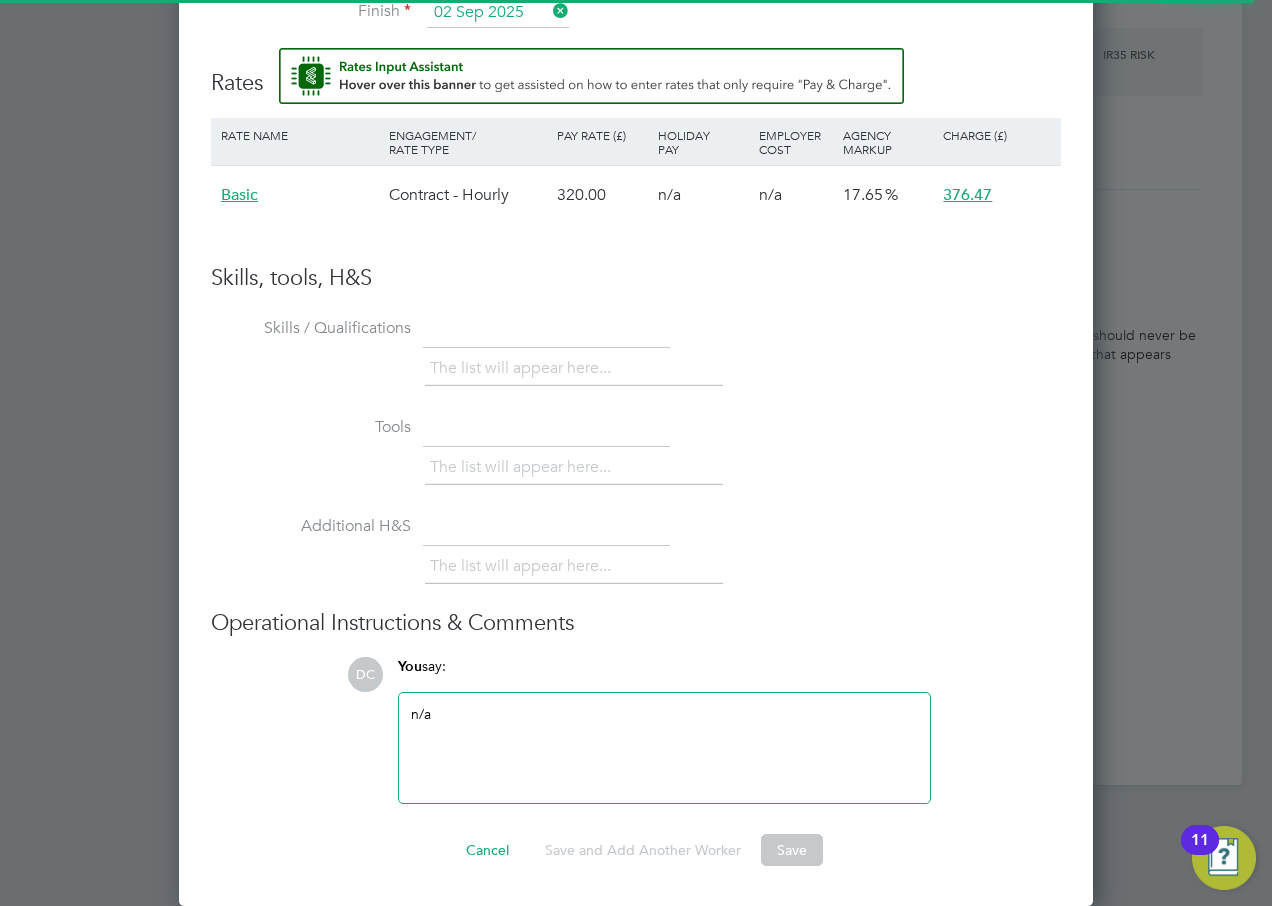 click on "n/a" at bounding box center (664, 748) 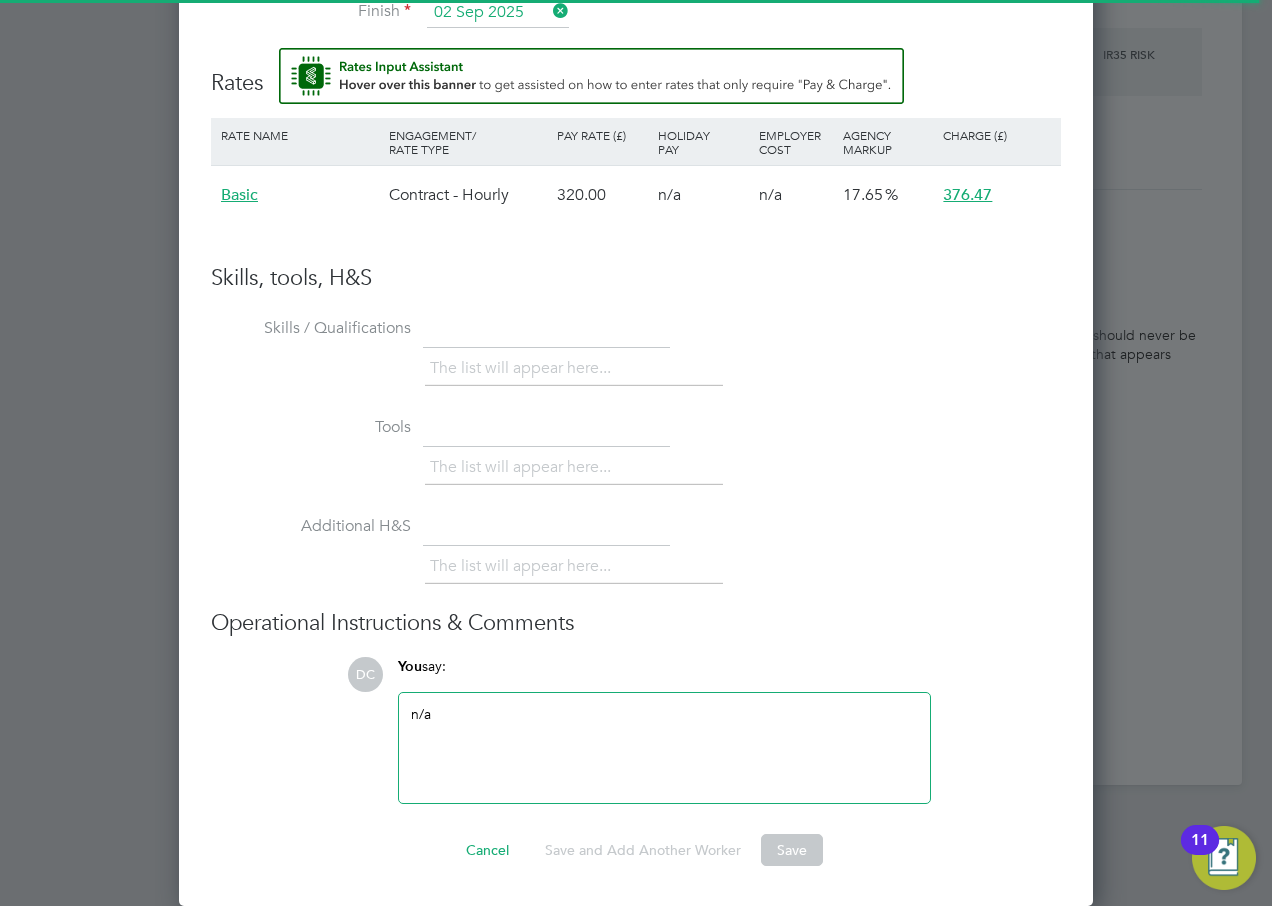 click on "n/a" at bounding box center [664, 748] 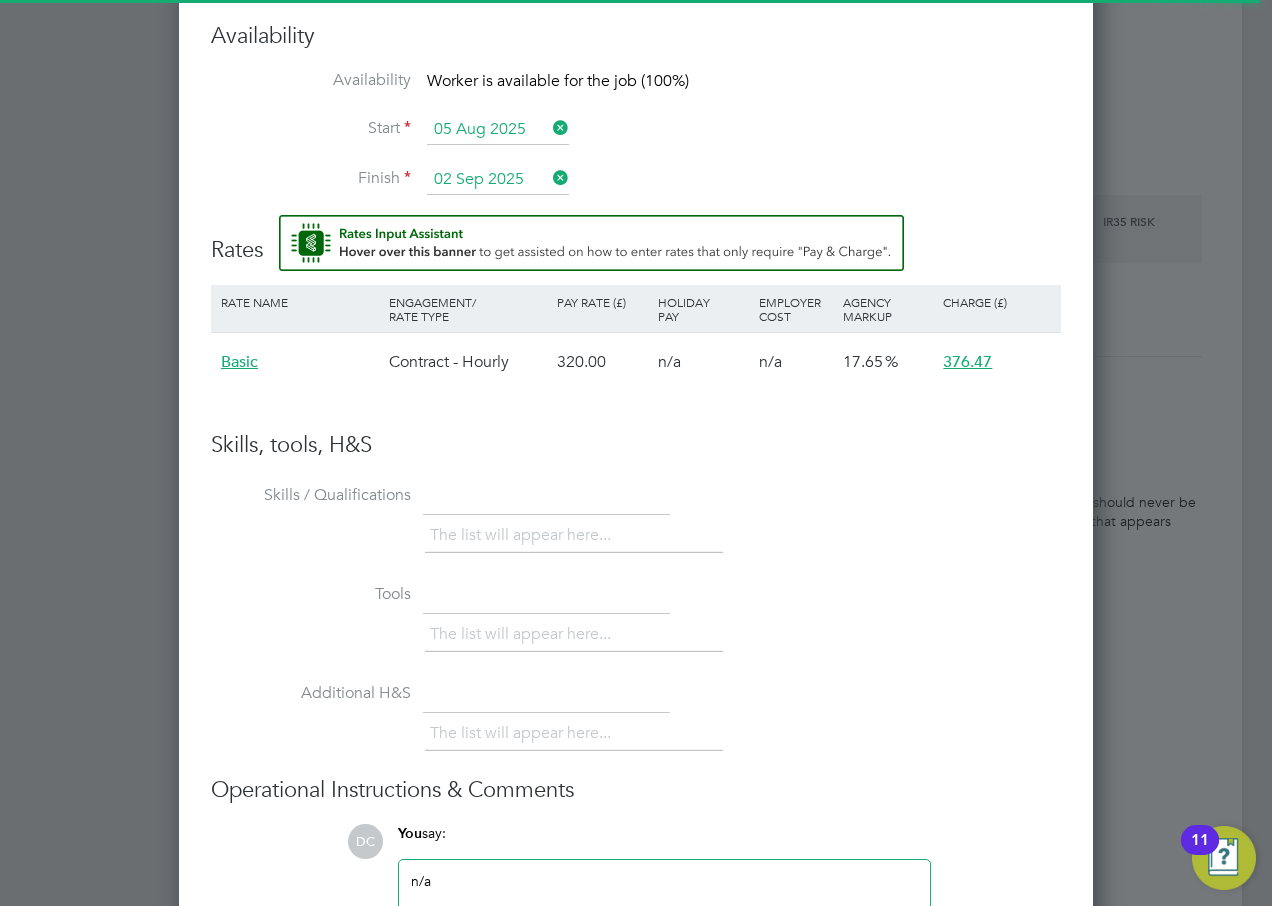 scroll, scrollTop: 1339, scrollLeft: 0, axis: vertical 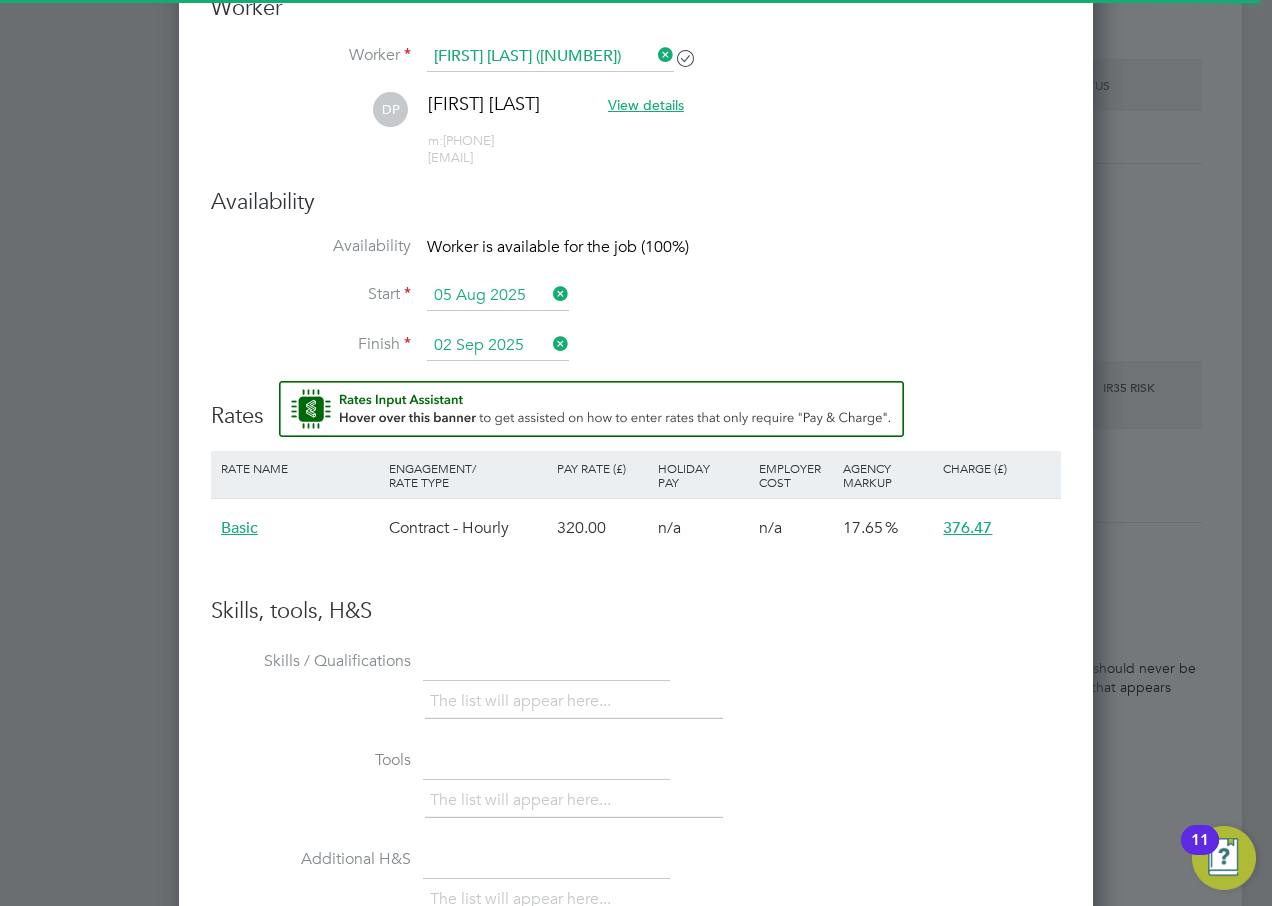 click on "Rate Name Engagement/ Rate Type Pay Rate (£) Holiday Pay Employer Cost Agency Markup Charge (£) Basic Contract - Hourly 320.00   n/a   n/a 17.65 376.47" at bounding box center (636, 524) 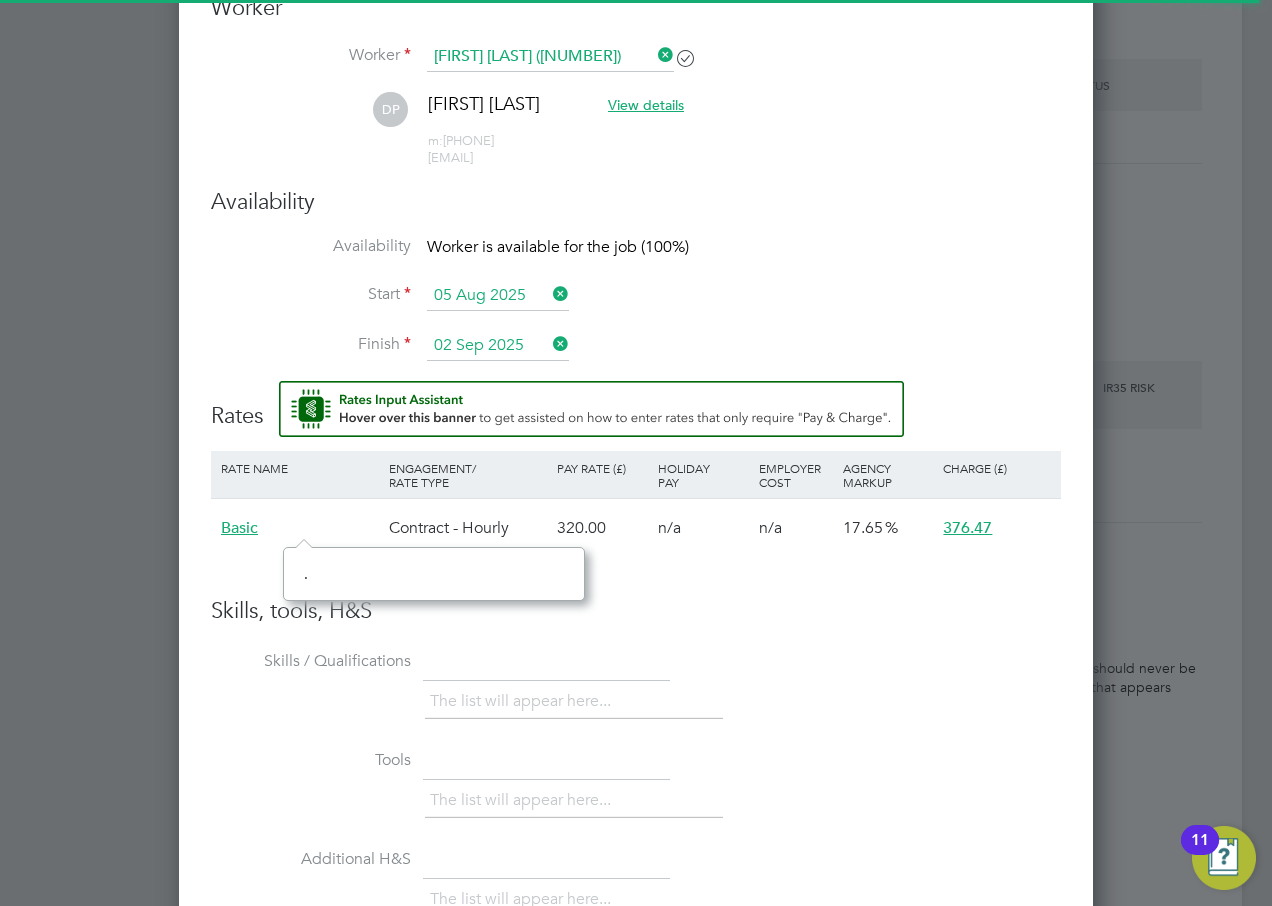 click on "Skills, tools, H&S Skills / Qualifications The list will appear here... Tools The list will appear here... Additional H&S The list will appear here... Operational Instructions & Comments DC You  say: n/a Attachments are not supported" at bounding box center [636, 867] 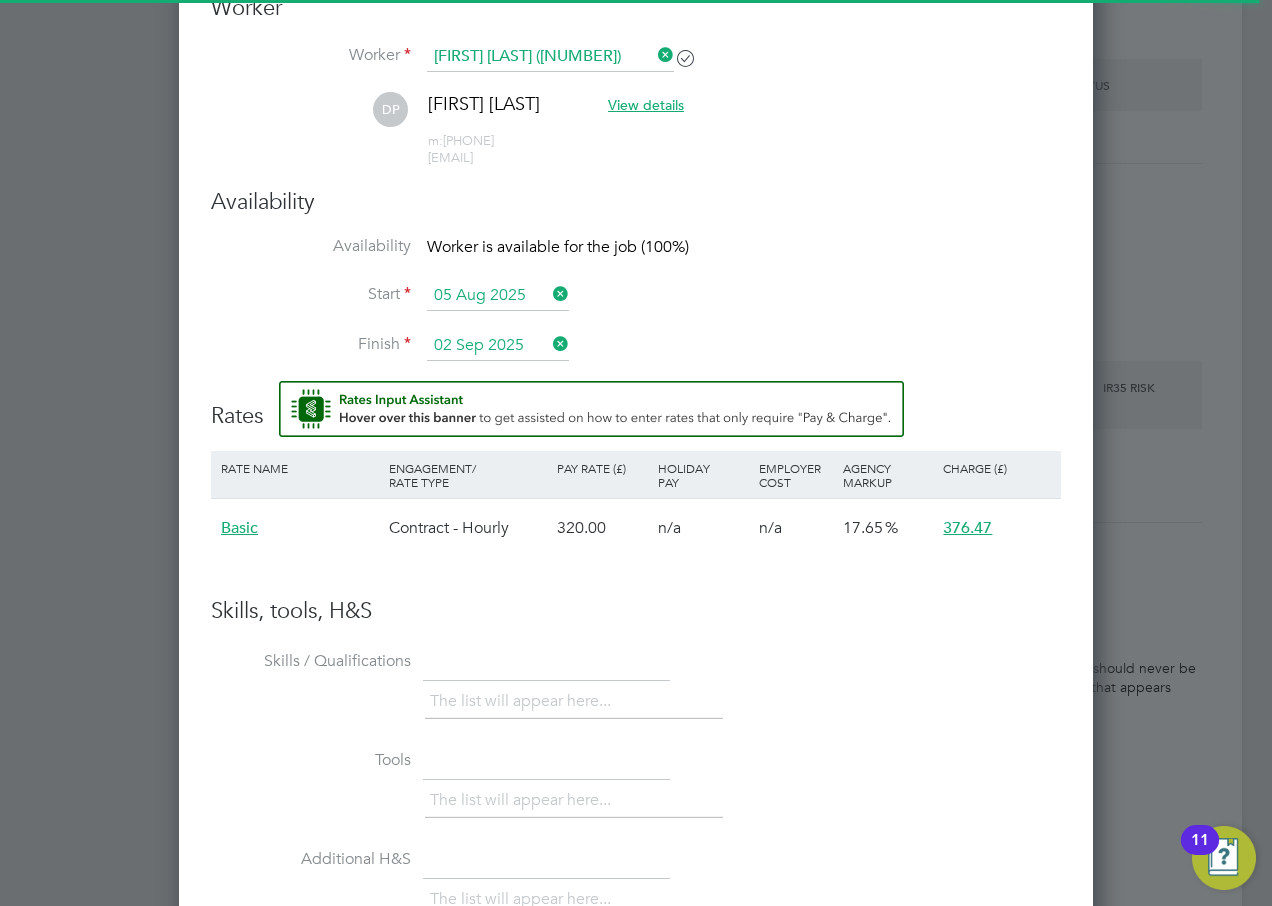 click on "Skills, tools, H&S" at bounding box center [636, 611] 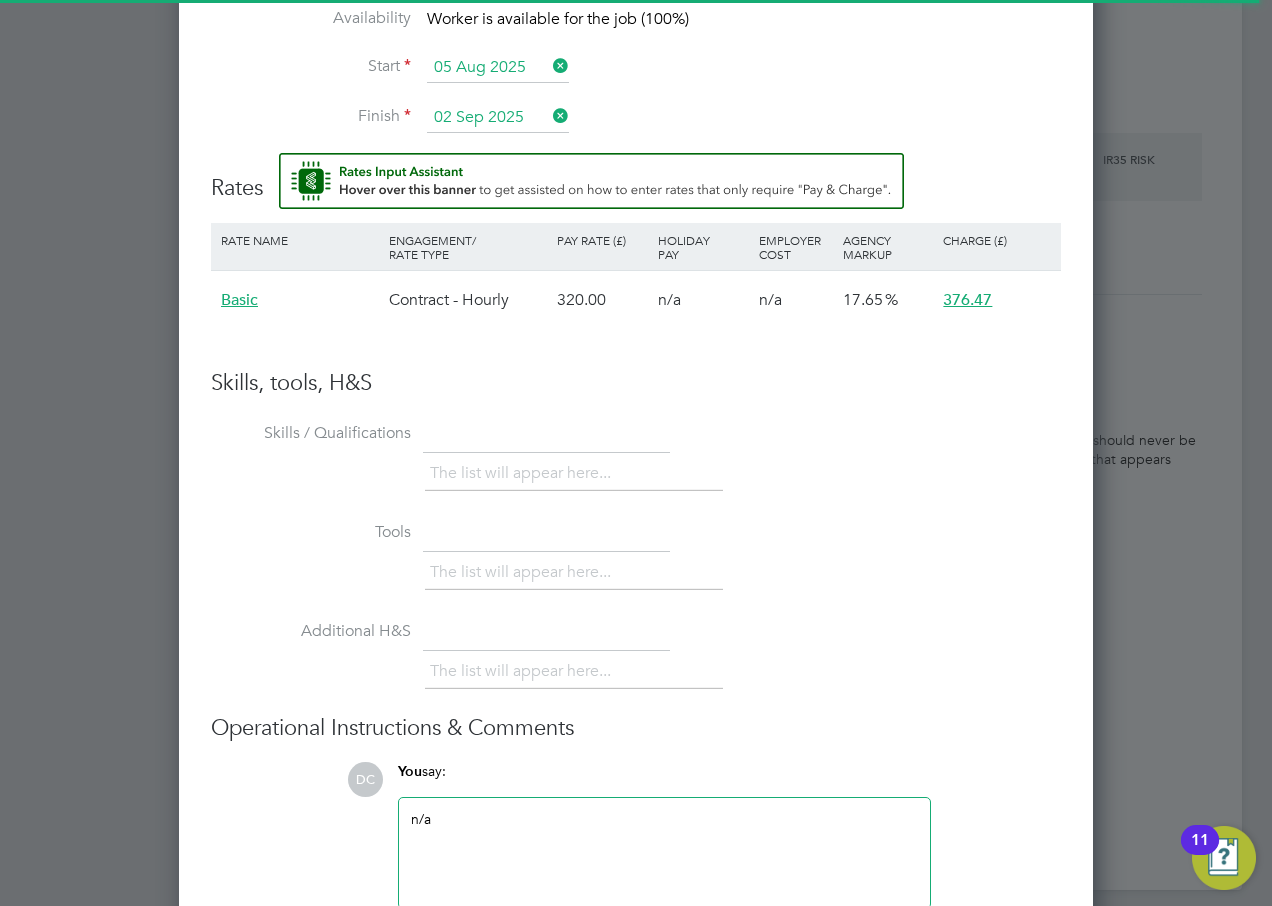 scroll, scrollTop: 1672, scrollLeft: 0, axis: vertical 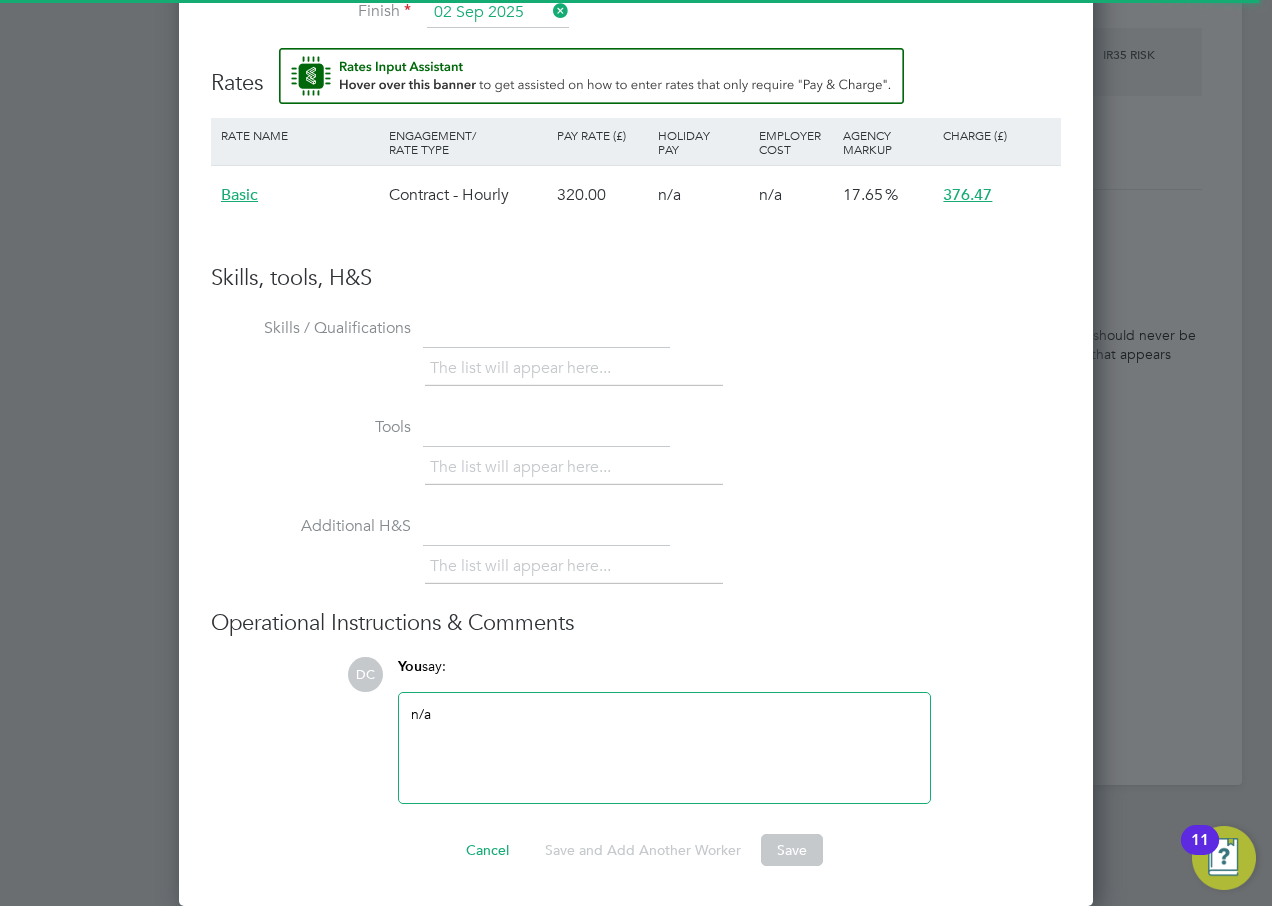click on "n/a" at bounding box center (664, 748) 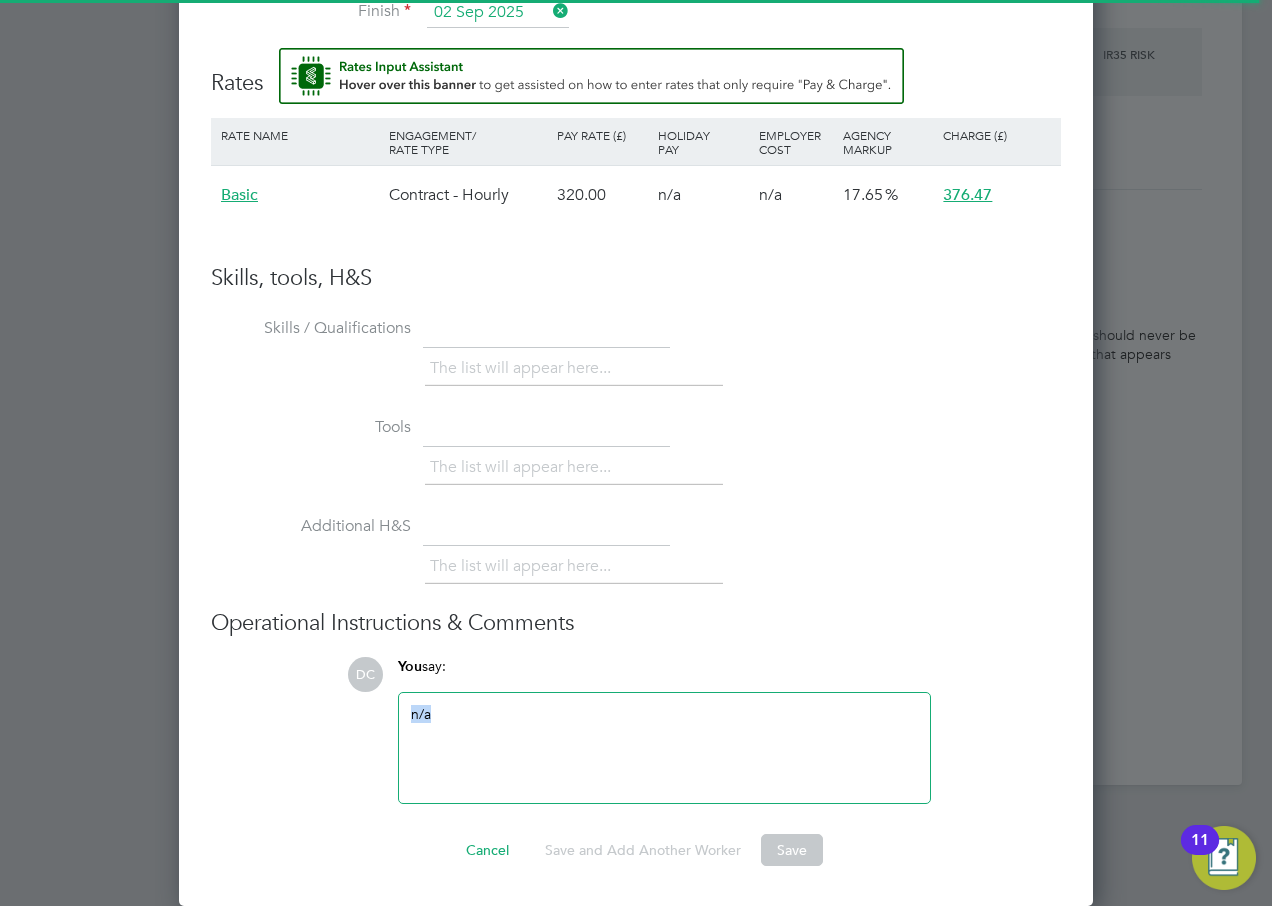 drag, startPoint x: 466, startPoint y: 710, endPoint x: 386, endPoint y: 715, distance: 80.1561 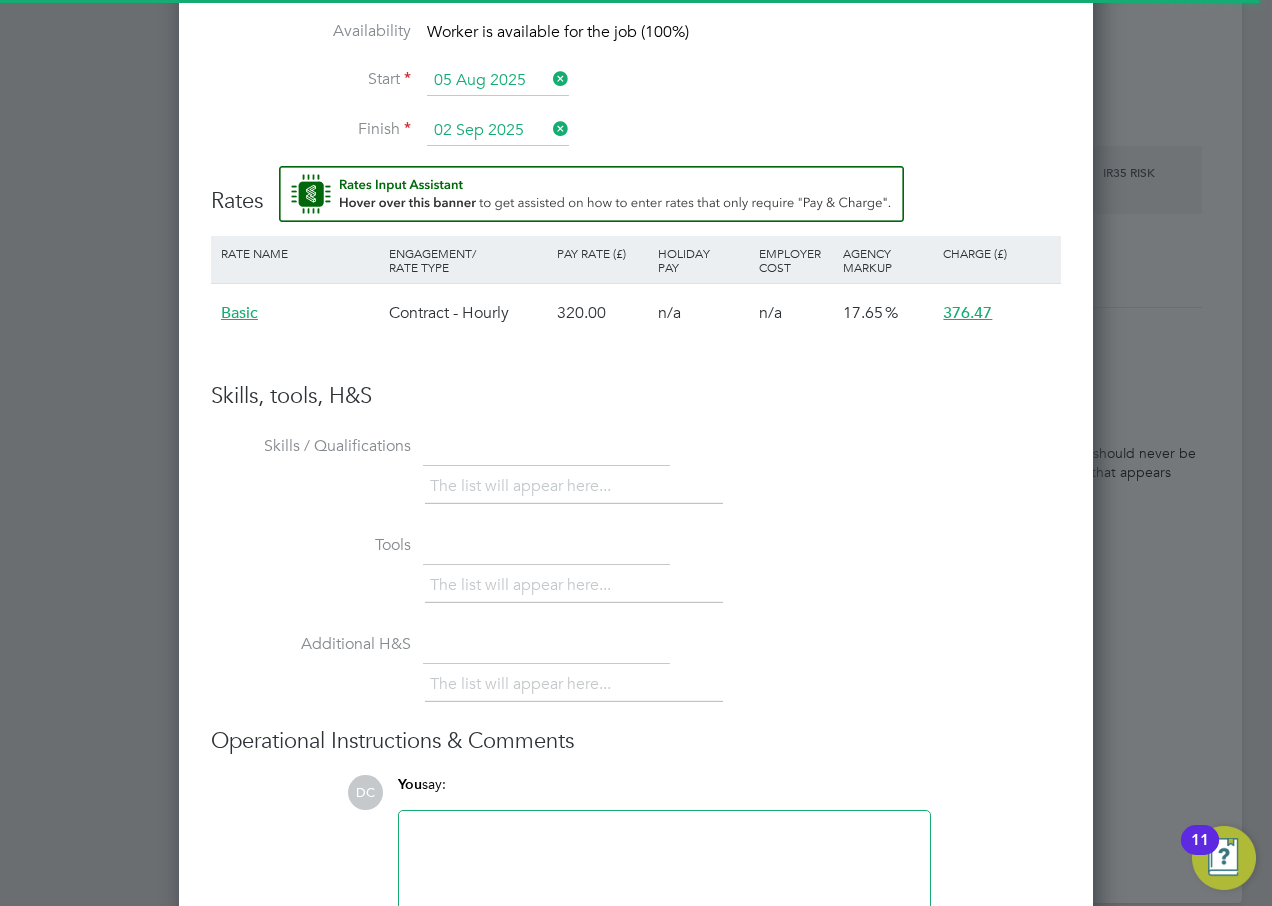 scroll, scrollTop: 1505, scrollLeft: 0, axis: vertical 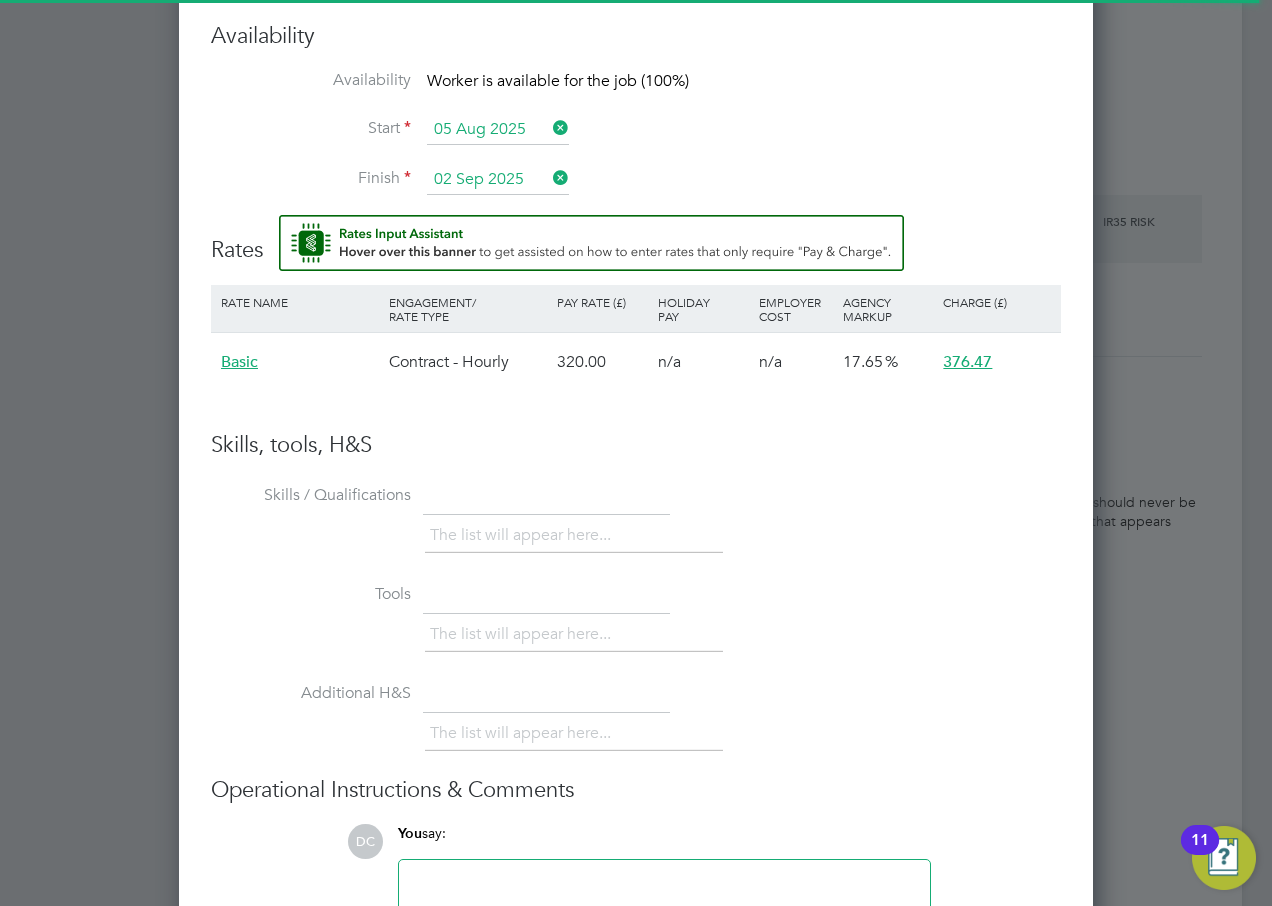 click on "The list will appear here..." at bounding box center [524, 535] 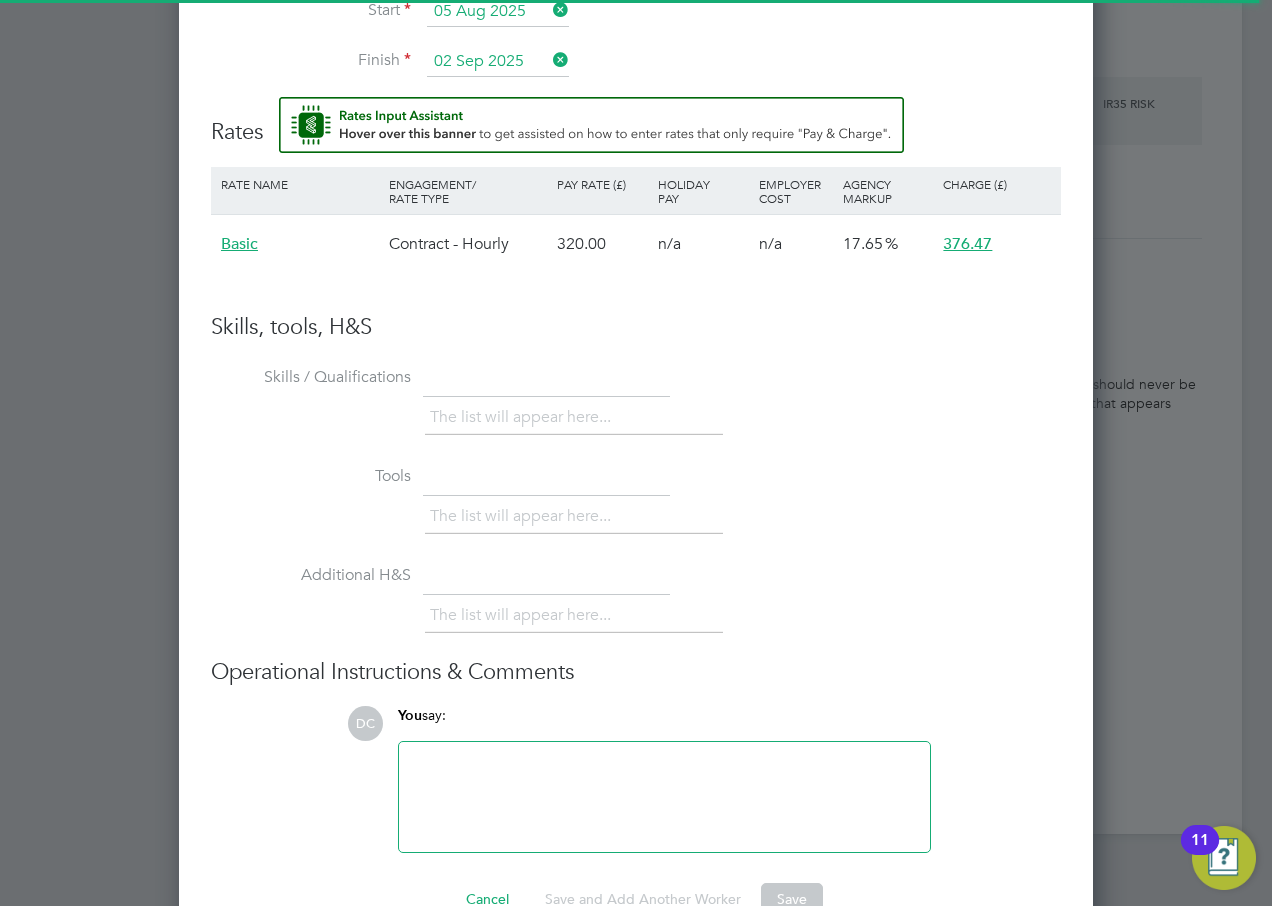 scroll, scrollTop: 1672, scrollLeft: 0, axis: vertical 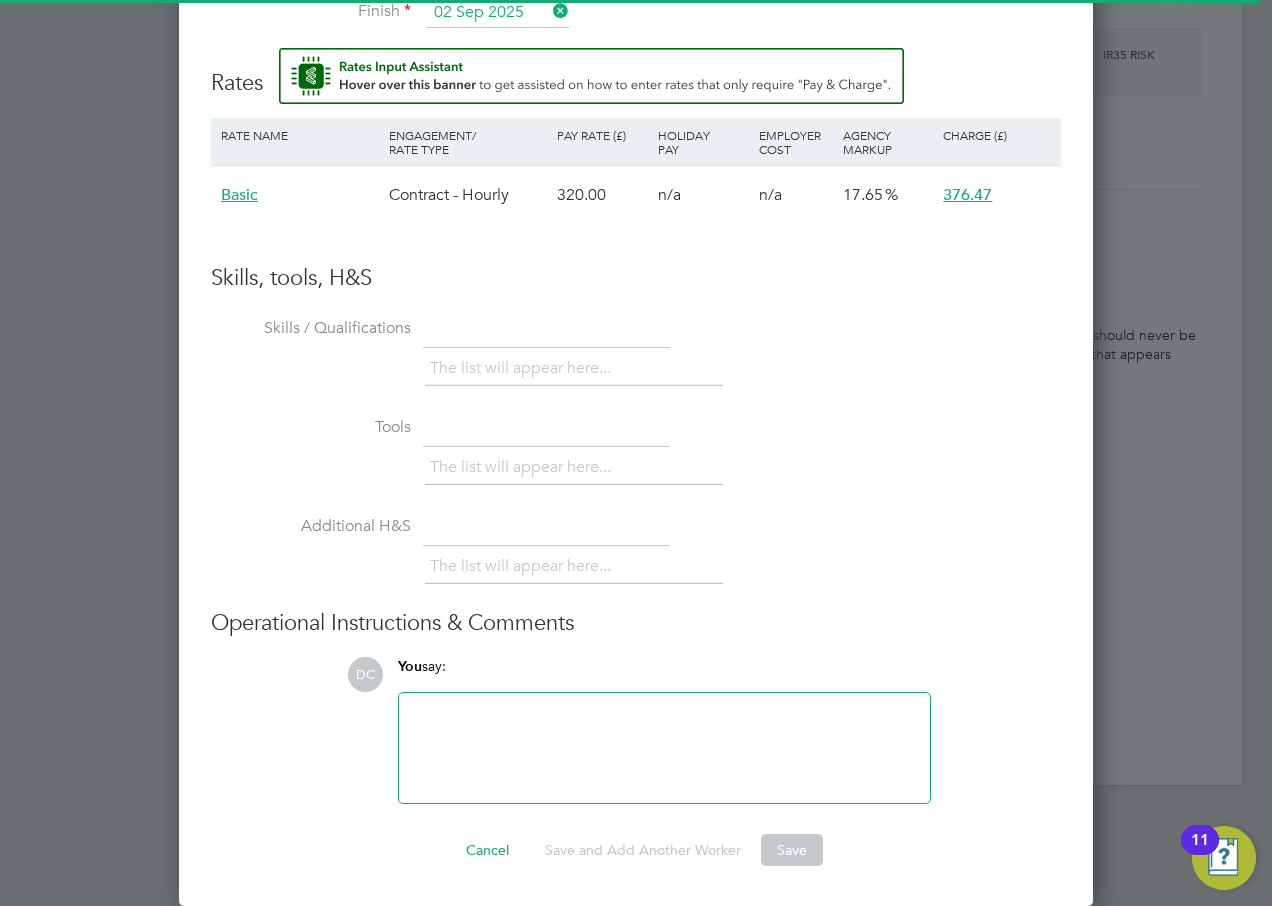 click on "The list will appear here..." at bounding box center (574, 567) 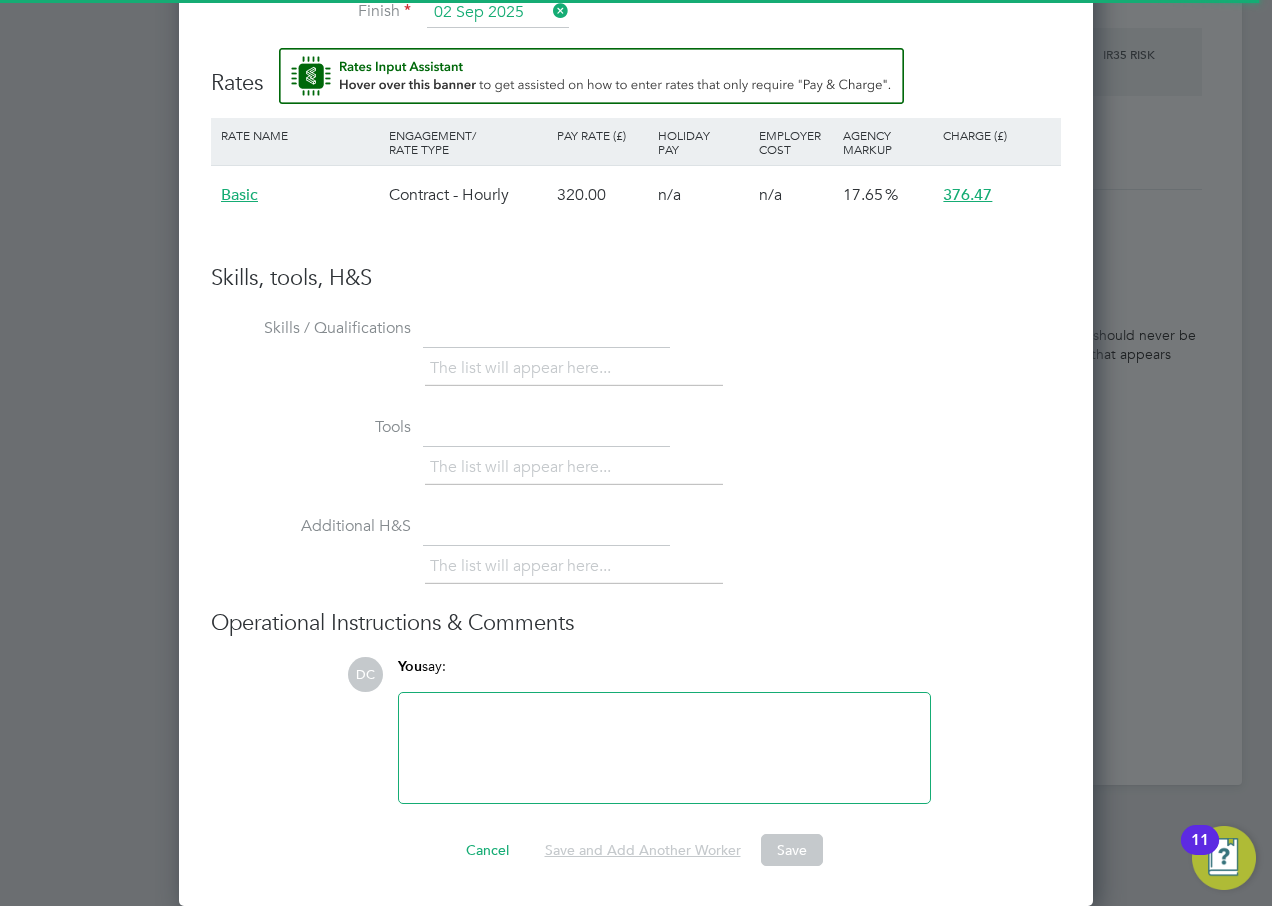 click on "Save and Add Another Worker" at bounding box center (643, 850) 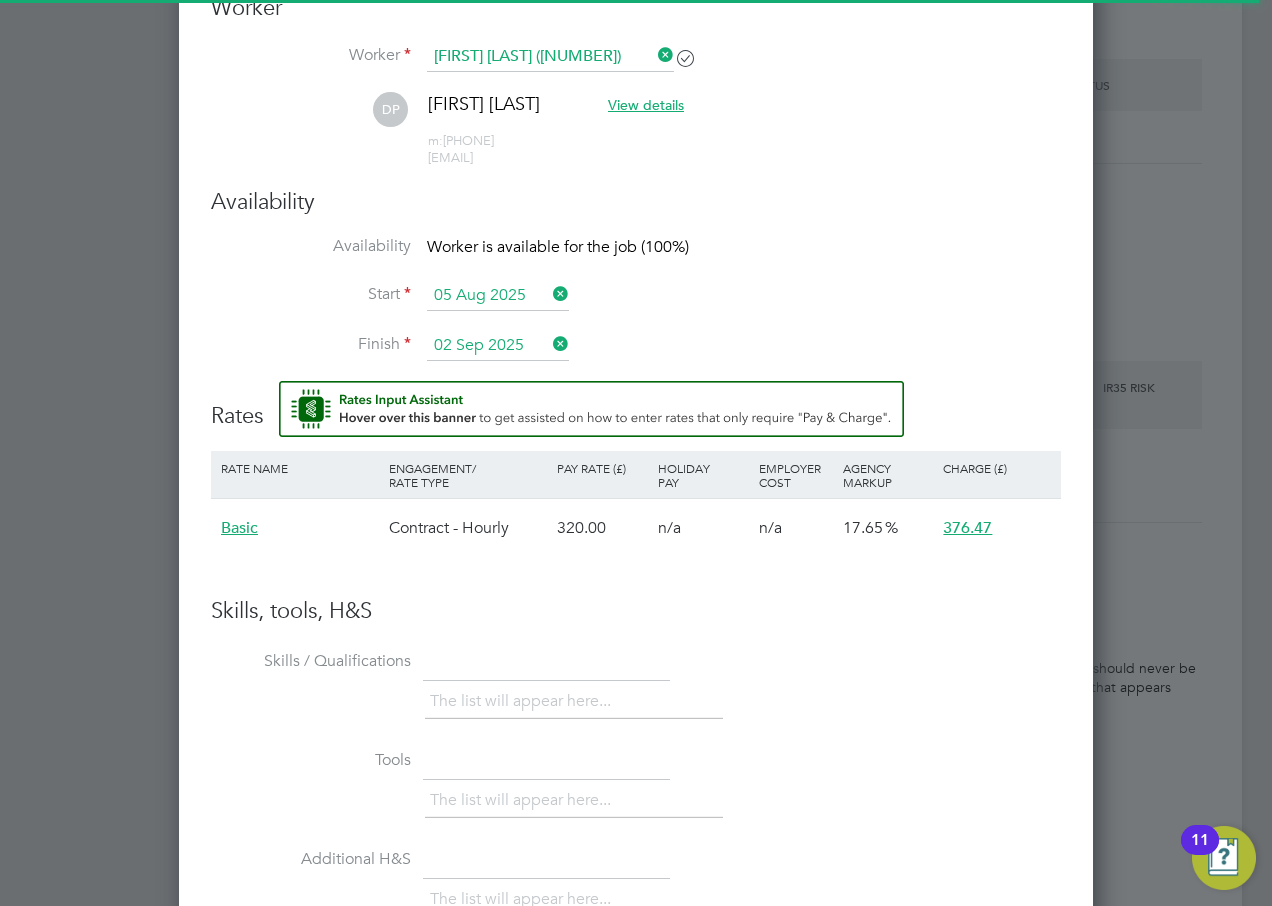 scroll, scrollTop: 1672, scrollLeft: 0, axis: vertical 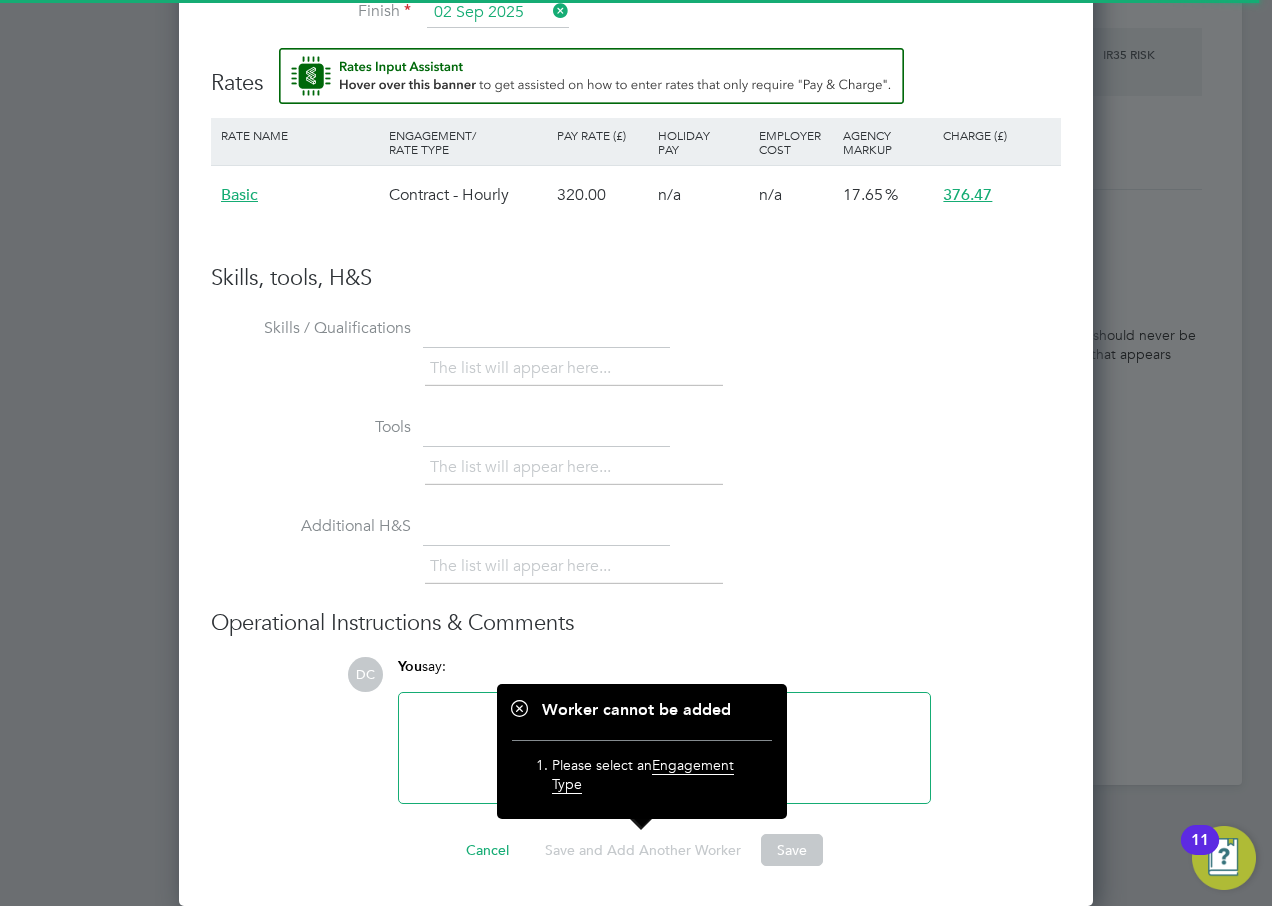 click on "The list will appear here..." at bounding box center [743, 569] 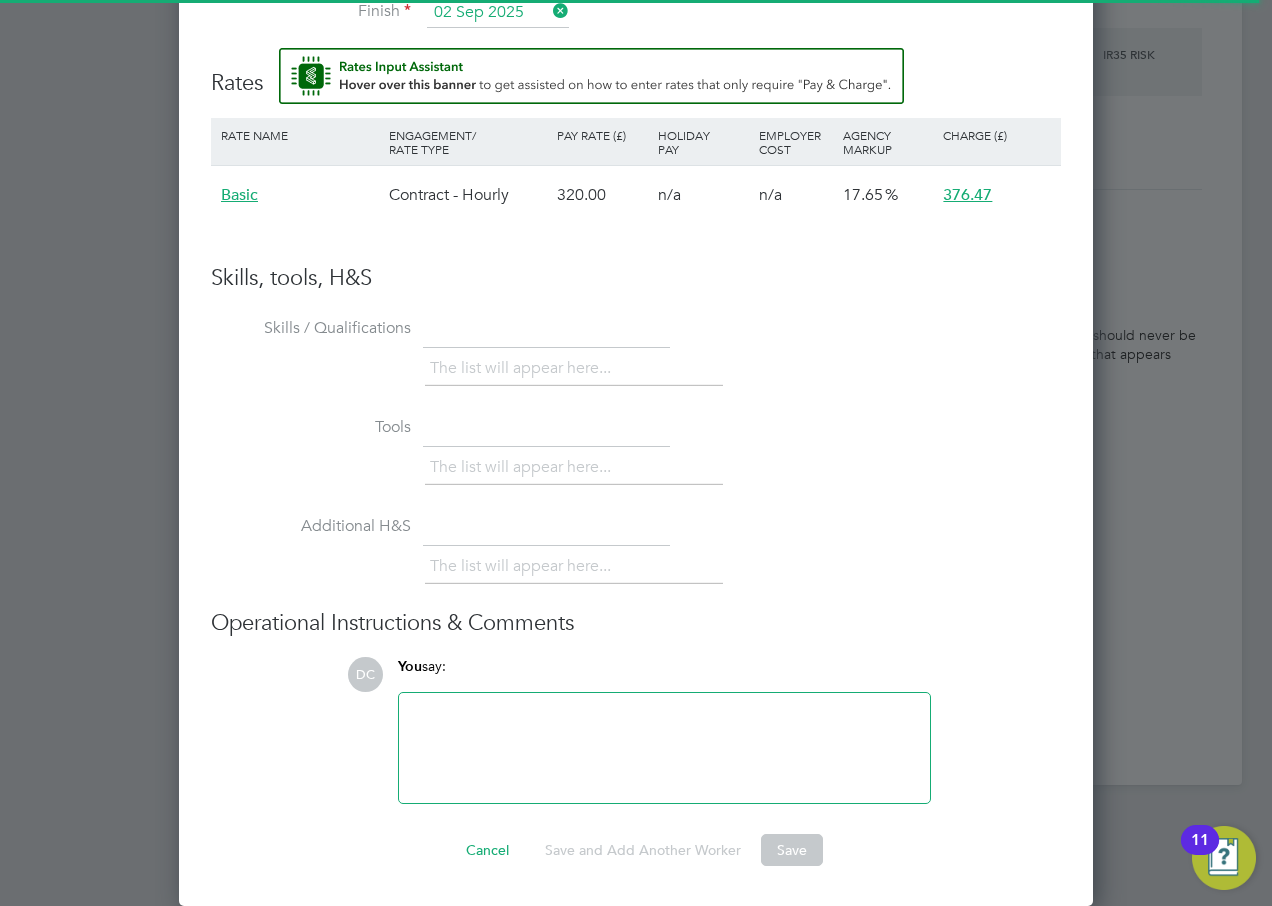 click on "Save" at bounding box center [792, 850] 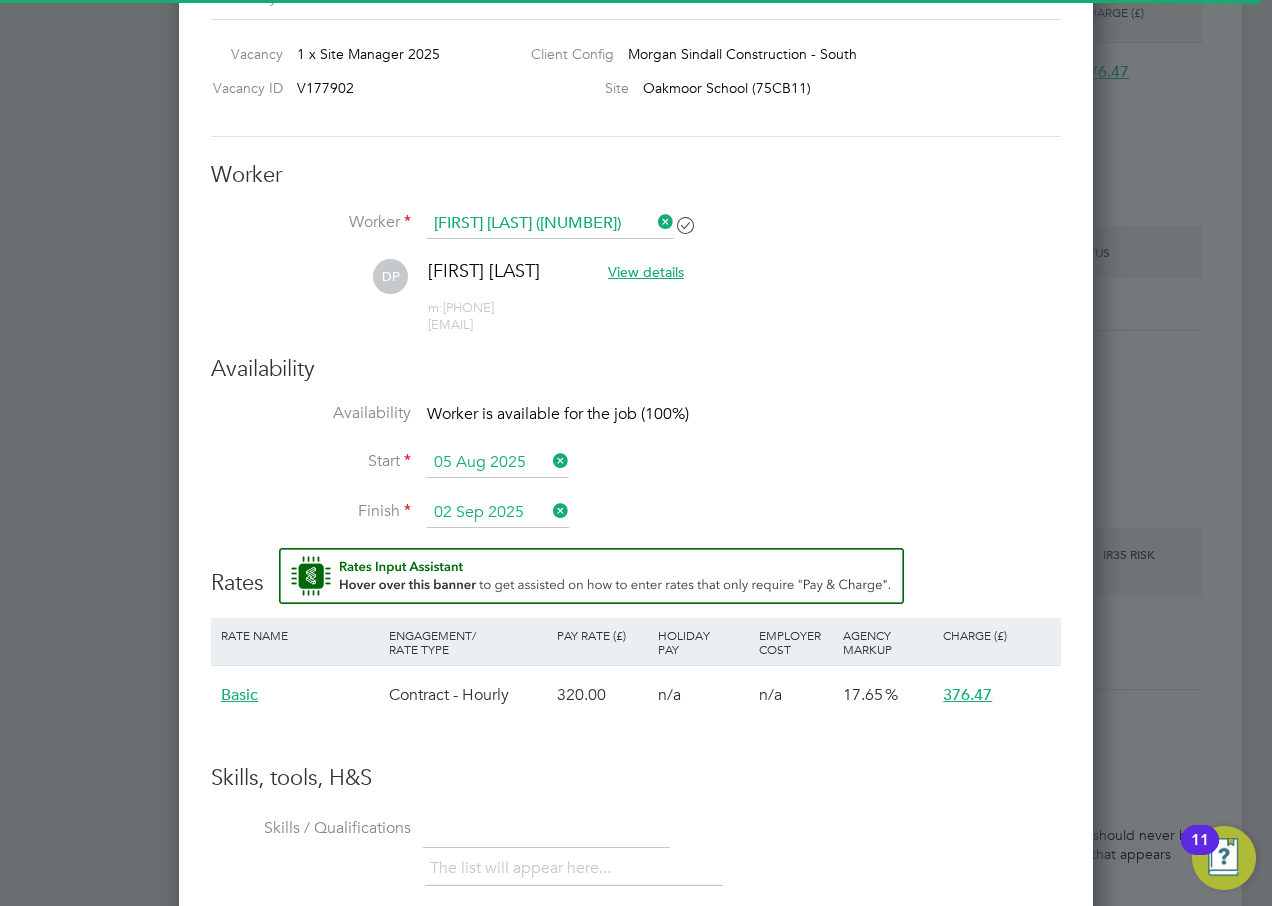scroll, scrollTop: 1339, scrollLeft: 0, axis: vertical 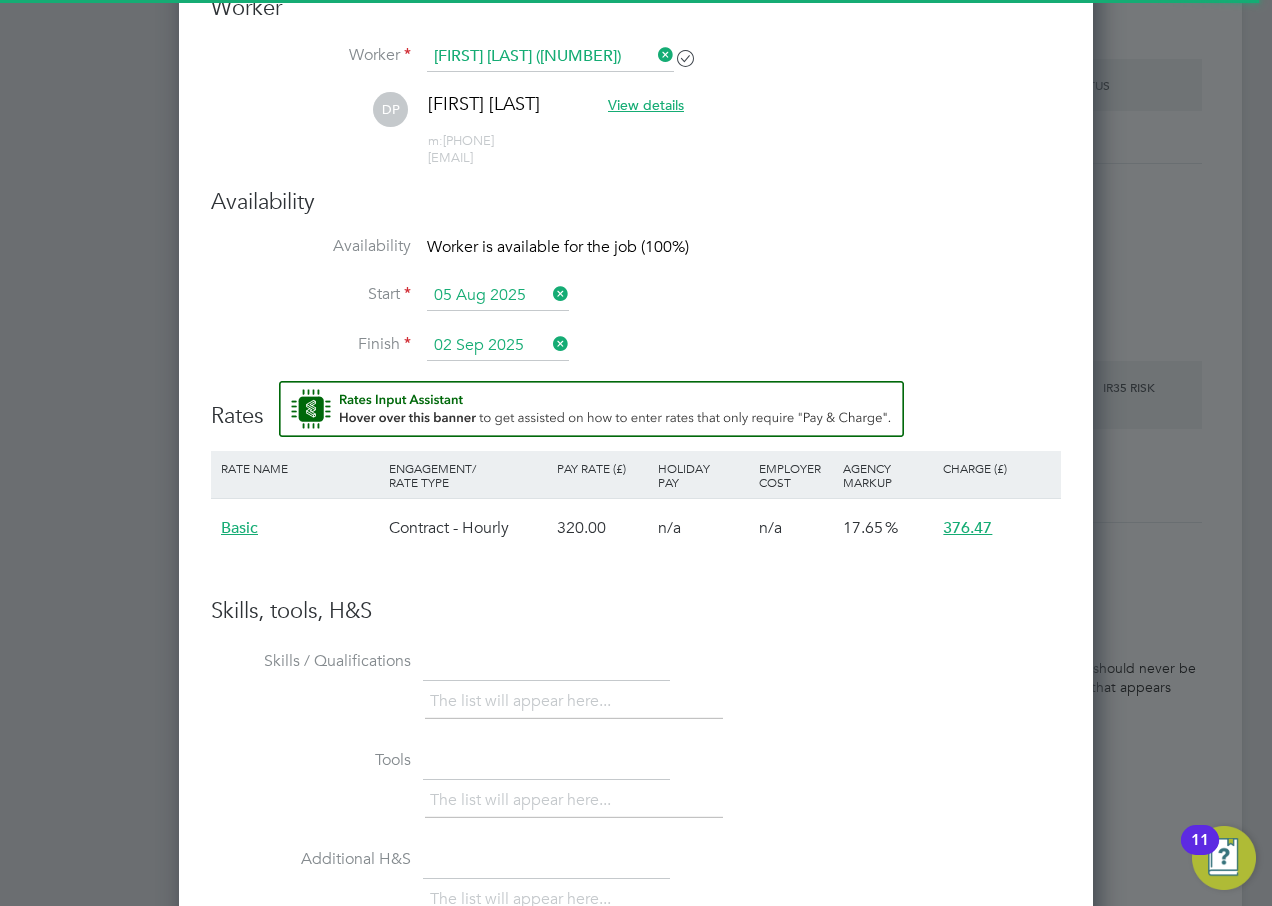 click on "Engagement/ Rate Type" at bounding box center (468, 475) 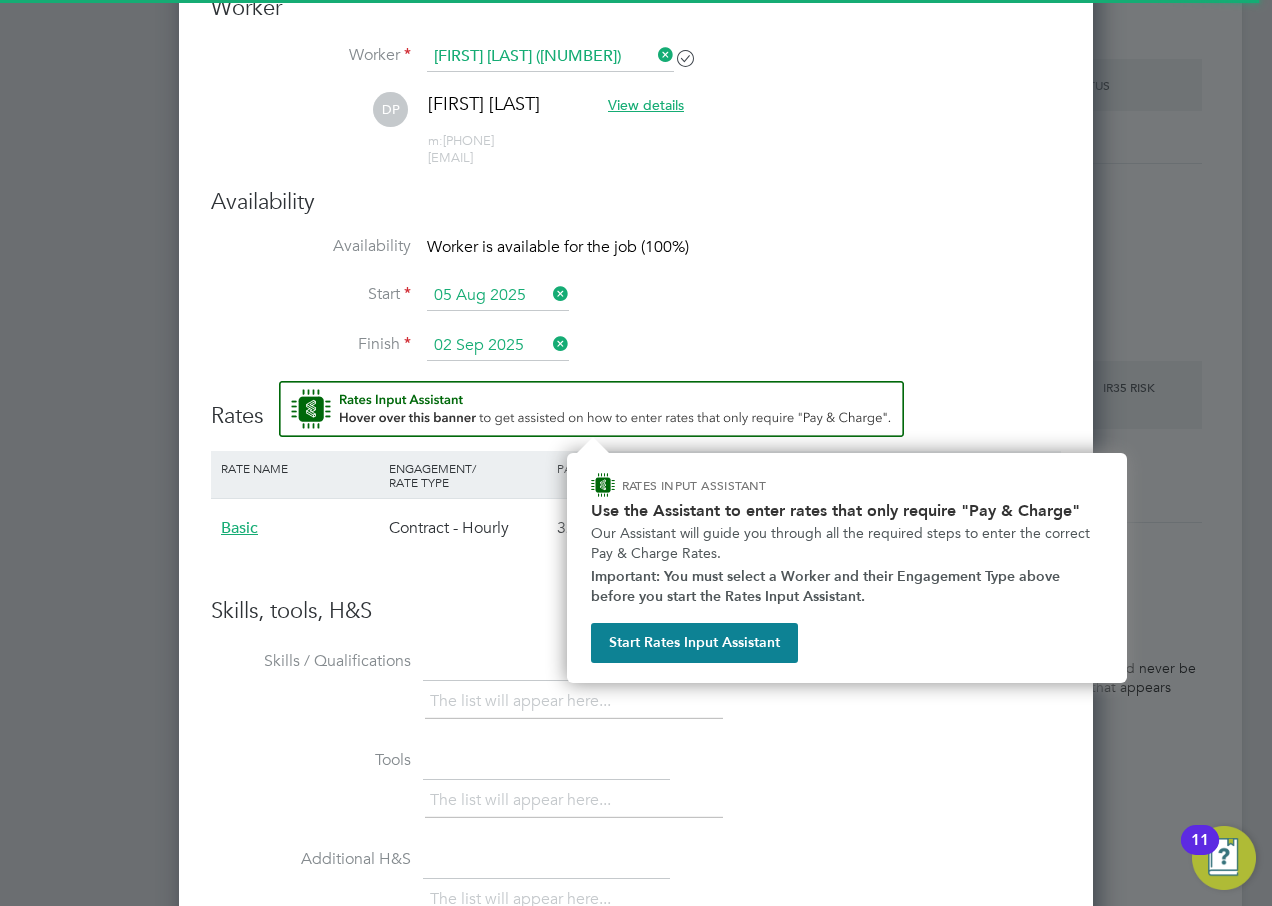 click at bounding box center [591, 409] 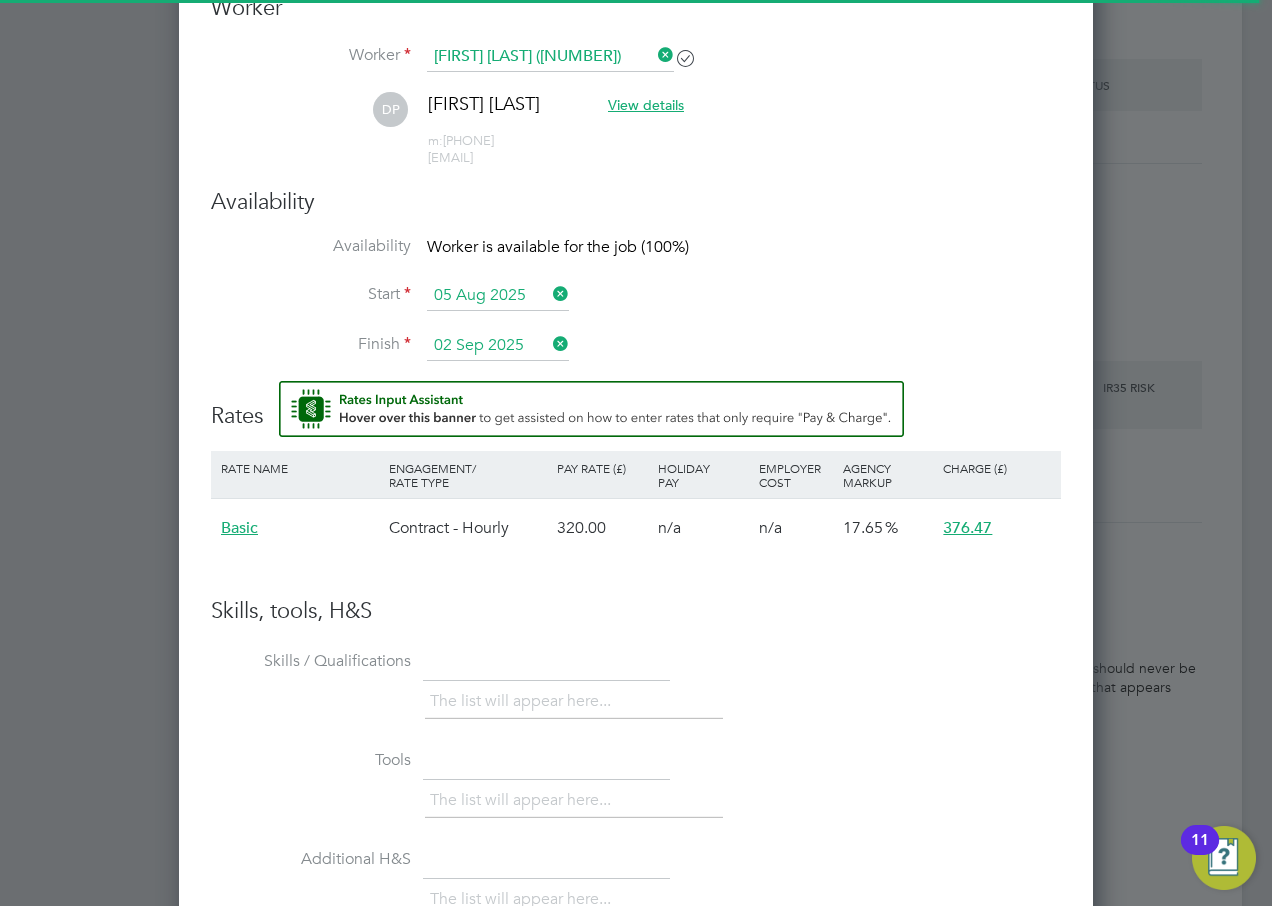 click on "Rates" at bounding box center (636, 406) 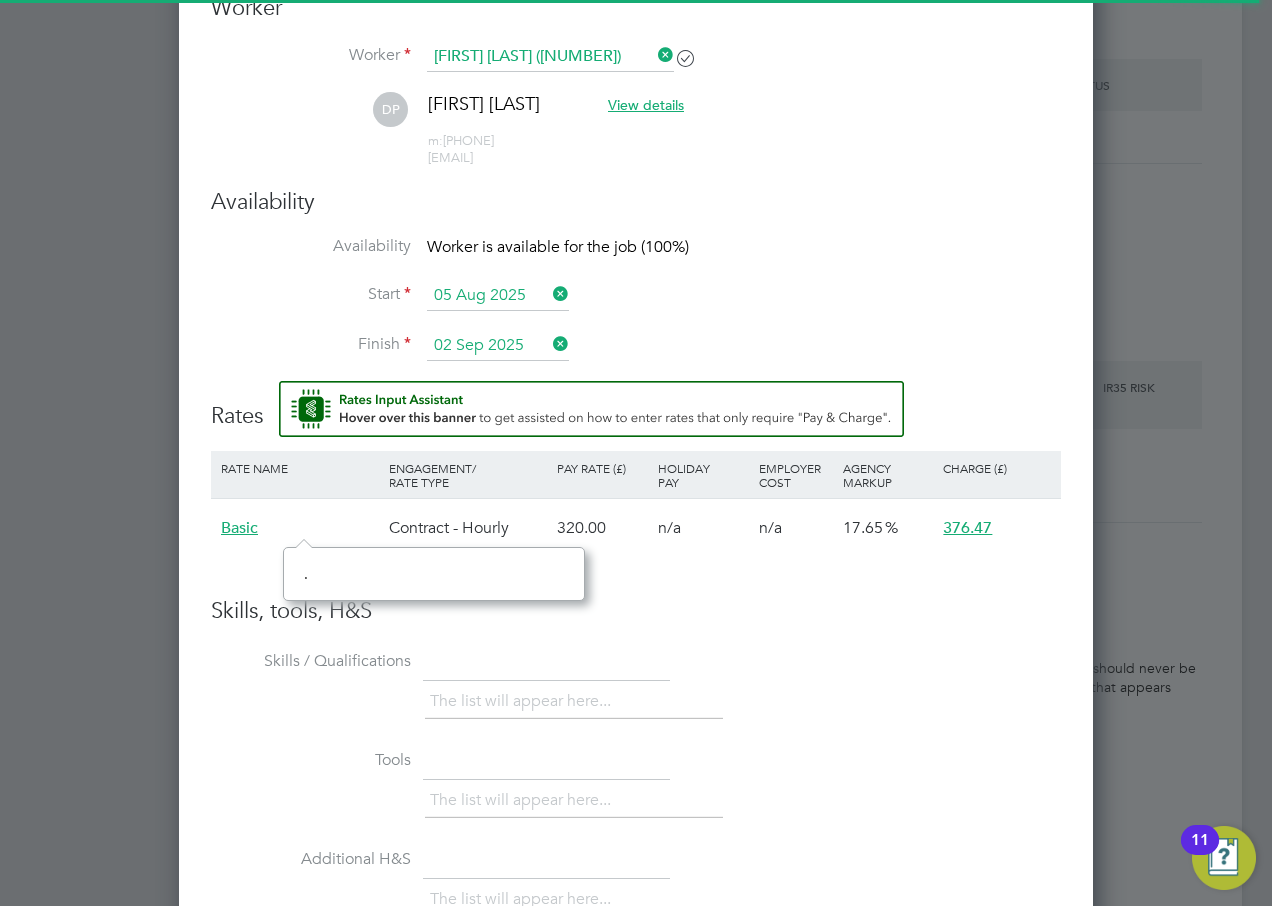 click on "." 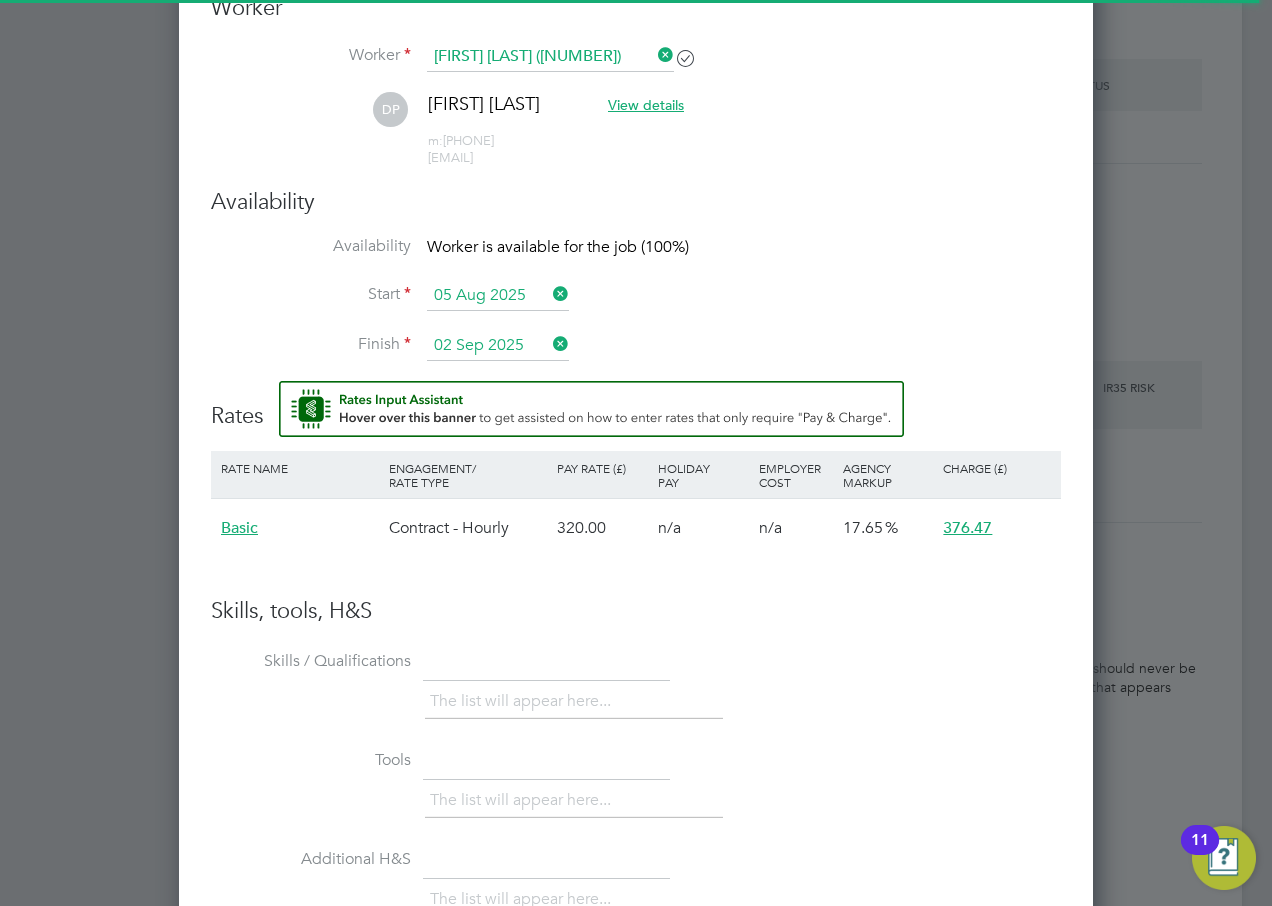 click on "Skills, tools, H&S" at bounding box center (636, 611) 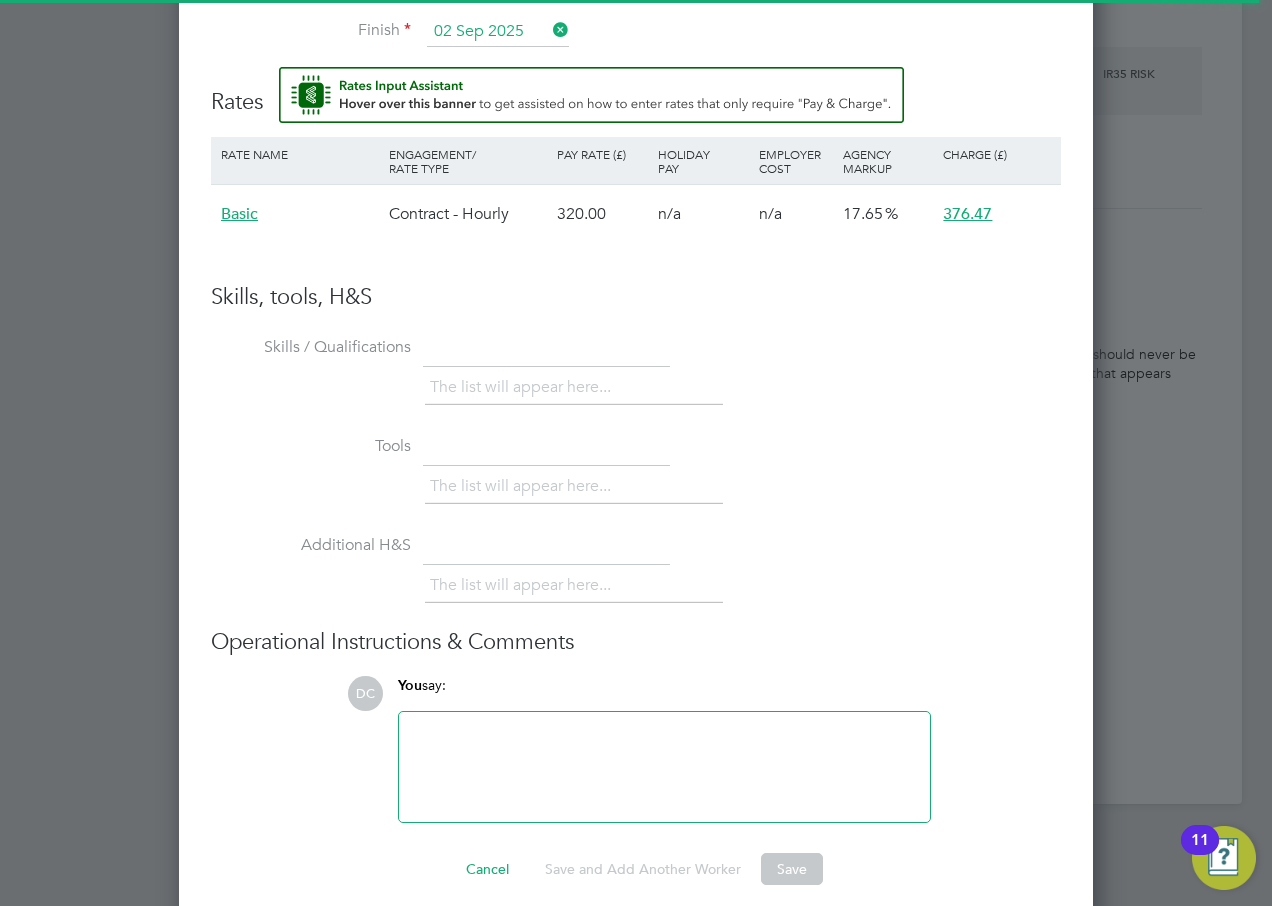 scroll, scrollTop: 1672, scrollLeft: 0, axis: vertical 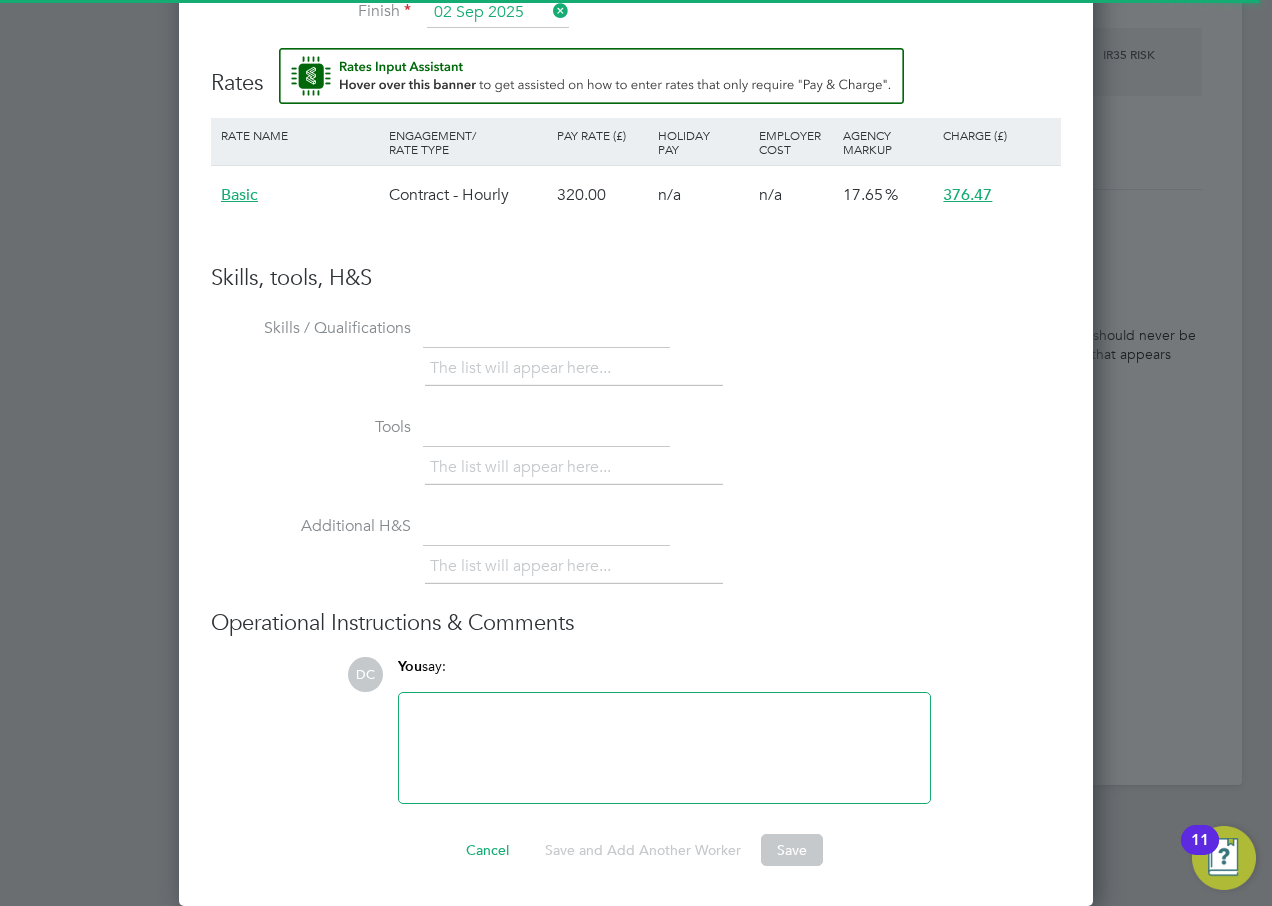 click on "Save" at bounding box center [792, 850] 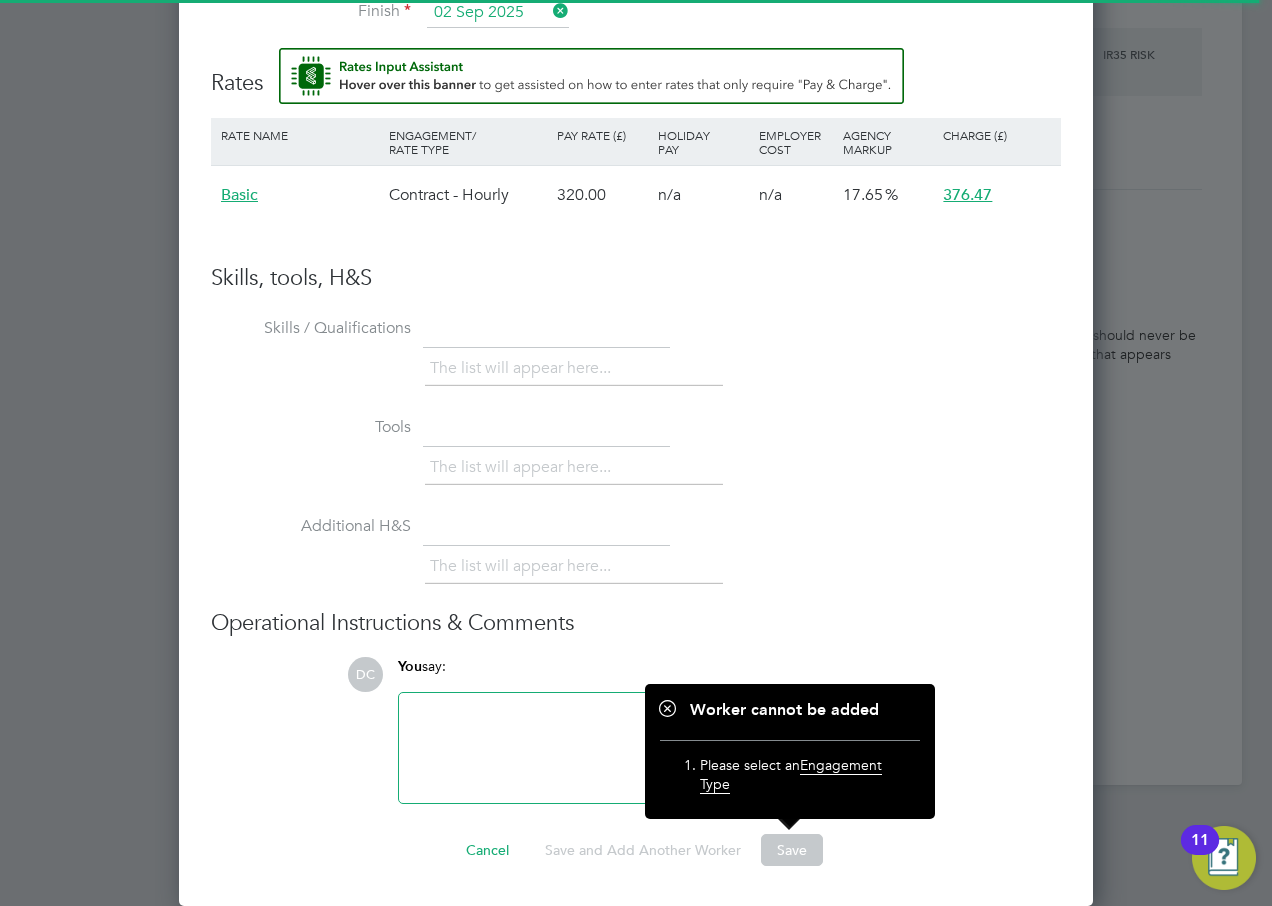 click on "The list will appear here..." at bounding box center (743, 569) 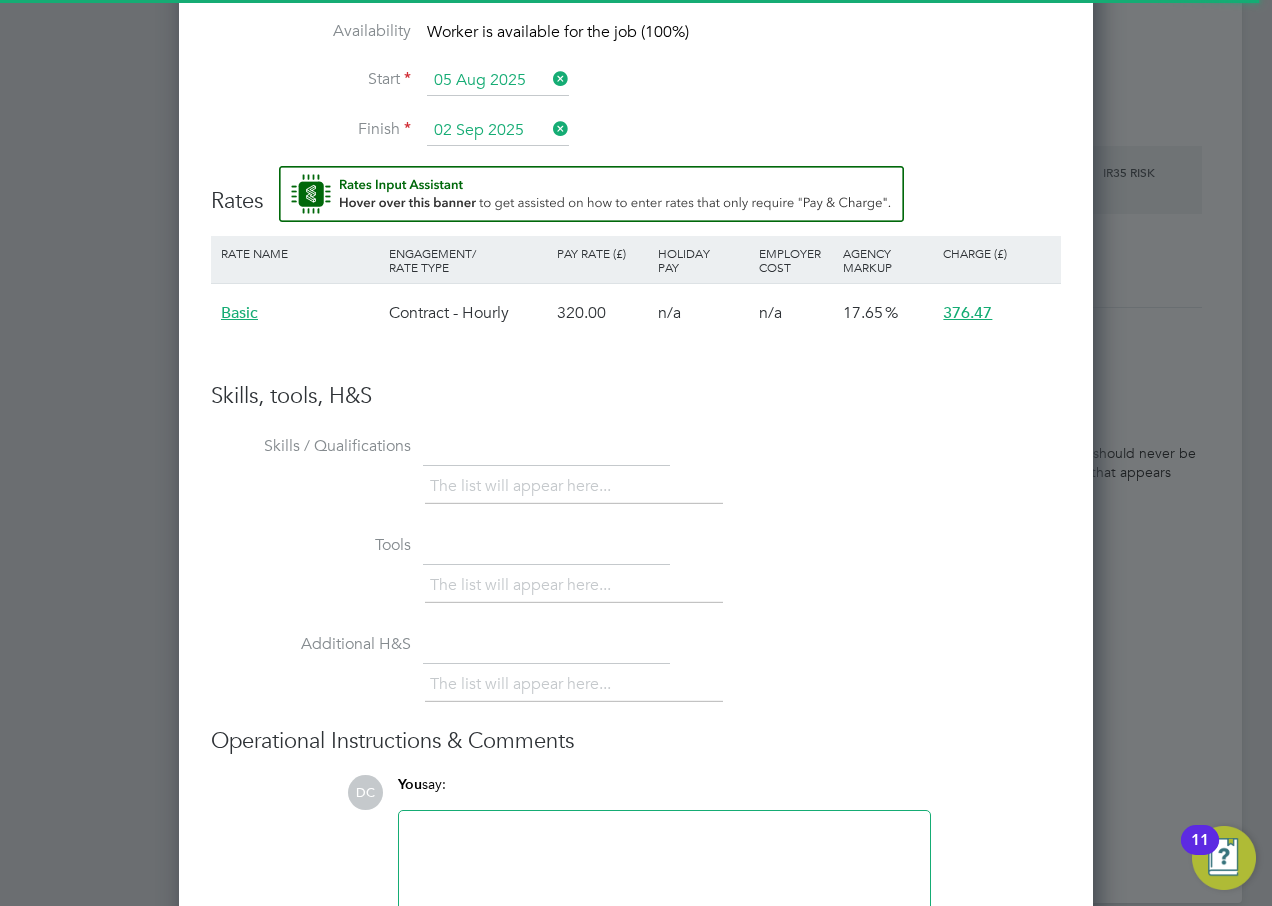 scroll, scrollTop: 1505, scrollLeft: 0, axis: vertical 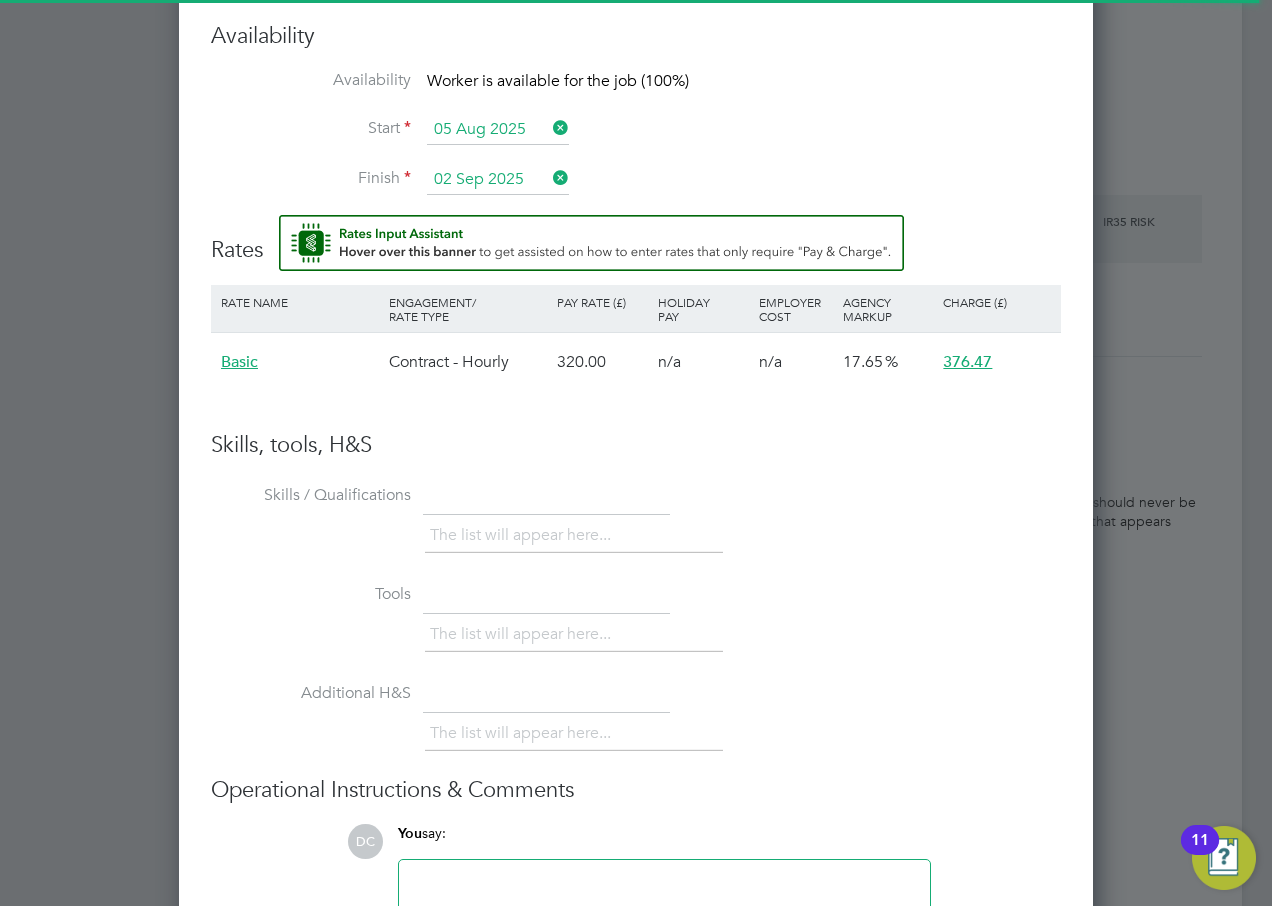 click on "Contract - Hourly" at bounding box center [468, 362] 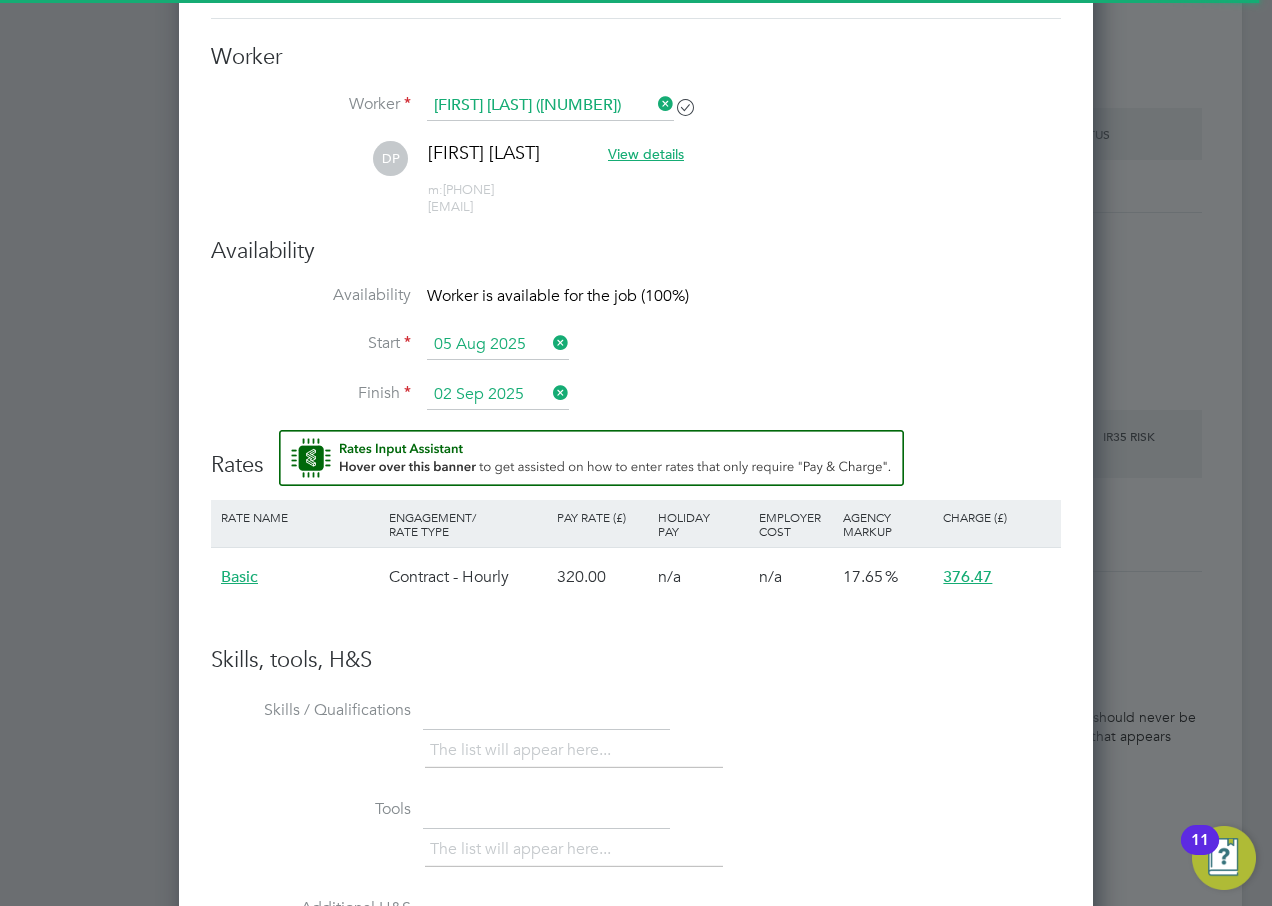 scroll, scrollTop: 1339, scrollLeft: 0, axis: vertical 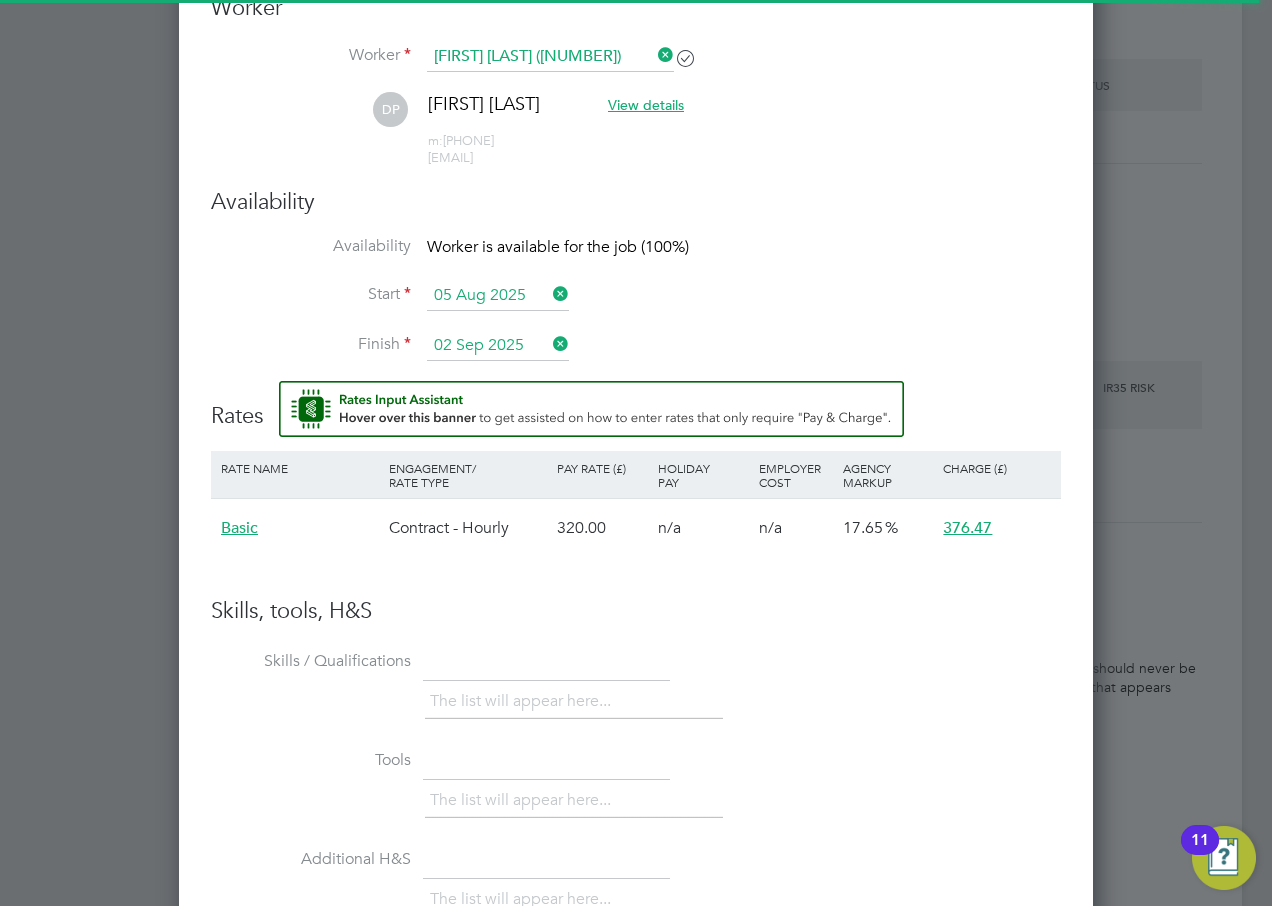 click on "376.47" at bounding box center [967, 528] 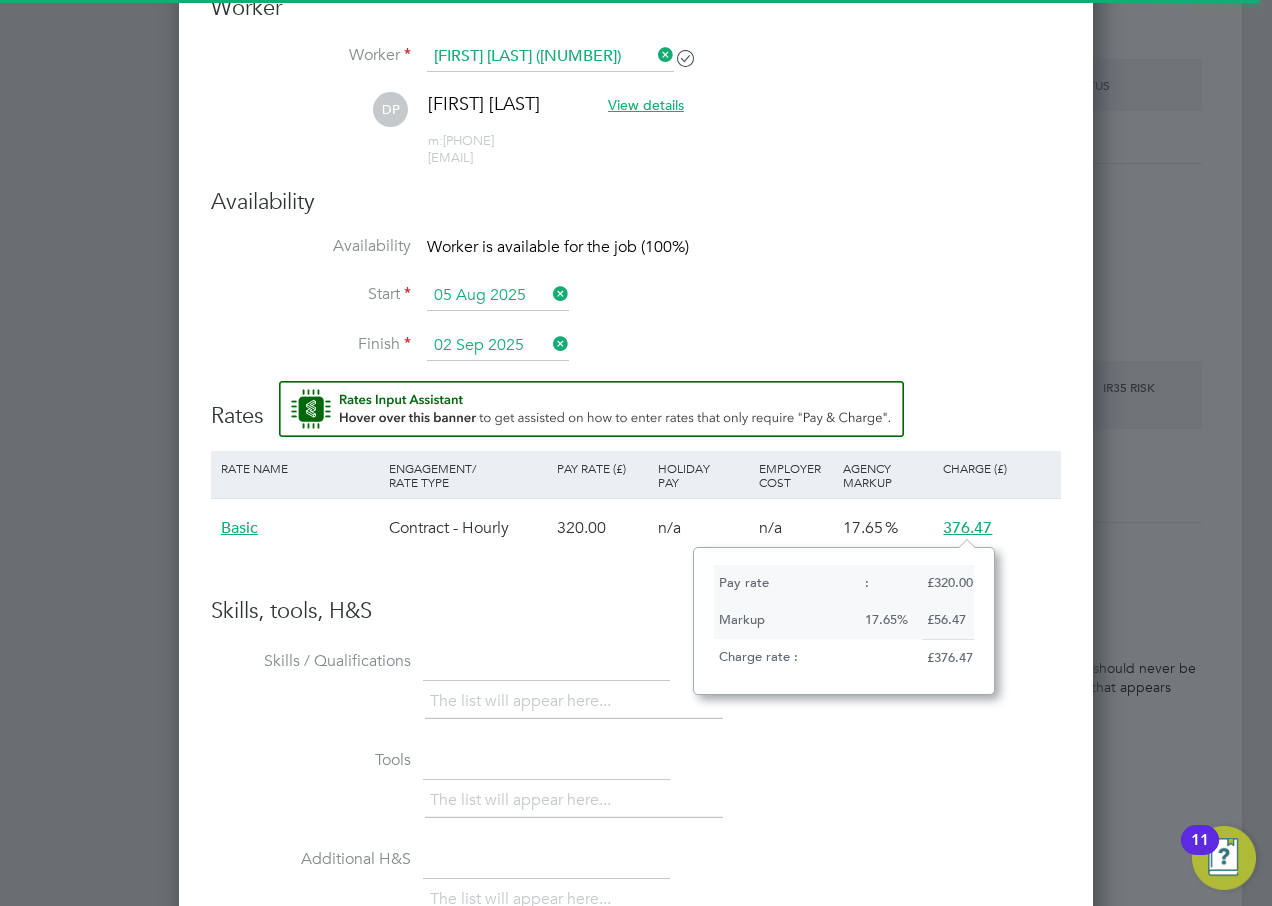 click on "Contract - Hourly" at bounding box center (468, 528) 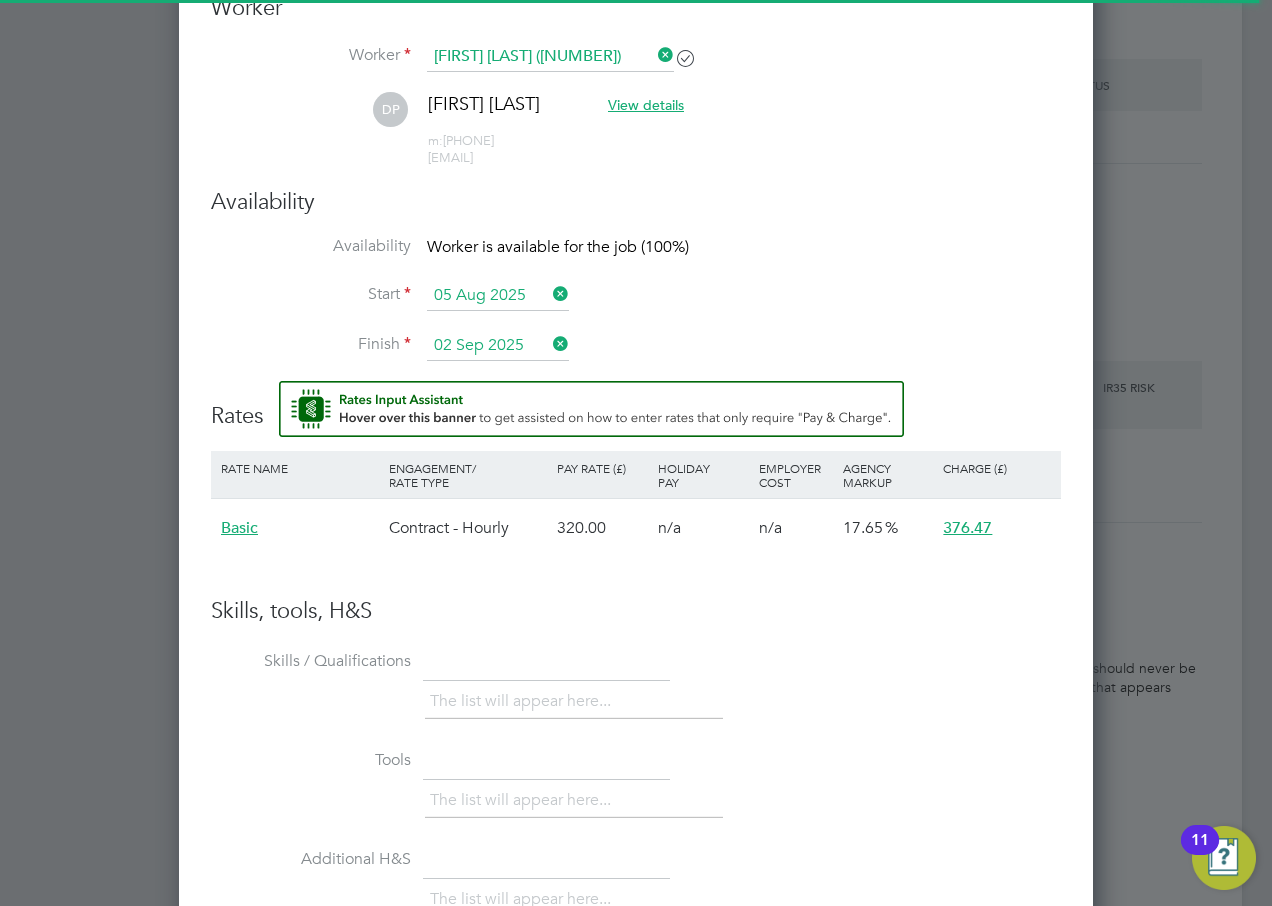 click on "Contract - Hourly" at bounding box center (468, 528) 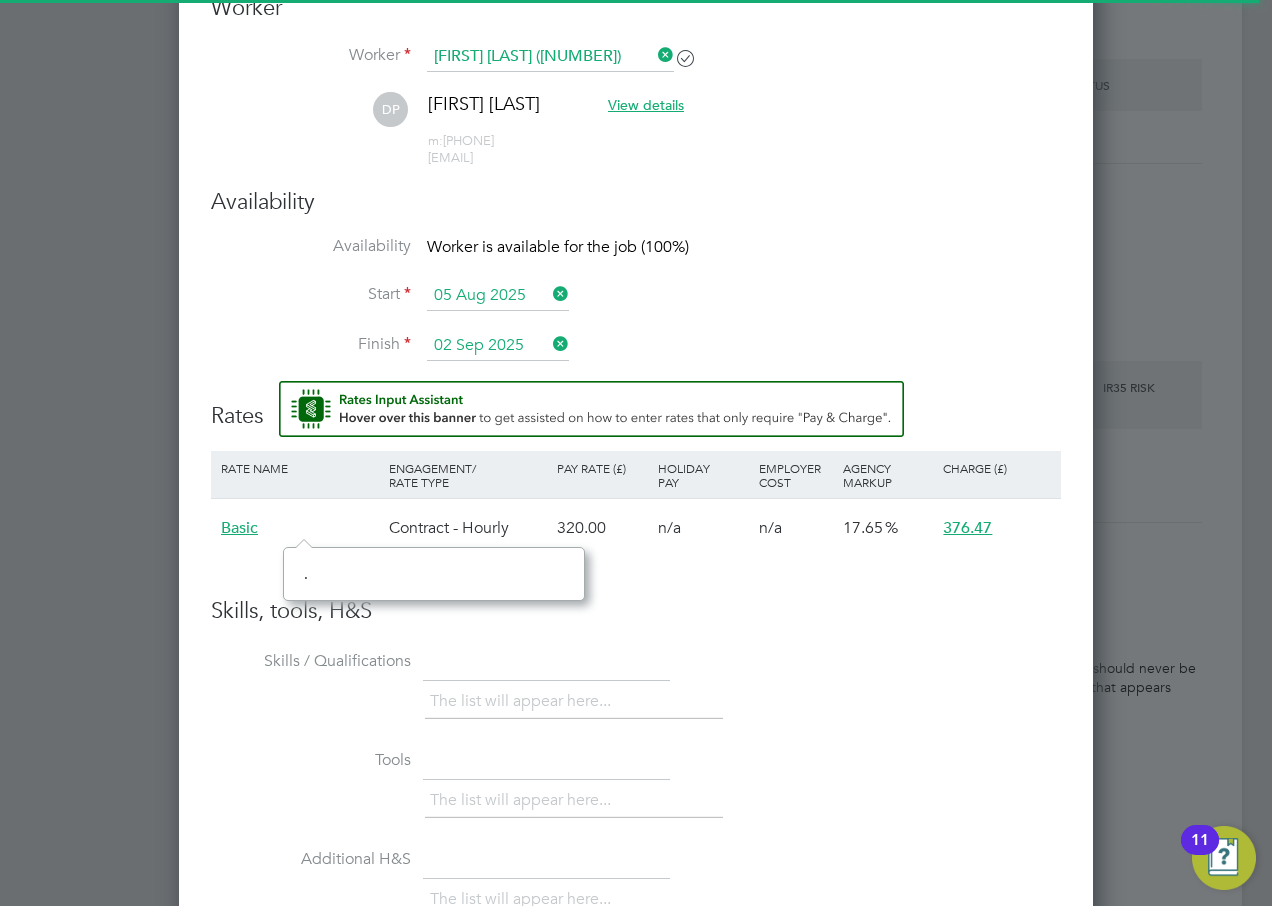 click on "." 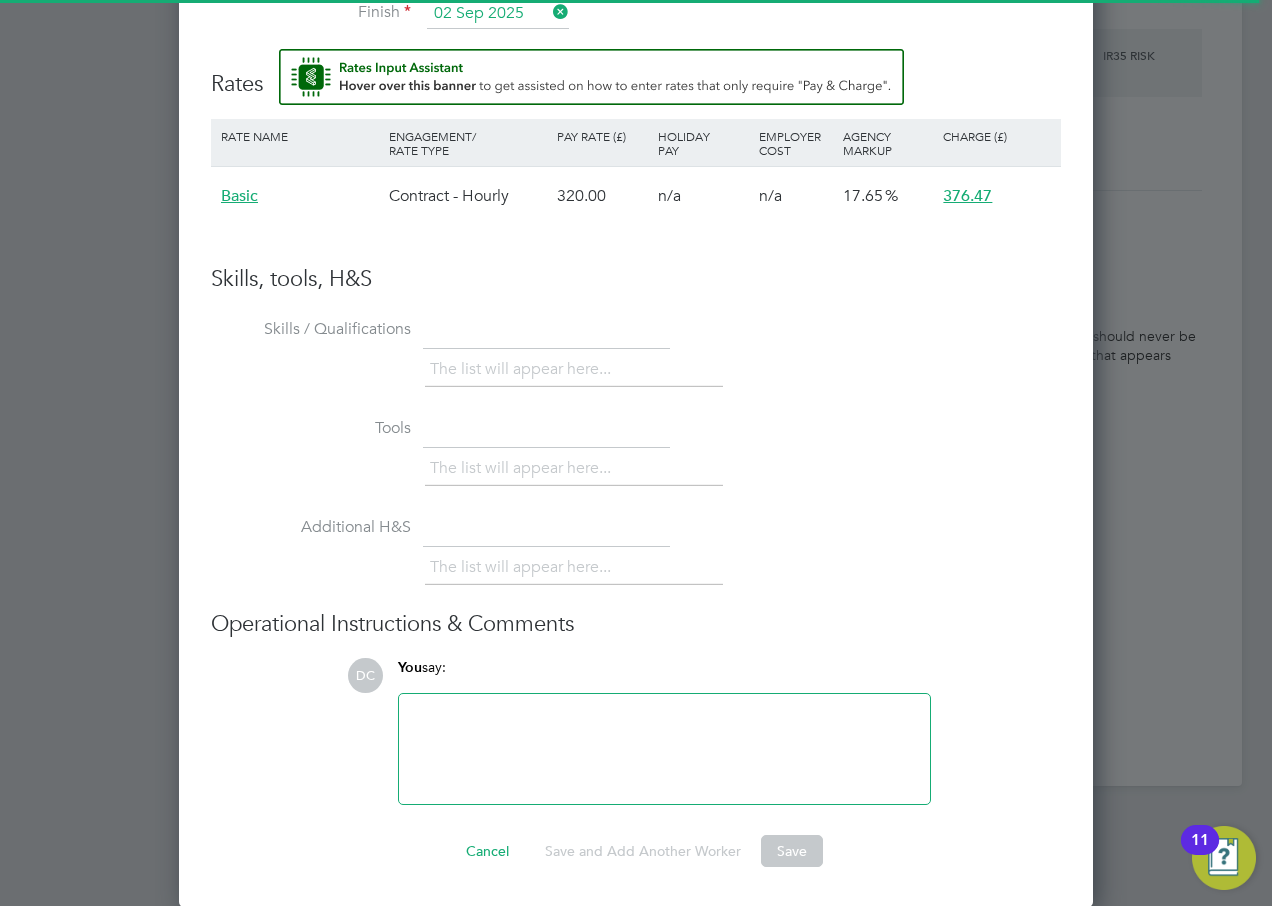 scroll, scrollTop: 1672, scrollLeft: 0, axis: vertical 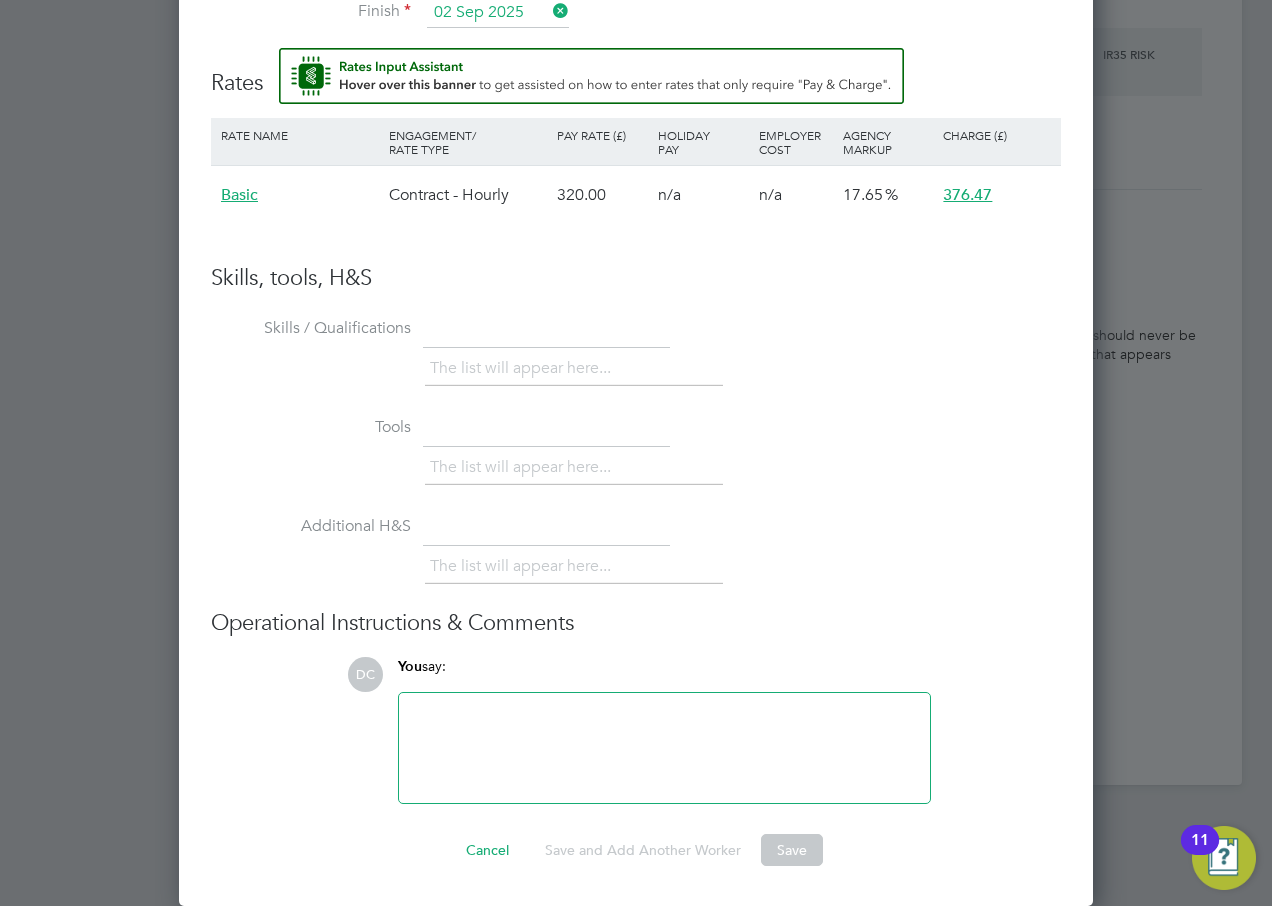 click at bounding box center [664, 748] 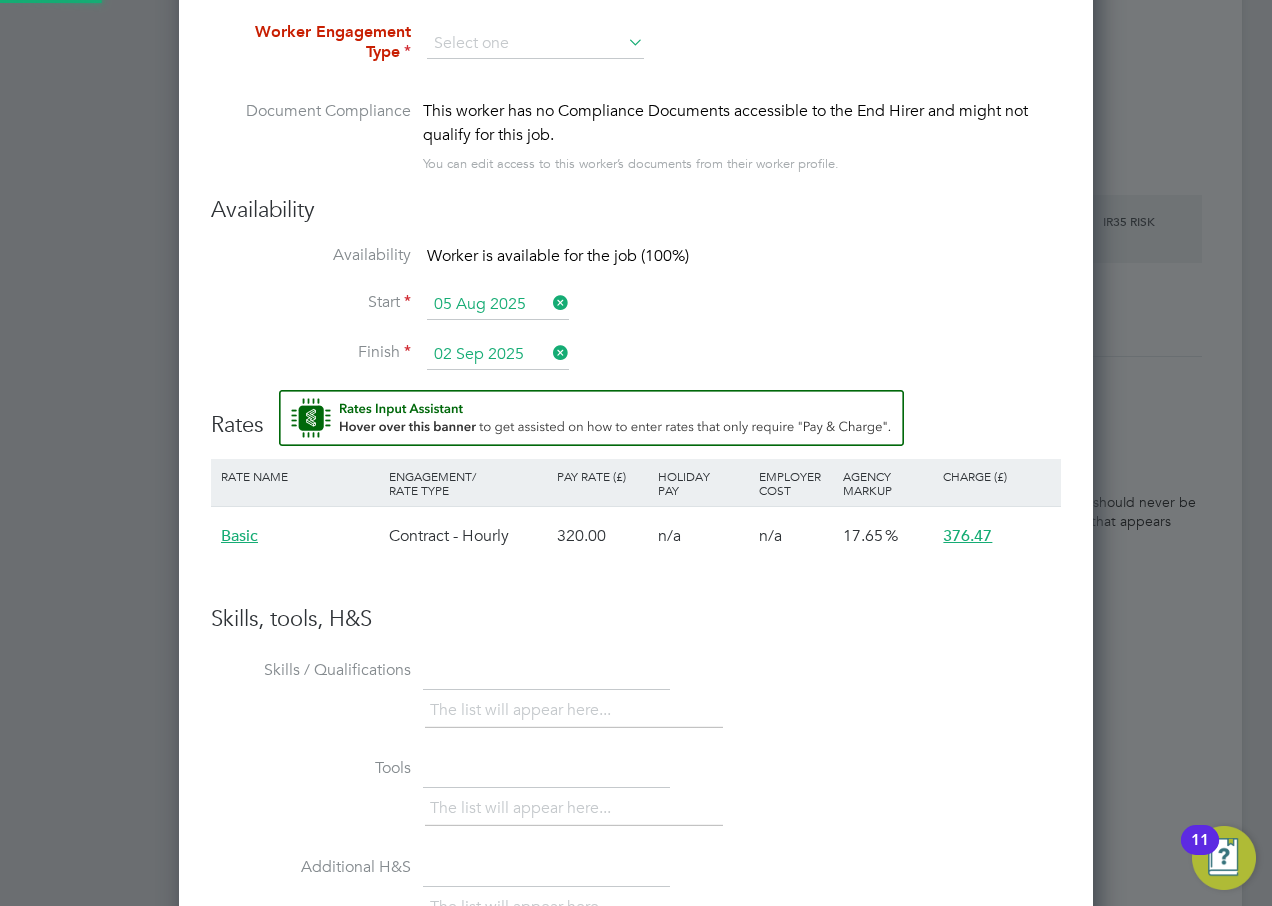 scroll, scrollTop: 1679, scrollLeft: 0, axis: vertical 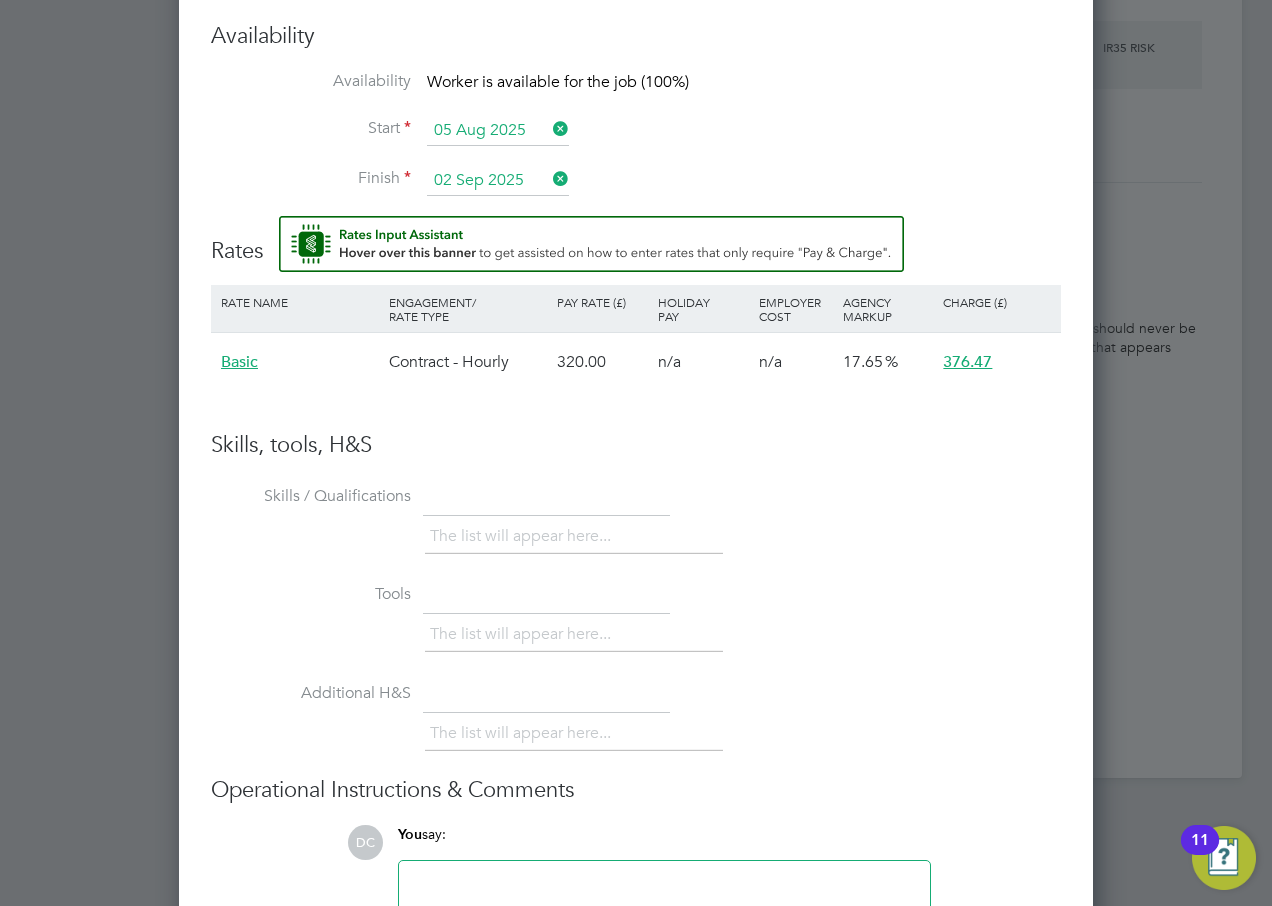 click on "Rates" at bounding box center (636, 241) 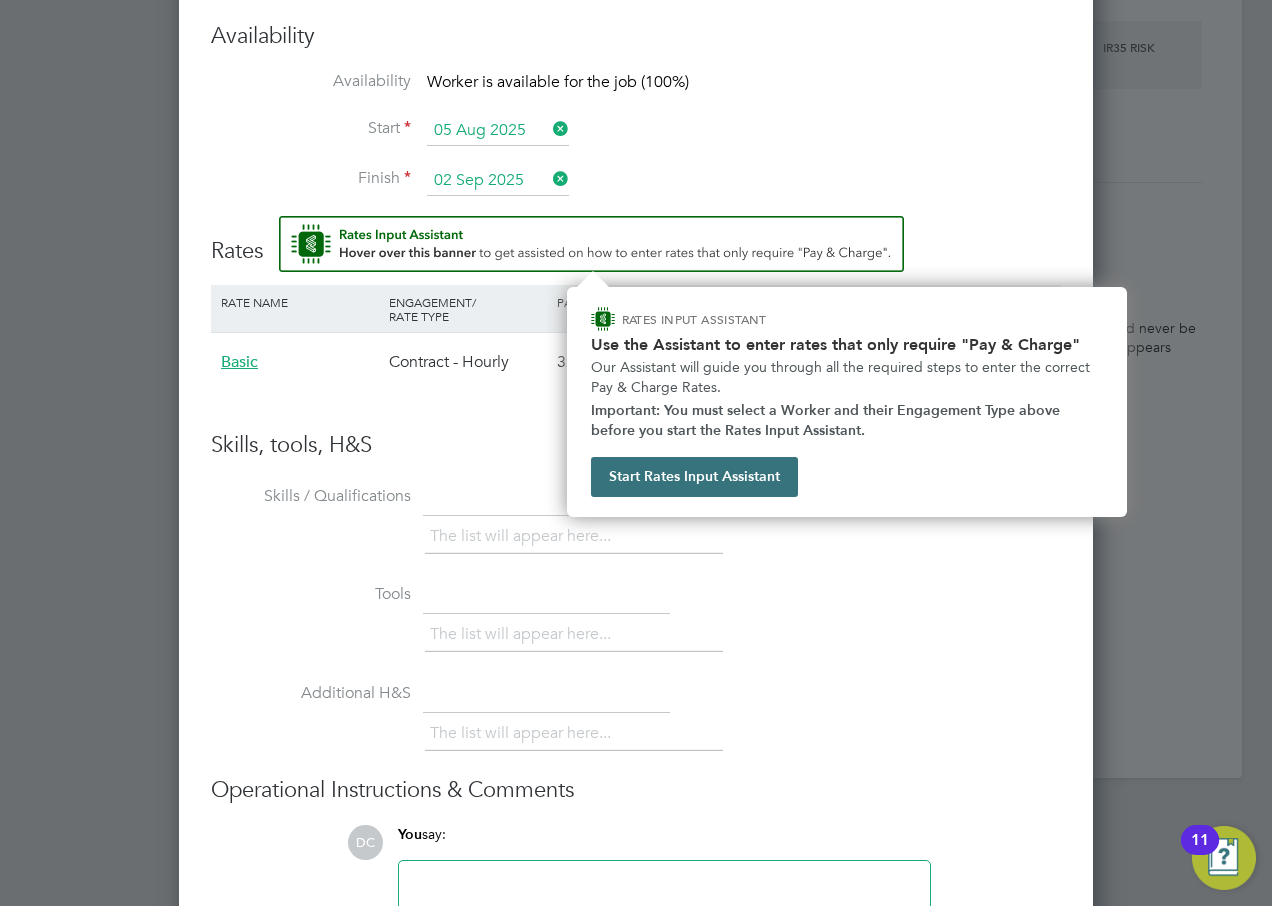 click on "Start Rates Input Assistant" at bounding box center [694, 477] 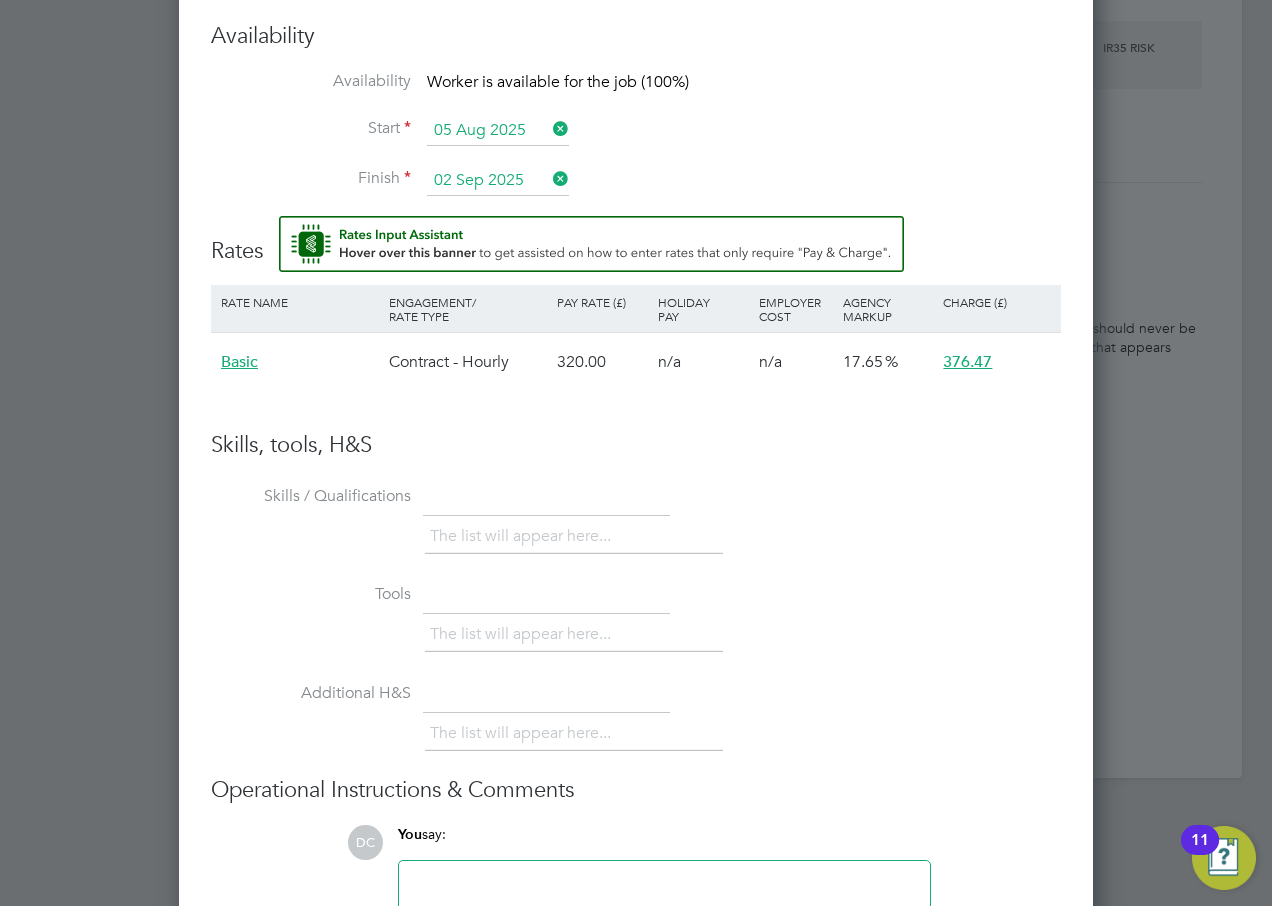 click on "Contract - Hourly" at bounding box center (468, 362) 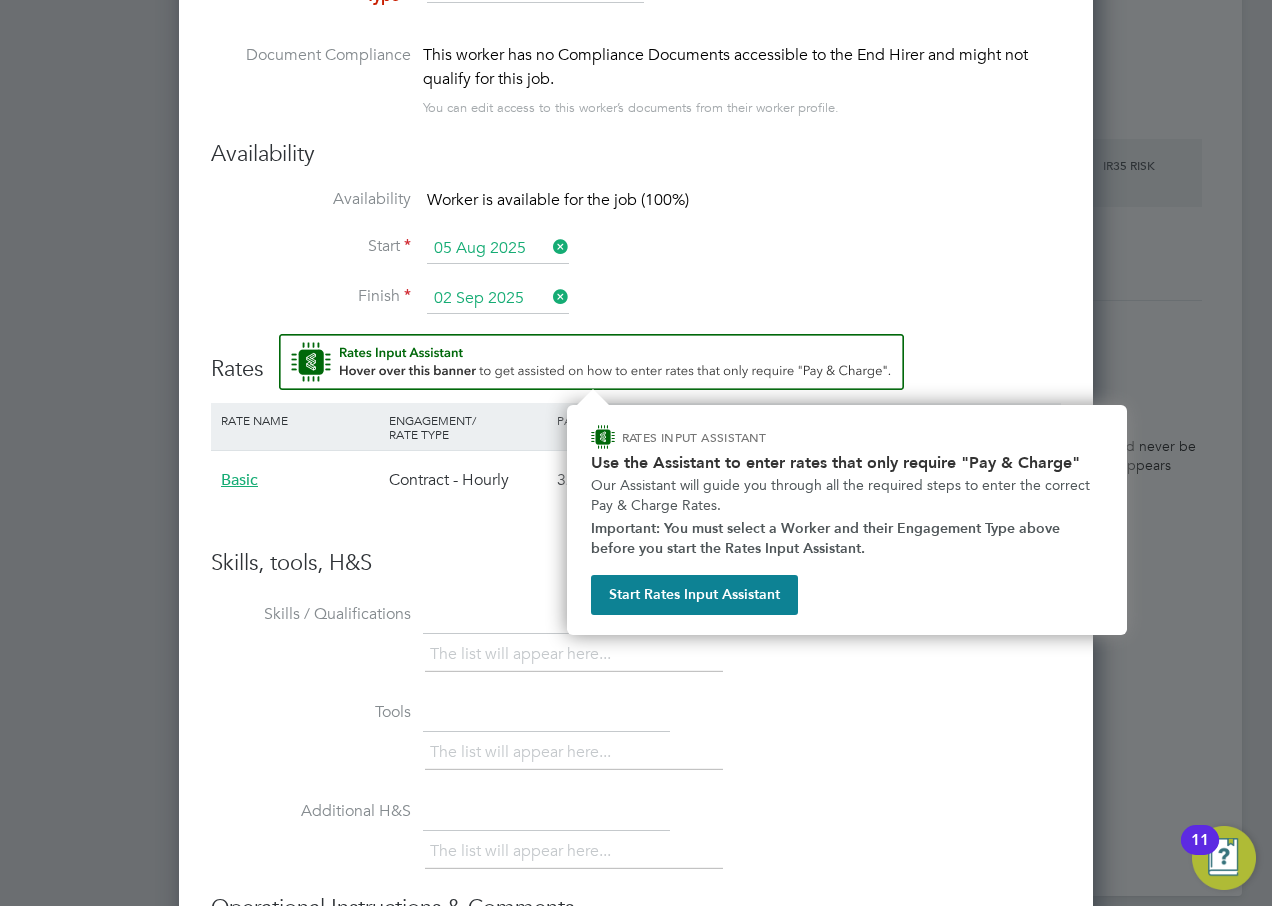 scroll, scrollTop: 1513, scrollLeft: 0, axis: vertical 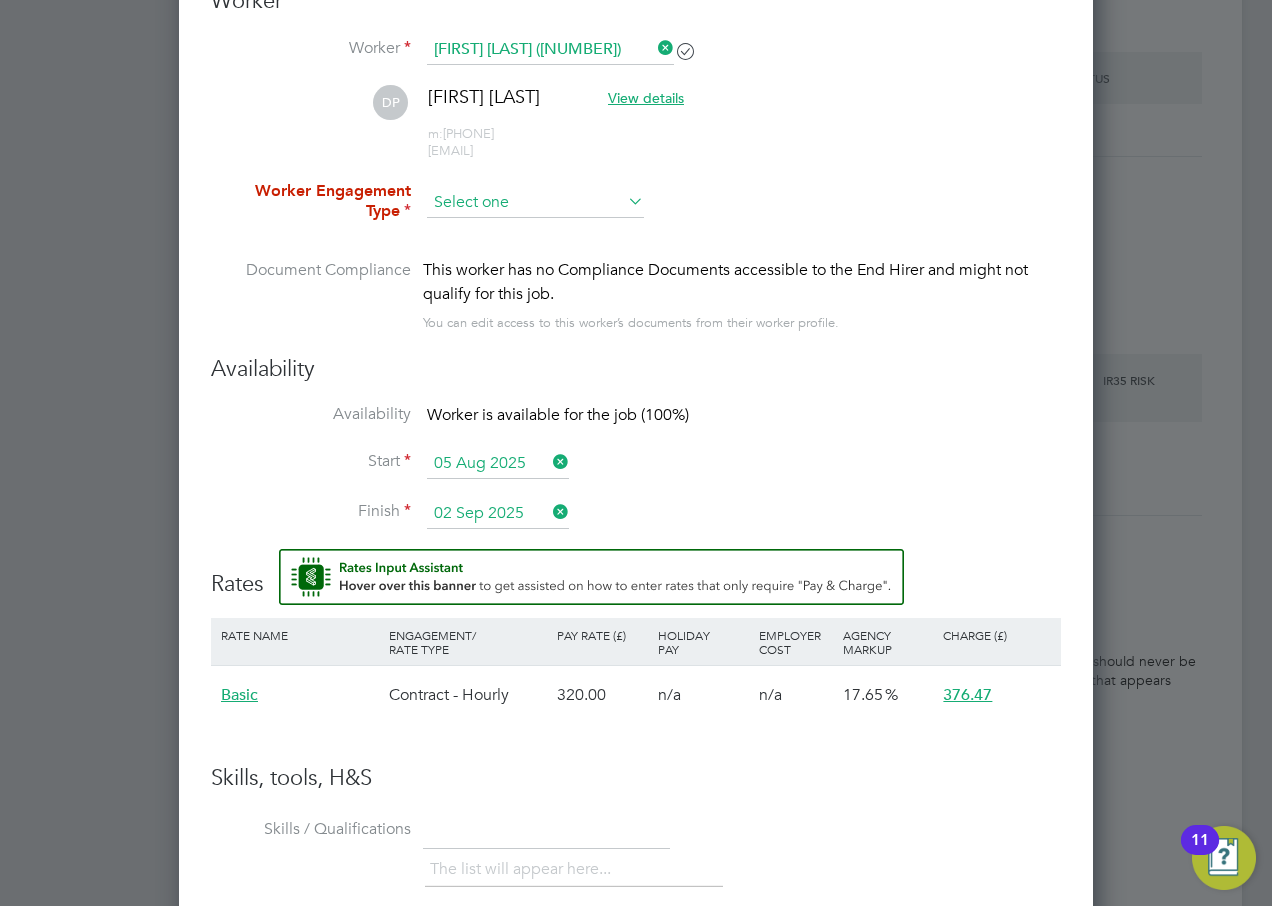 click at bounding box center (535, 203) 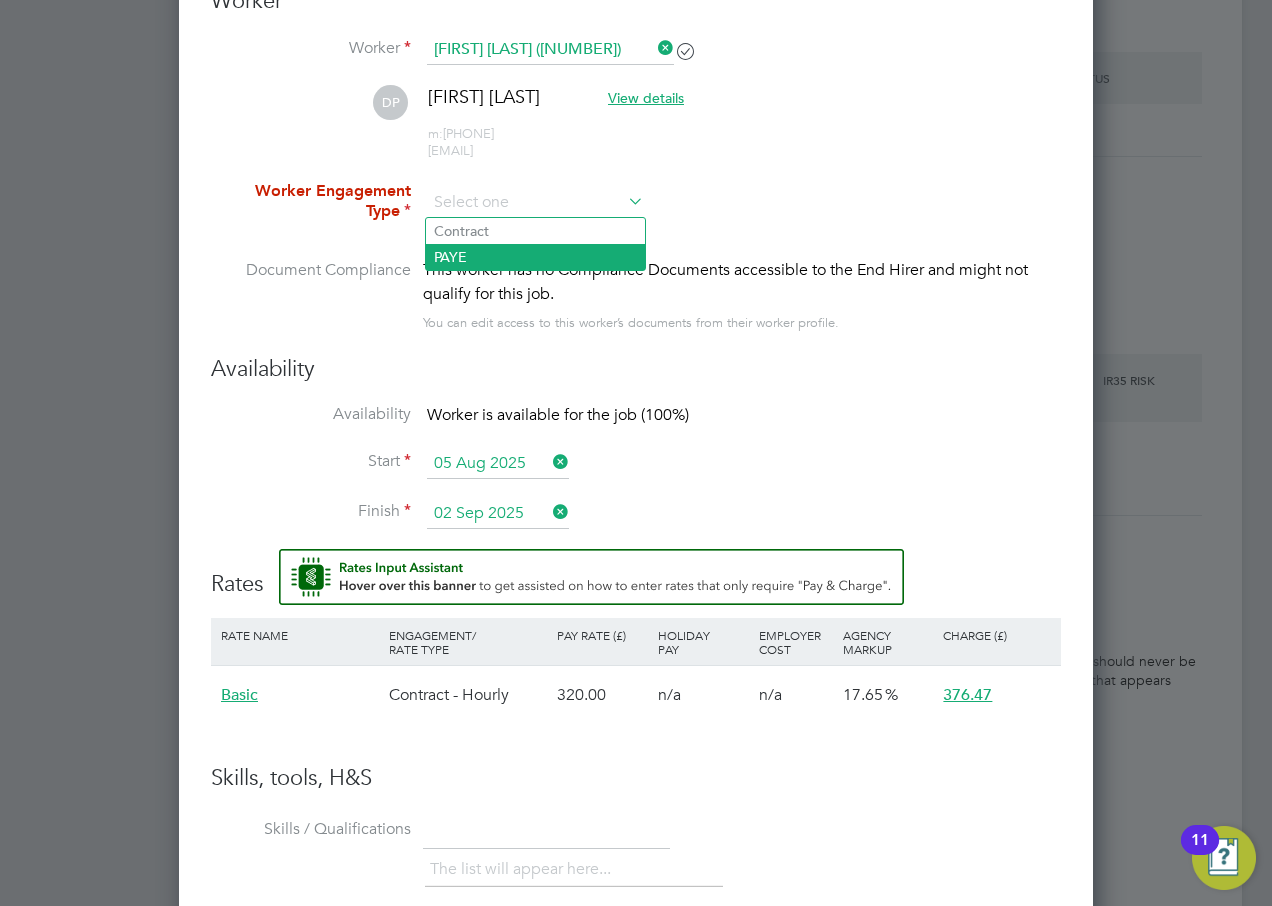 click on "PAYE" 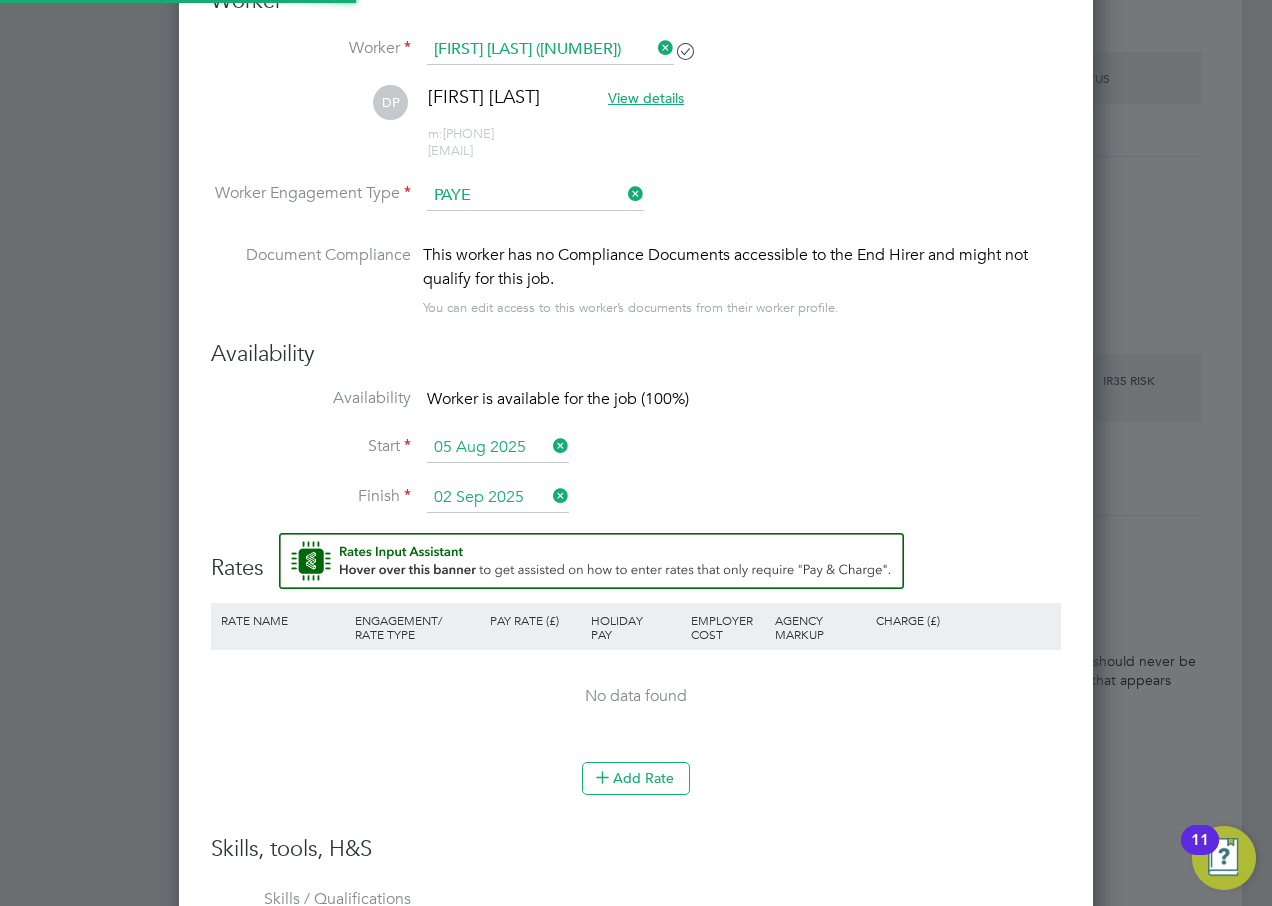 scroll, scrollTop: 10, scrollLeft: 10, axis: both 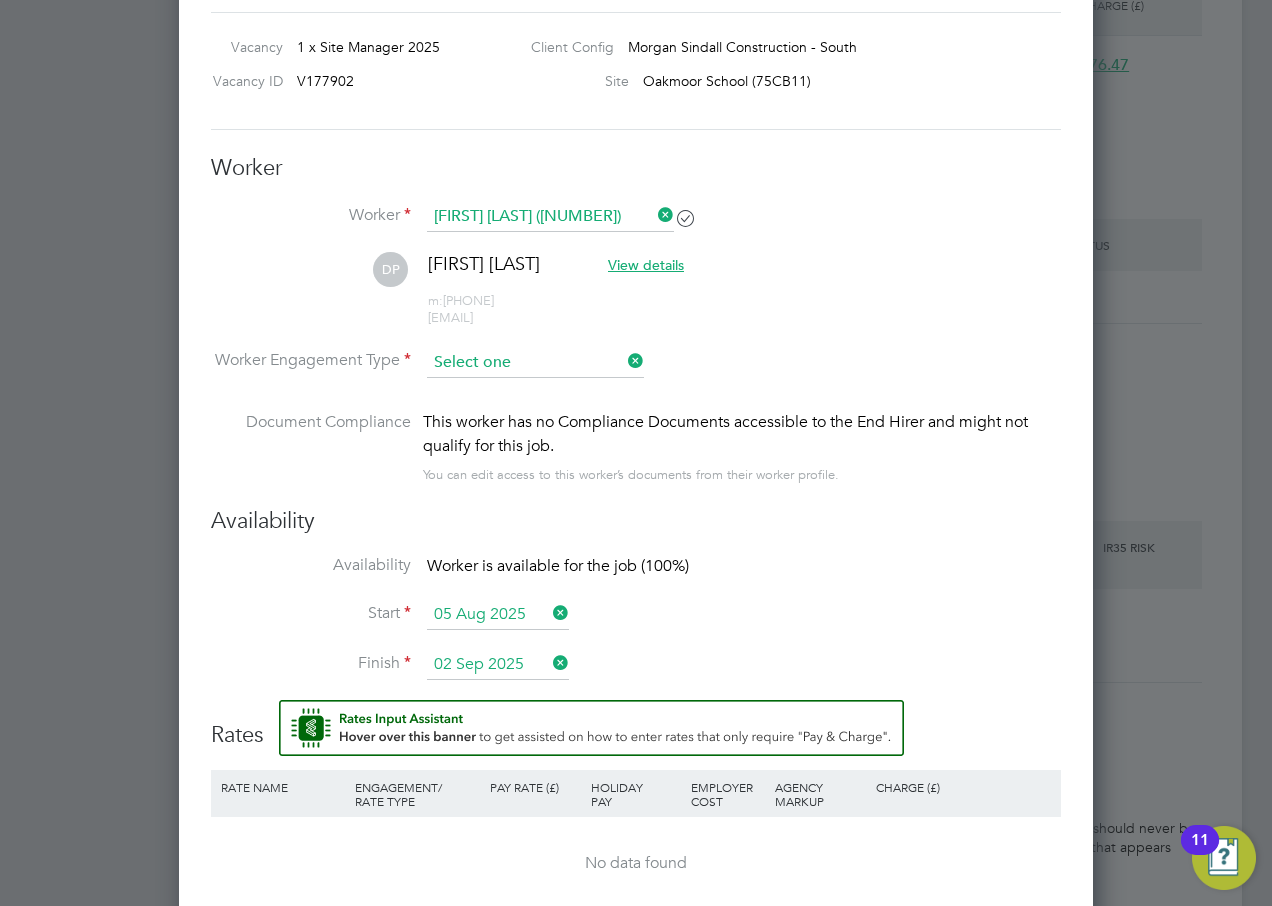 click at bounding box center (535, 363) 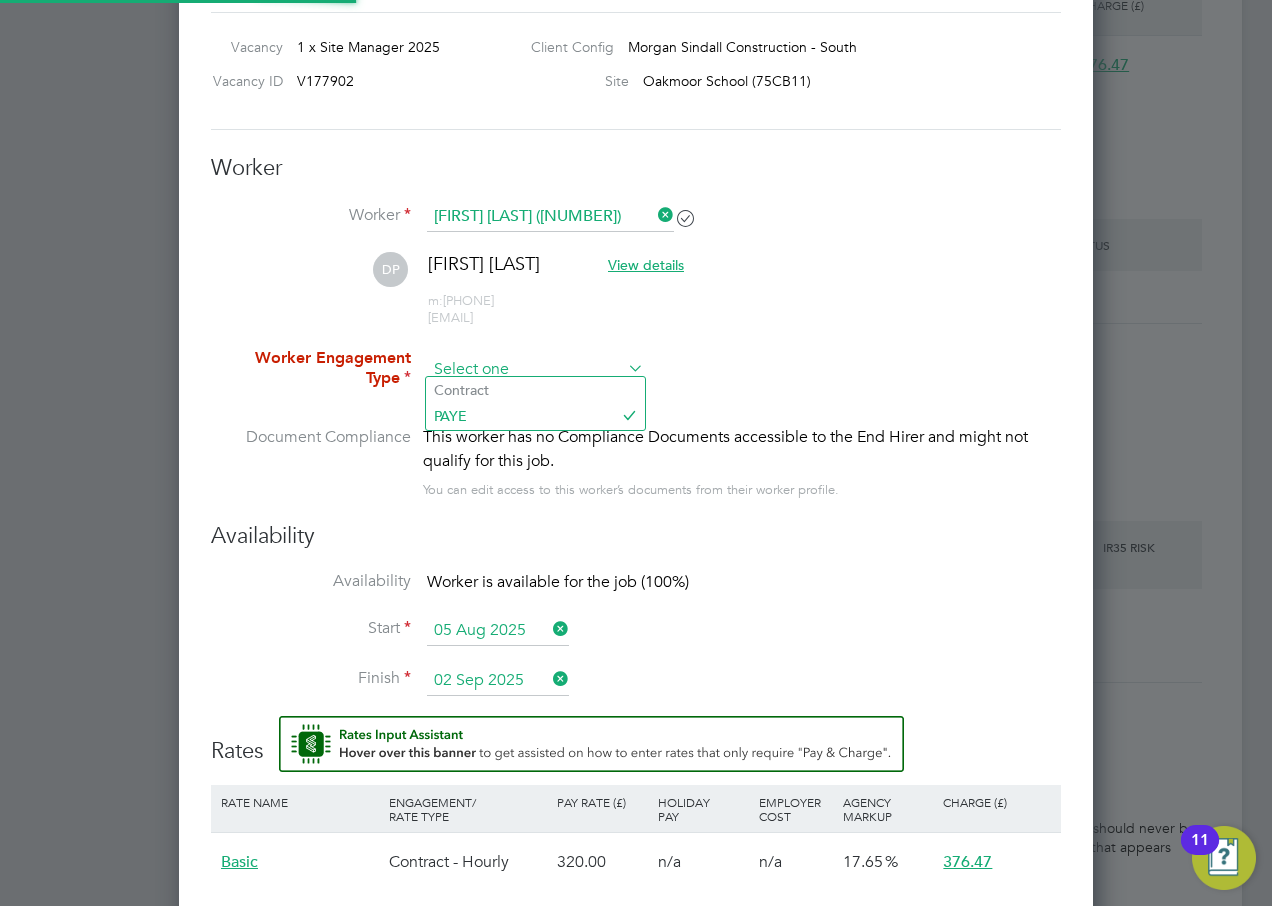 scroll, scrollTop: 10, scrollLeft: 10, axis: both 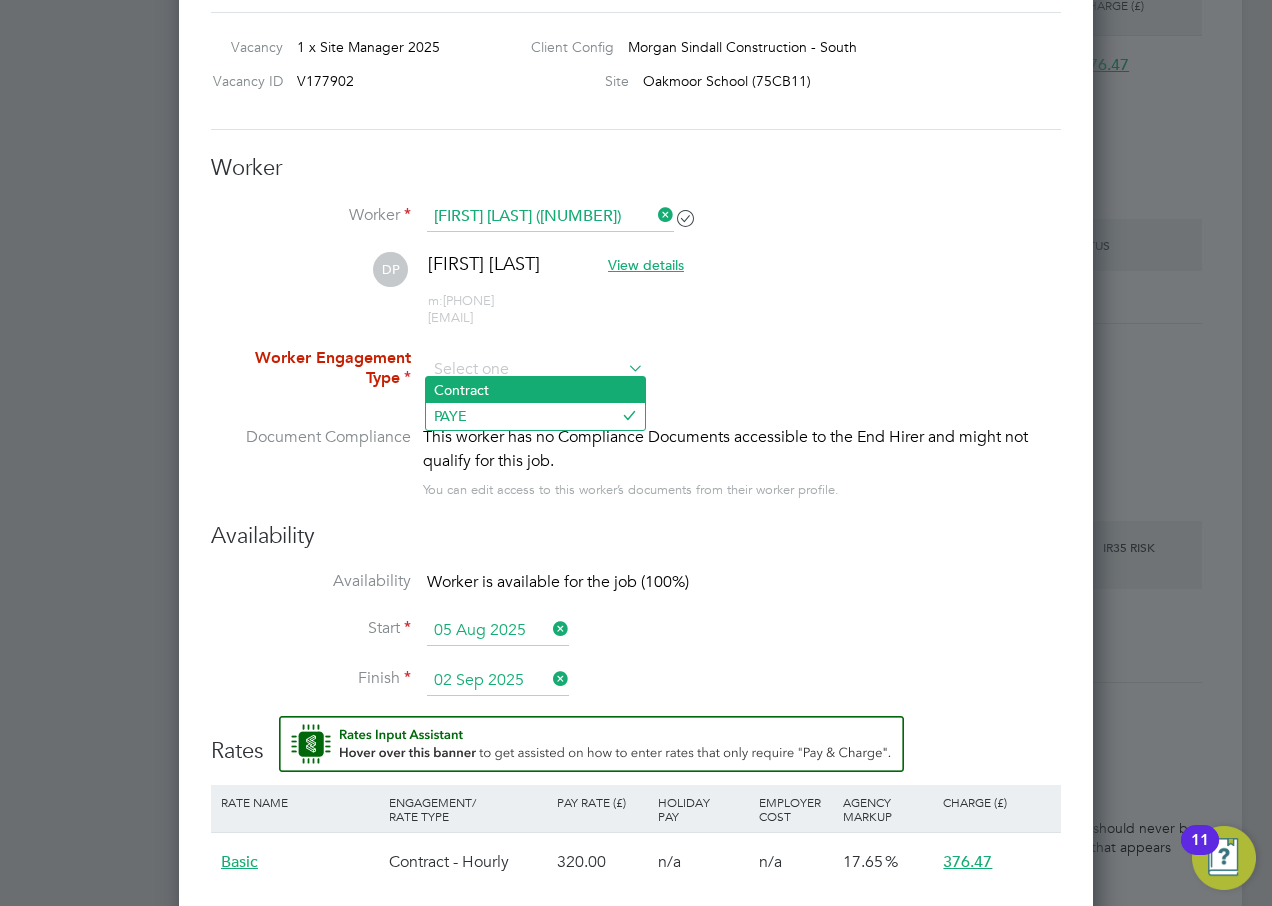 click on "Contract" 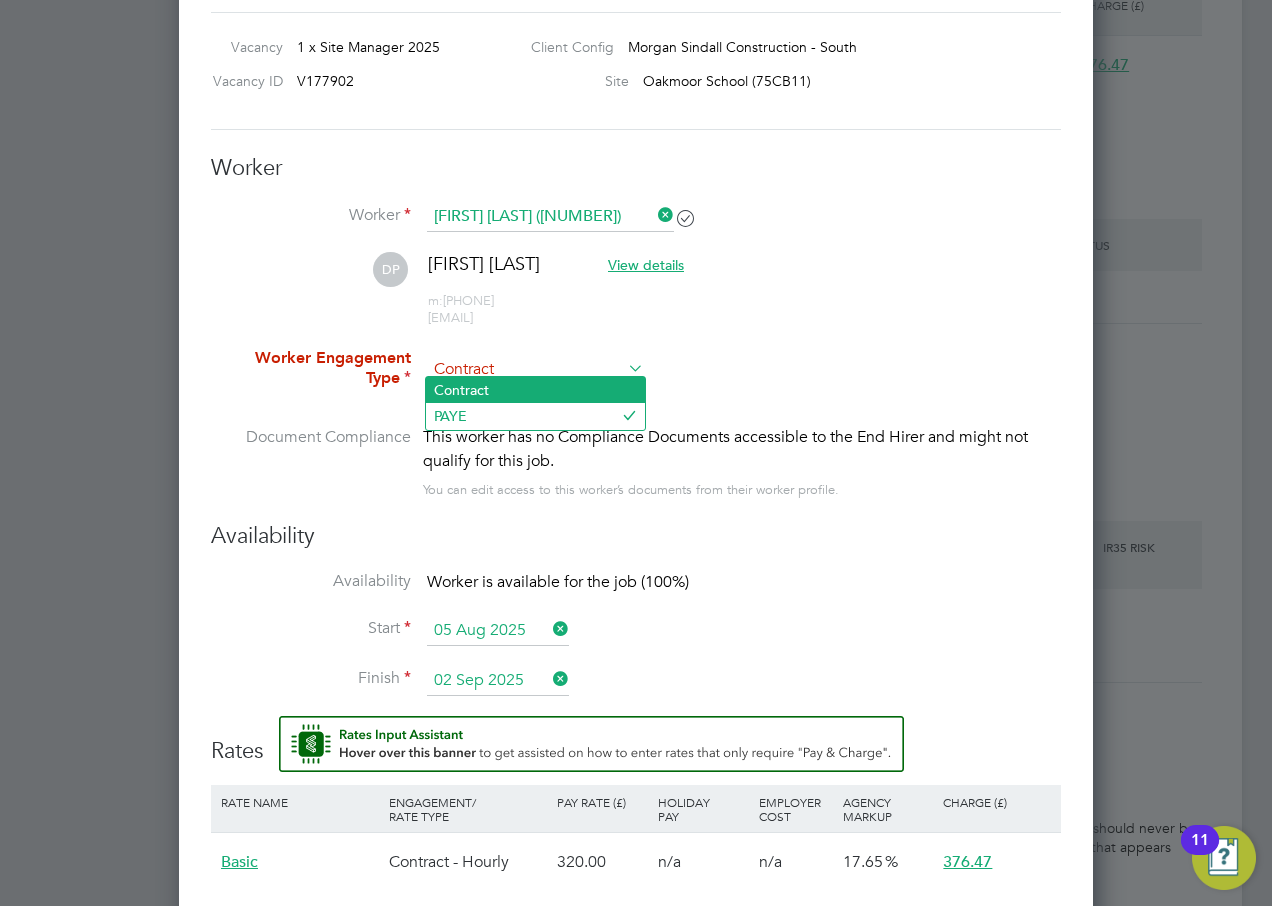 scroll, scrollTop: 1715, scrollLeft: 915, axis: both 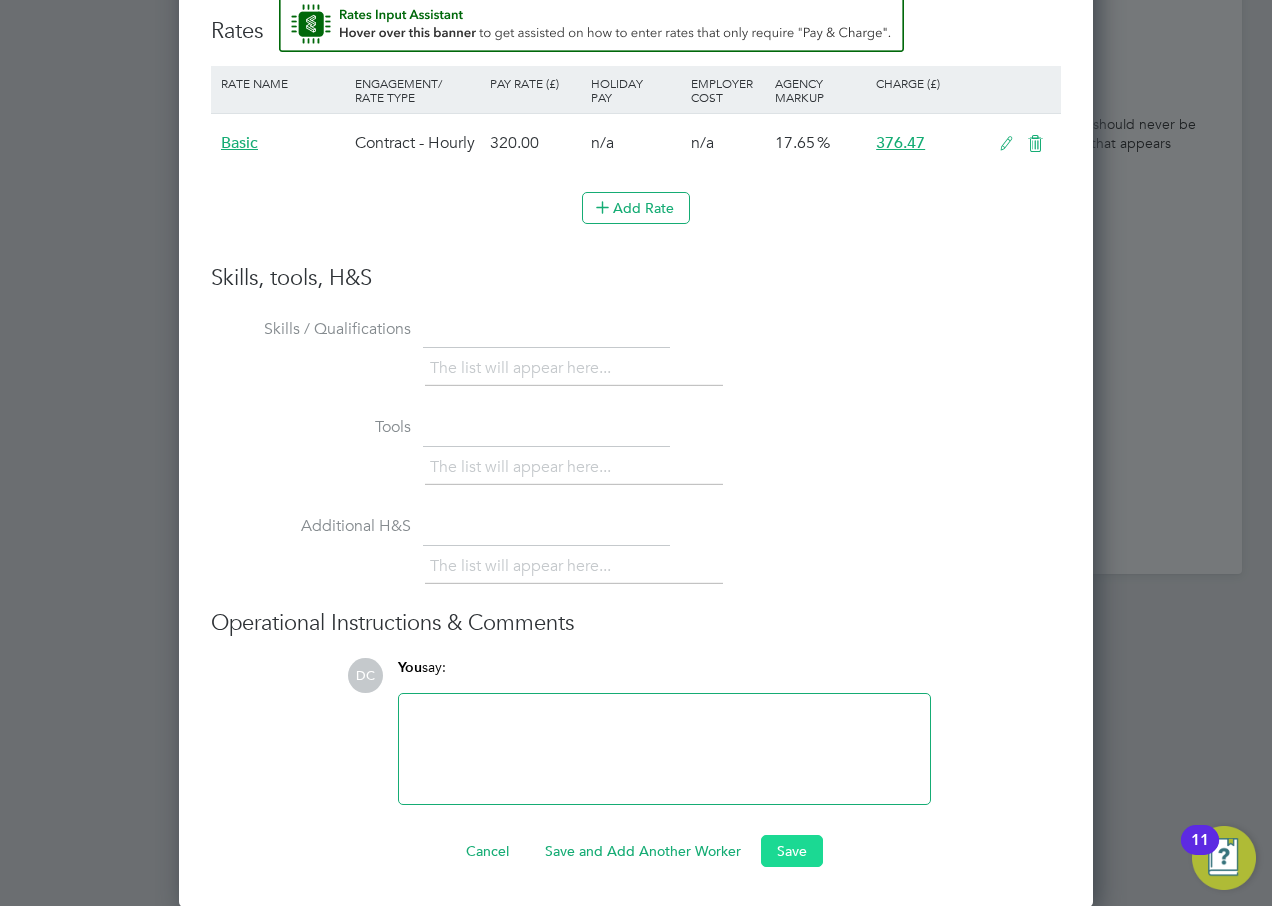 click on "Save" at bounding box center [792, 851] 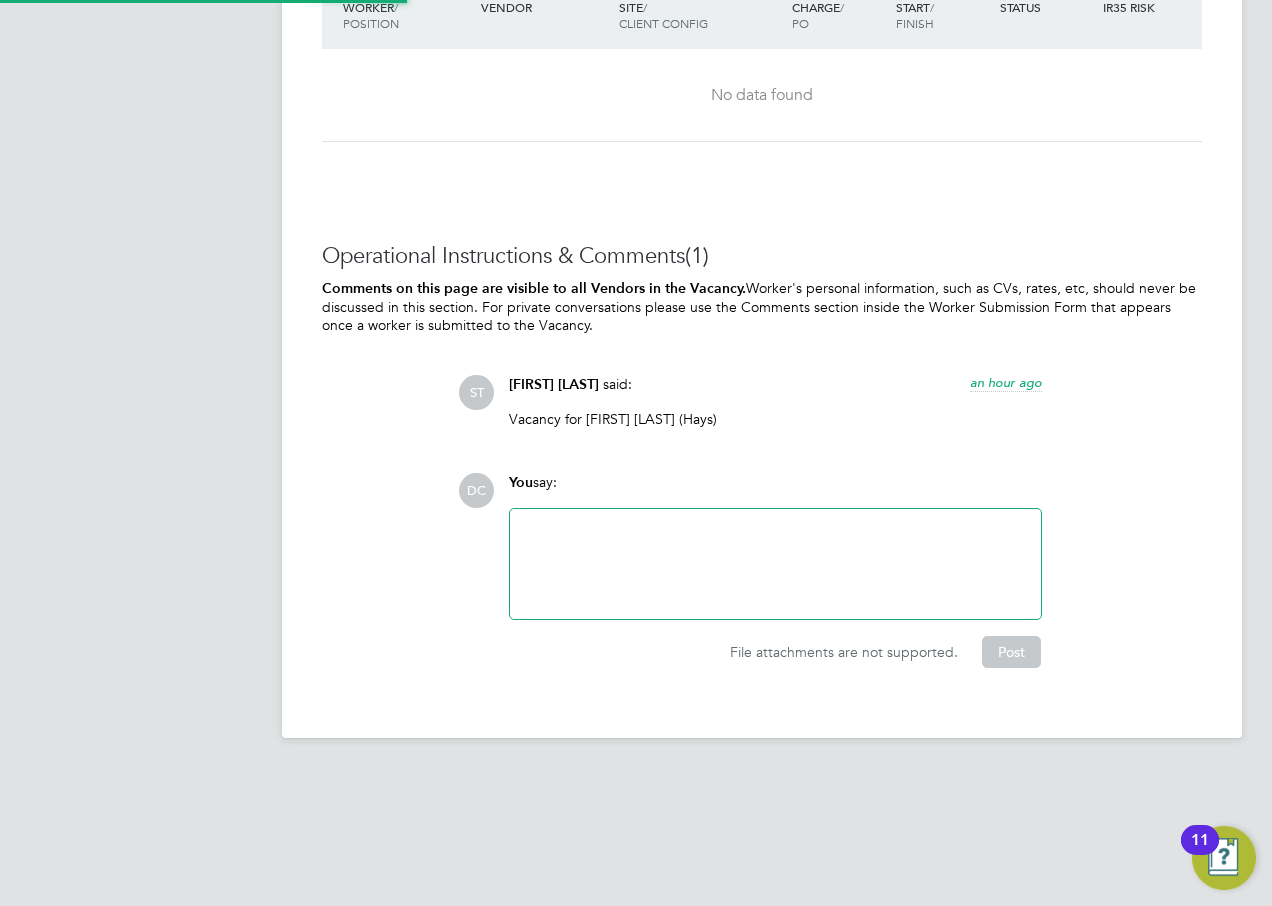 scroll, scrollTop: 1447, scrollLeft: 0, axis: vertical 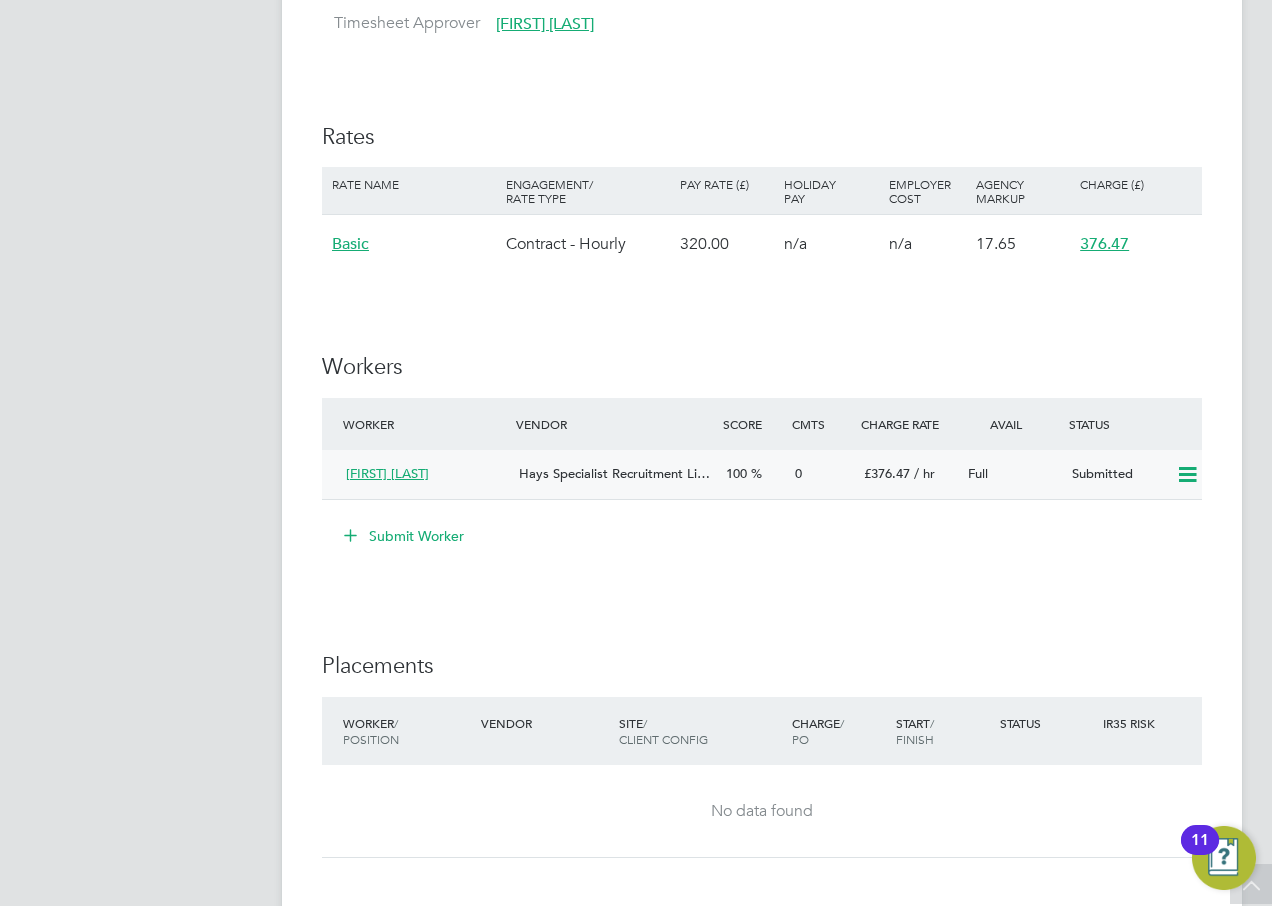 click 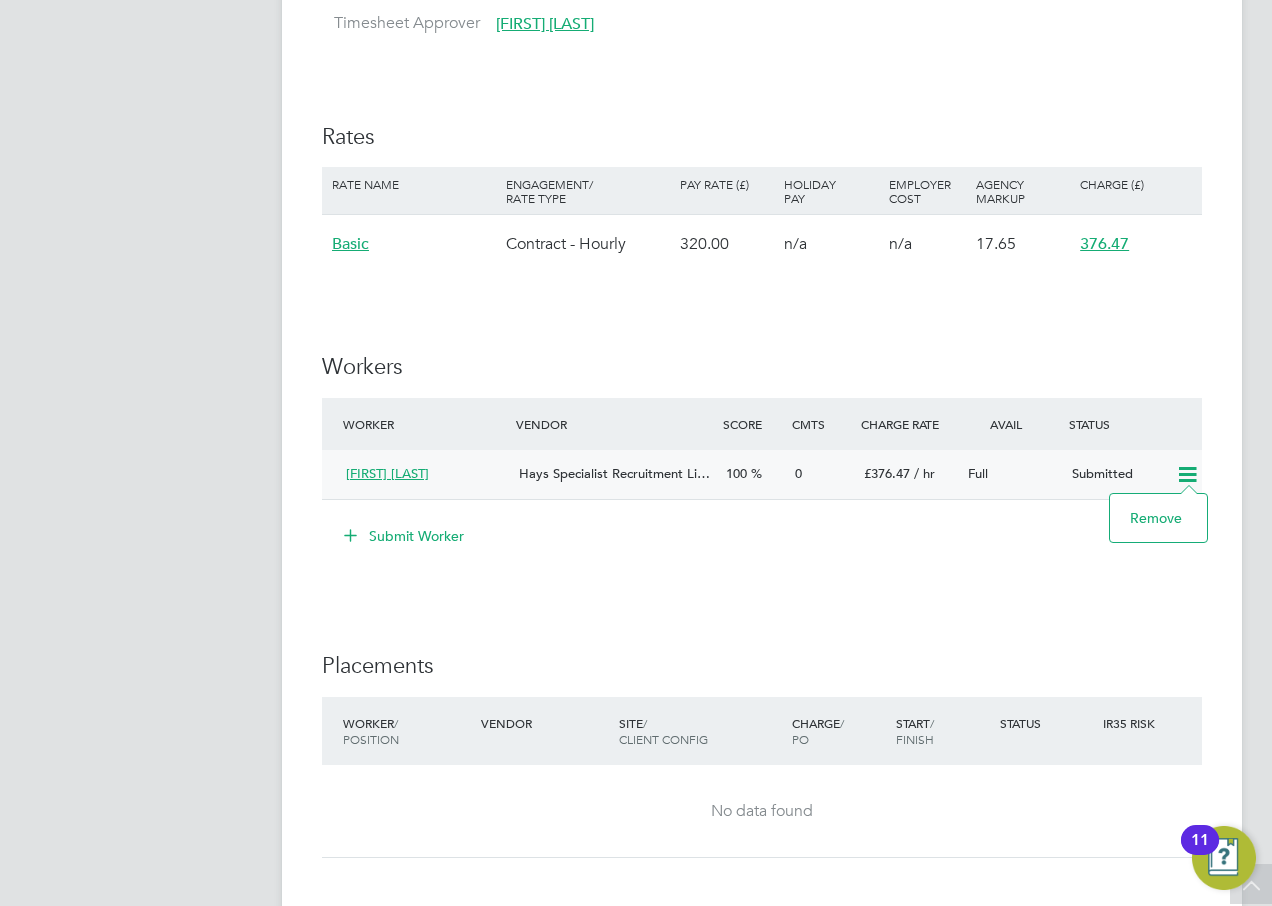 click 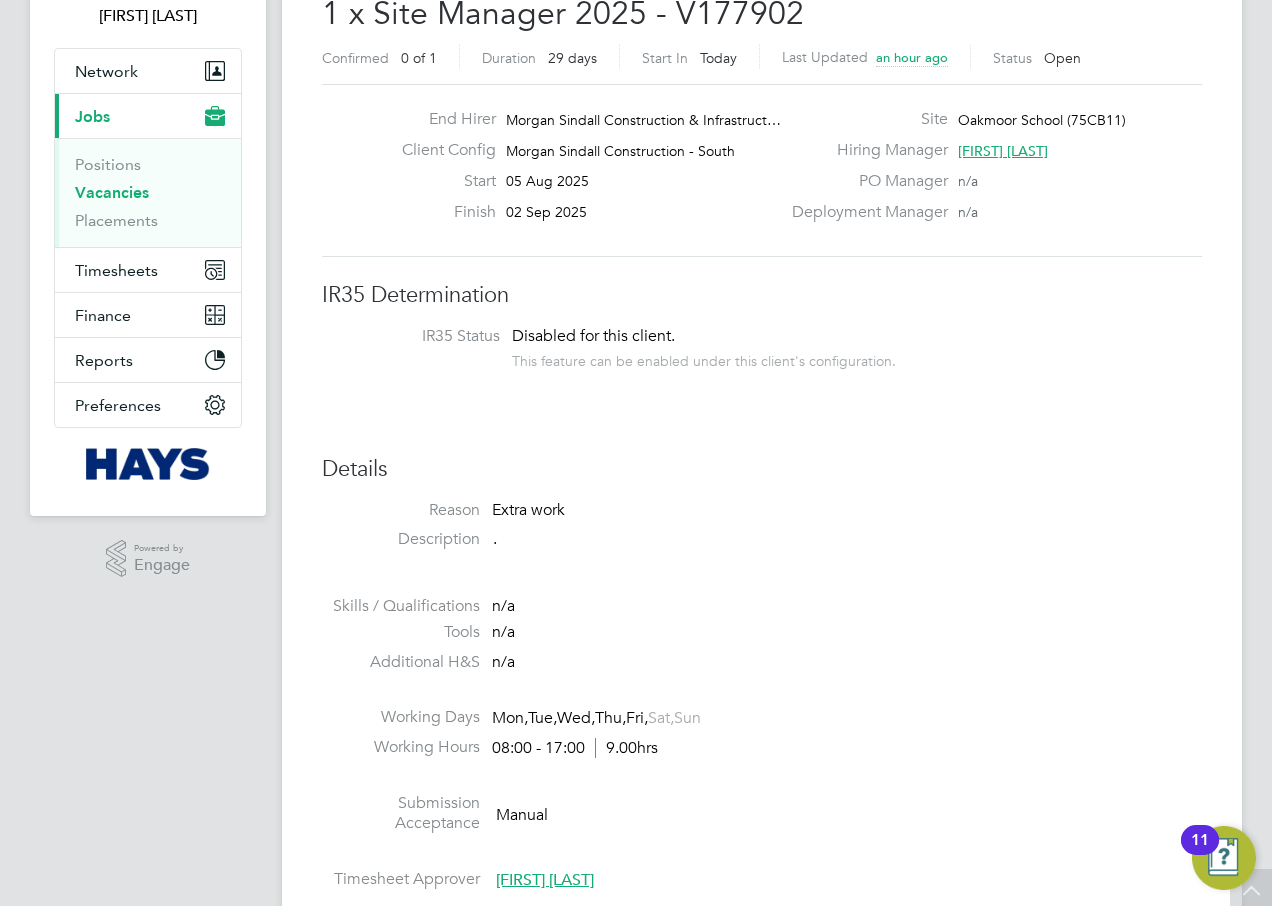 scroll, scrollTop: 0, scrollLeft: 0, axis: both 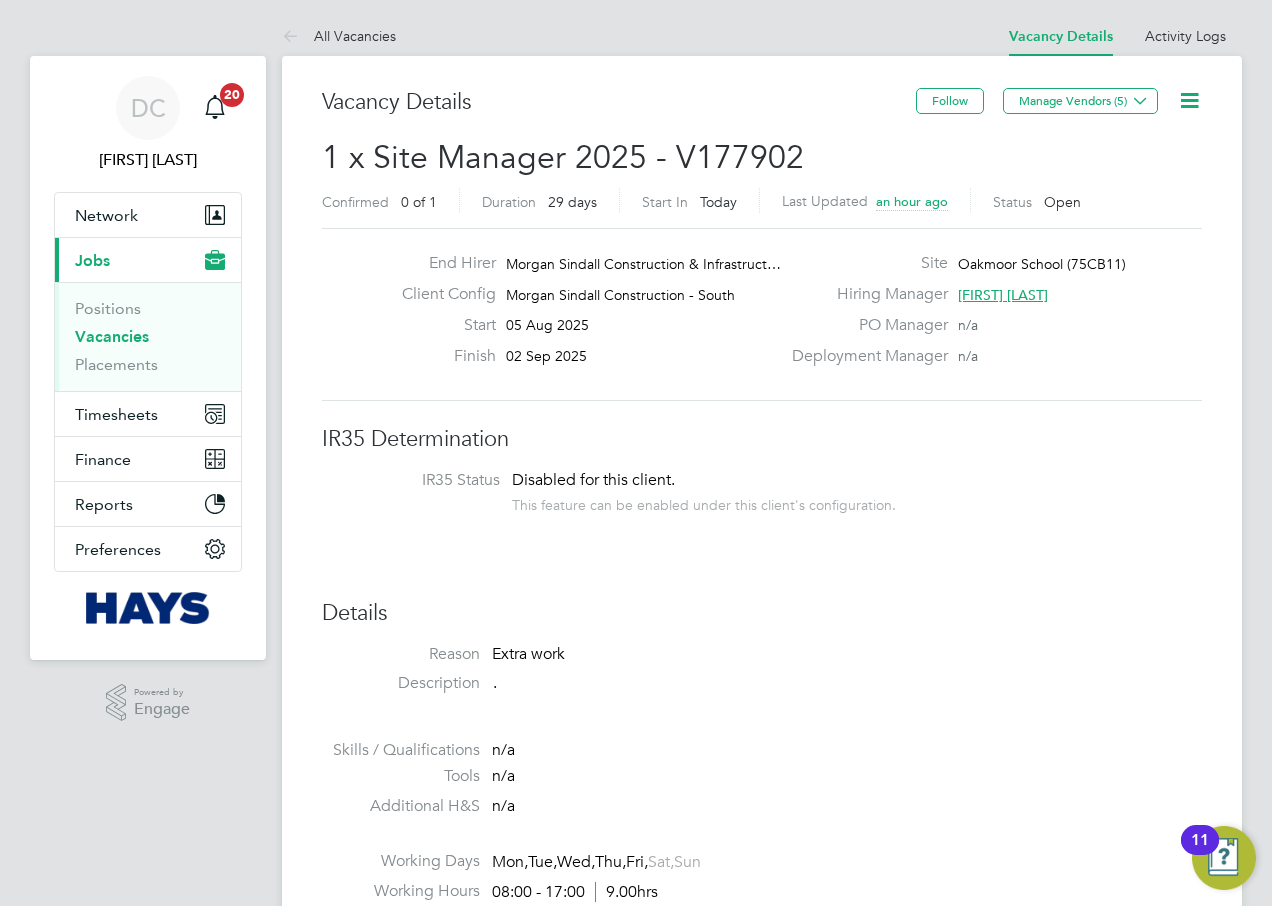 click 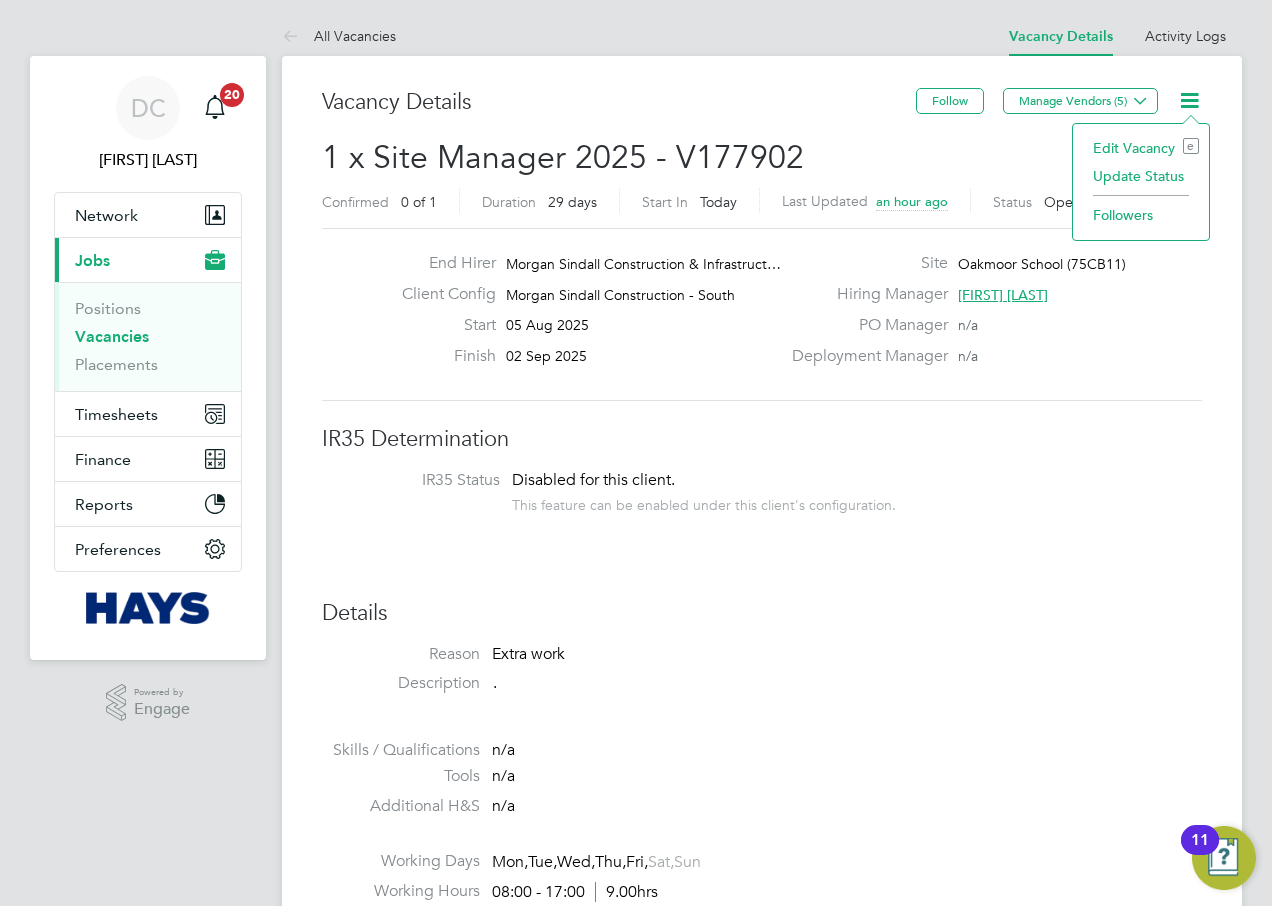 scroll, scrollTop: 0, scrollLeft: 262, axis: horizontal 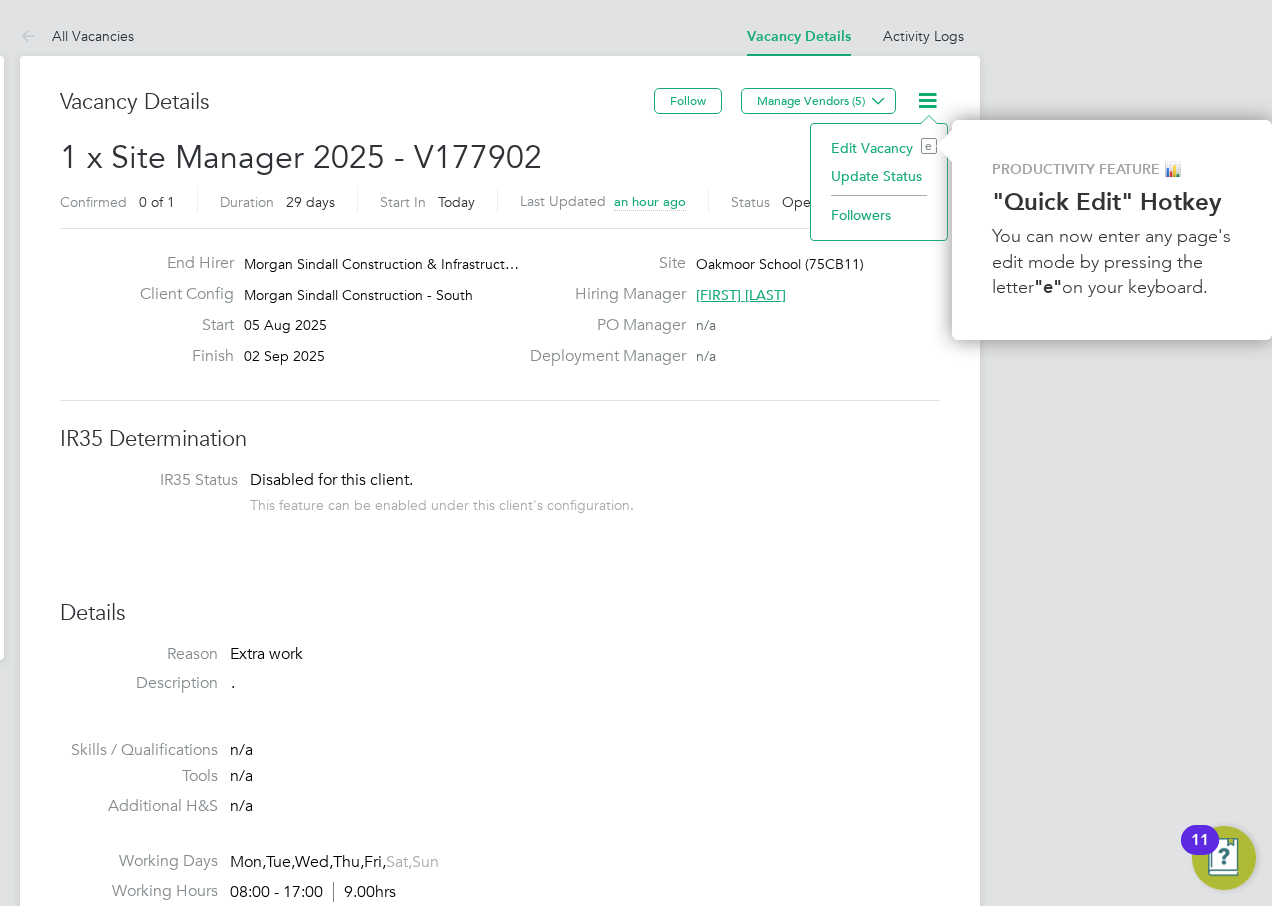 click on "IR35 Determination IR35 Status Disabled for this client. This feature can be enabled under this client's configuration. Details Reason   Extra work Description . Skills / Qualifications n/a Tools n/a Additional H&S n/a Working Days   Mon,  Tue,  Wed,  Thu,  Fri,  Sat,  Sun Working Hours 08:00 - 17:00  9.00hrs Submission Acceptance   Manual Timesheet Approver   Peter Schroeder   Rates Rate Name Engagement/ Rate Type Pay Rate (£) Holiday Pay Employer Cost Agency Markup Charge (£) Basic Contract - Hourly 320.00   n/a   n/a 17.65 376.47 Workers Worker Vendor Score Cmts Charge Rate Avail Status Danny Phillips Hays Specialist Recruitment Li… 100 0 £376.47   / hr Full   Submitted Submit Worker Placements Worker  / Position Vendor Site / Client Config Charge  / PO Start  / Finish Status IR35 Risk No data found Show   more Operational Instructions & Comments  (1) Comments on this page are visible to all Vendors in the Vacancy. ST Samreet Thandi   said:   an hour ago Vacancy for Danny Phillips (Hays) Show more DC" 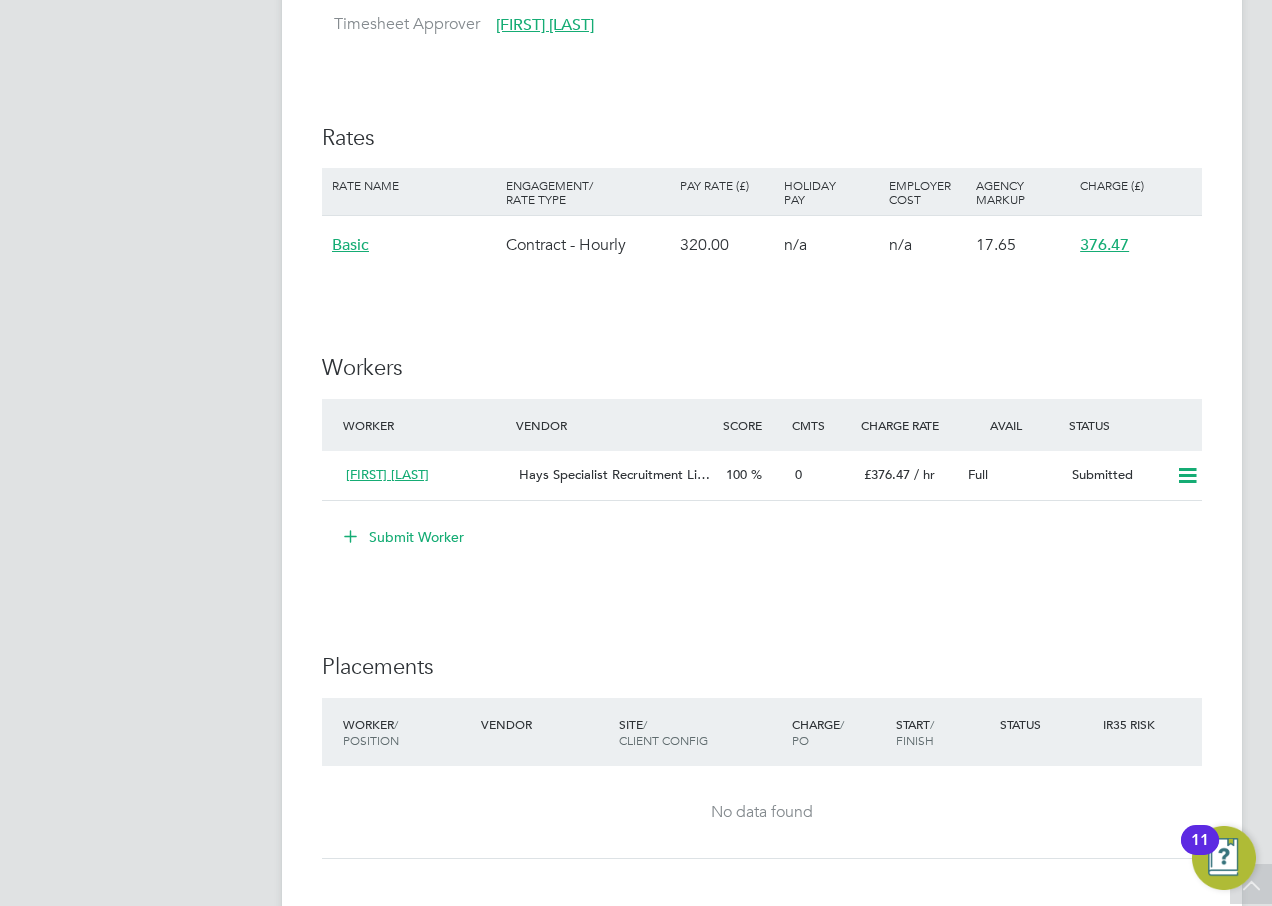scroll, scrollTop: 912, scrollLeft: 0, axis: vertical 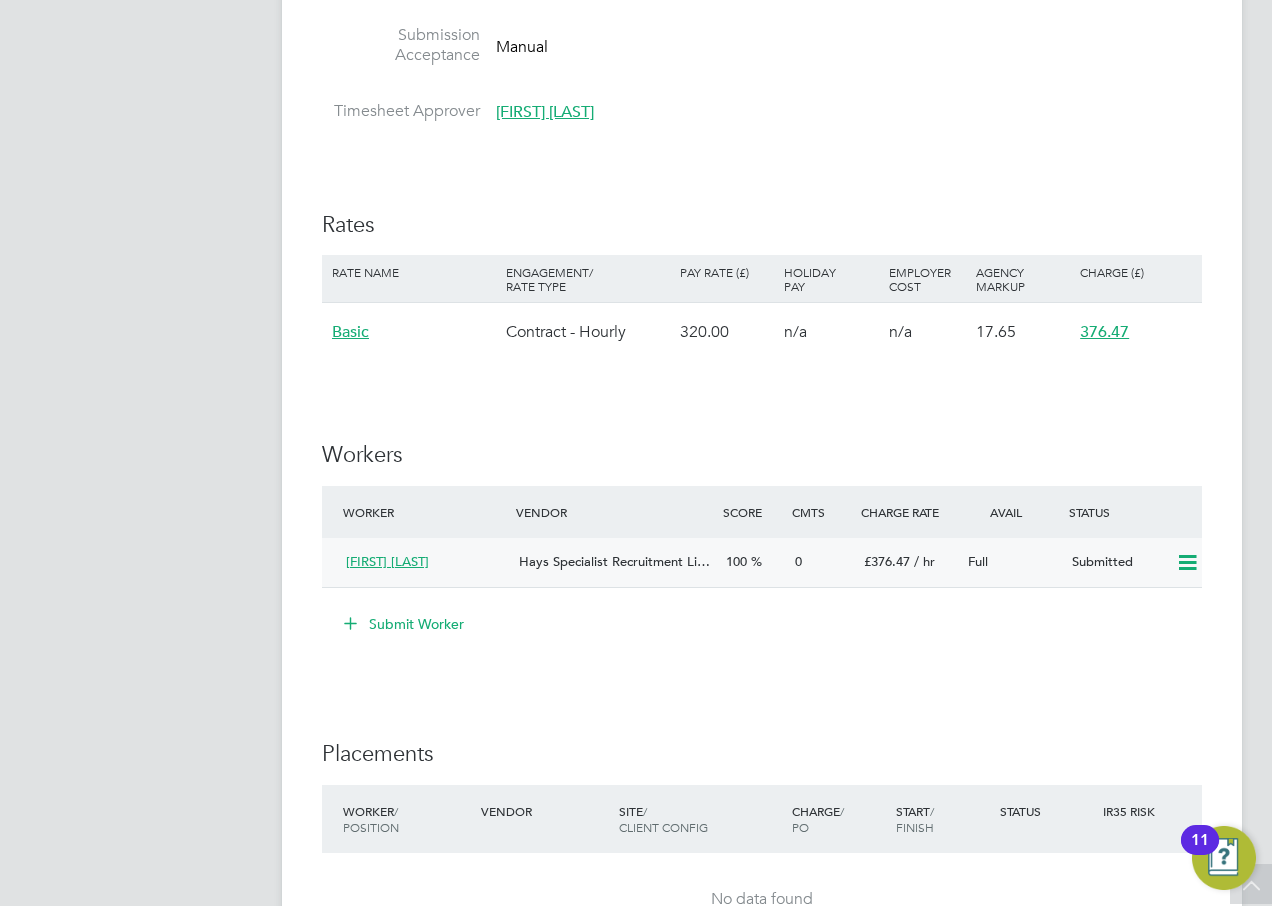 click on "Submitted" 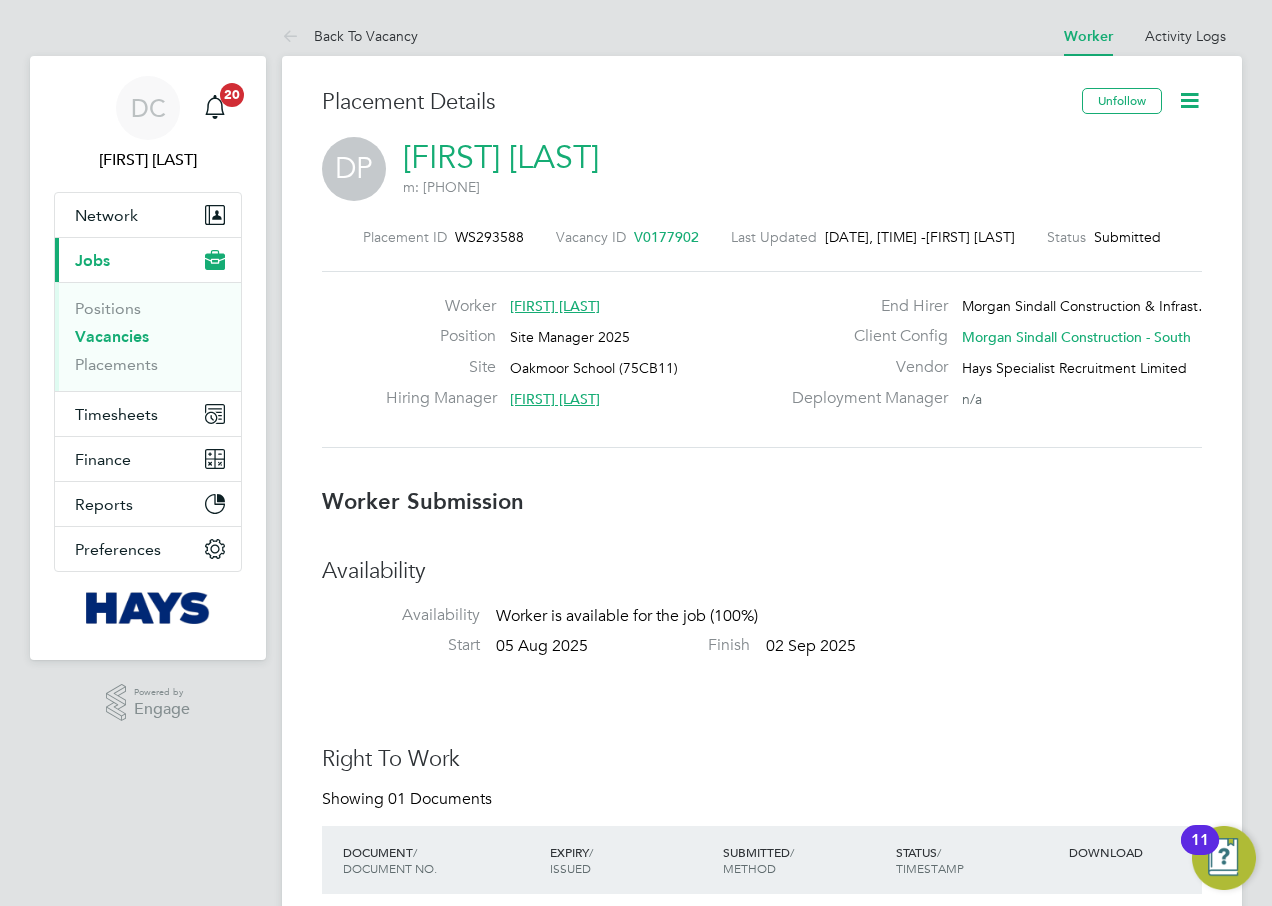 click 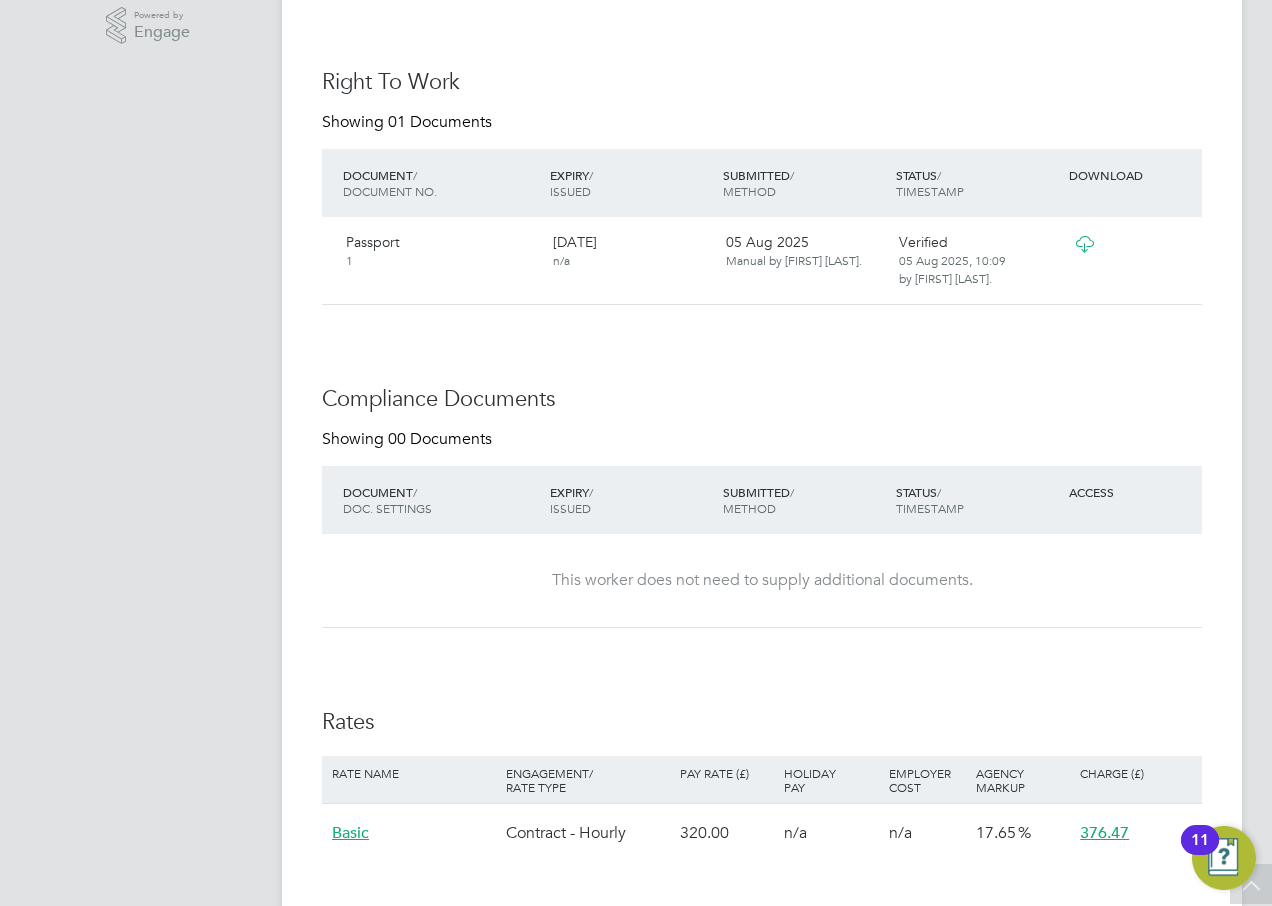 scroll, scrollTop: 11, scrollLeft: 0, axis: vertical 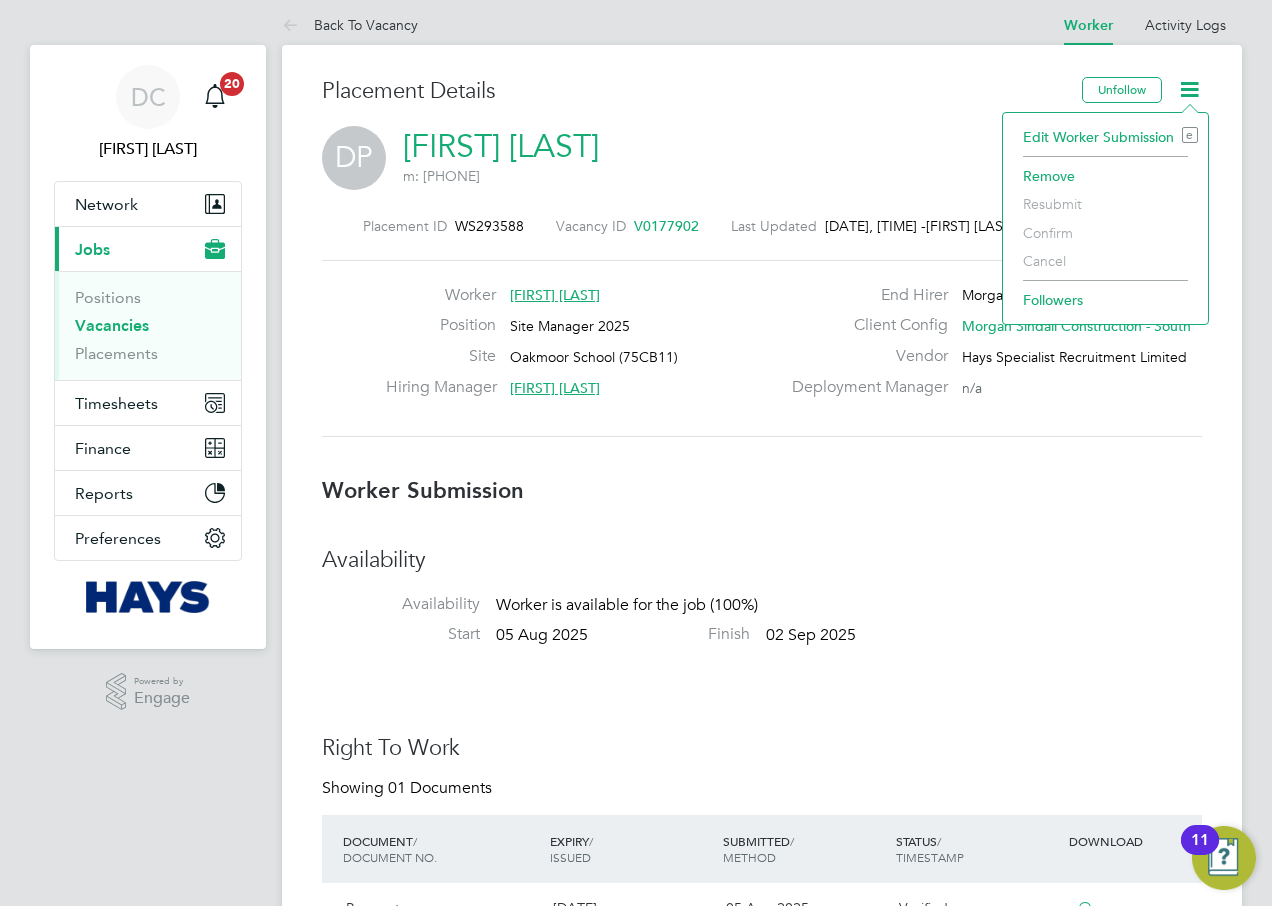 click on "Availability" at bounding box center [762, 560] 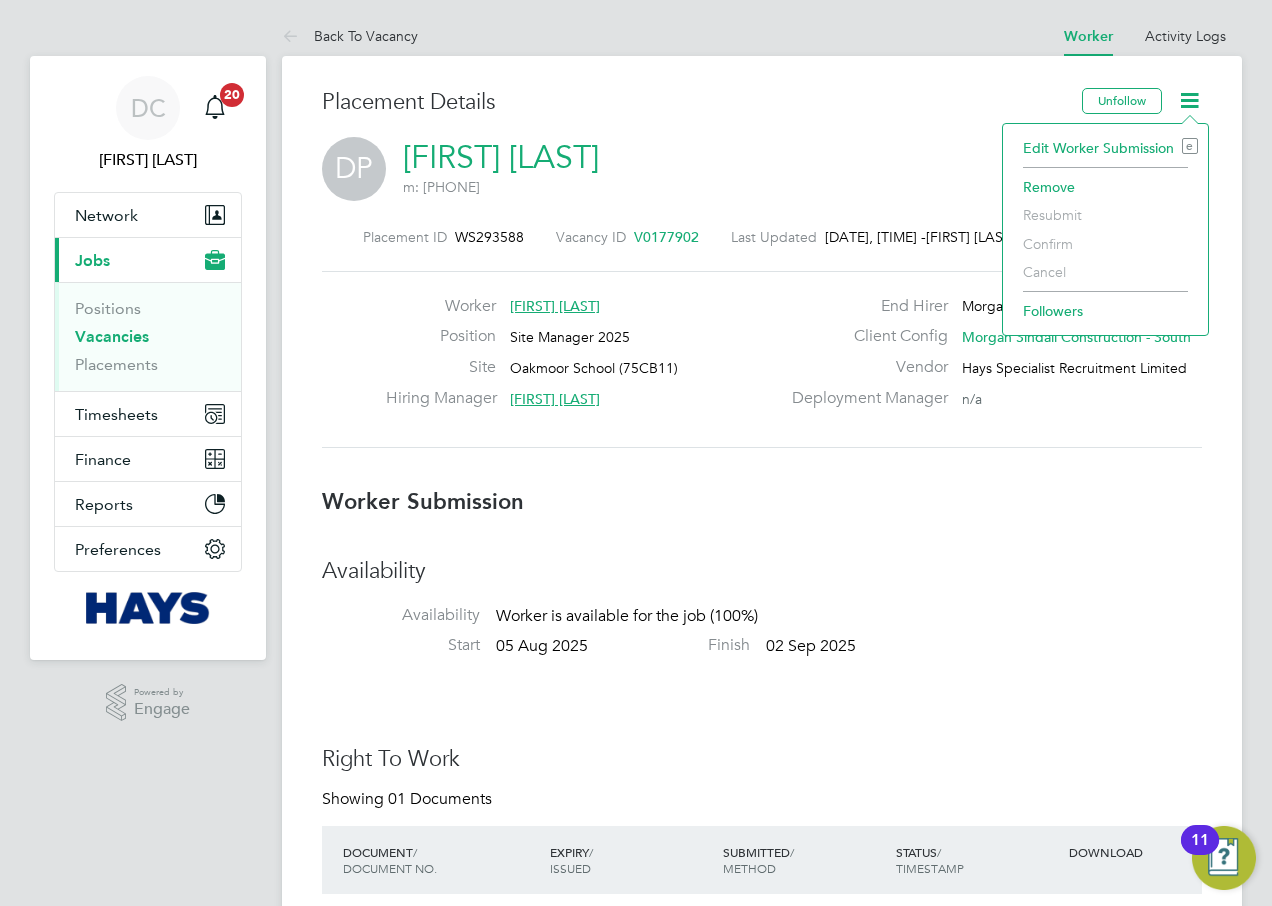click on "V0177902" 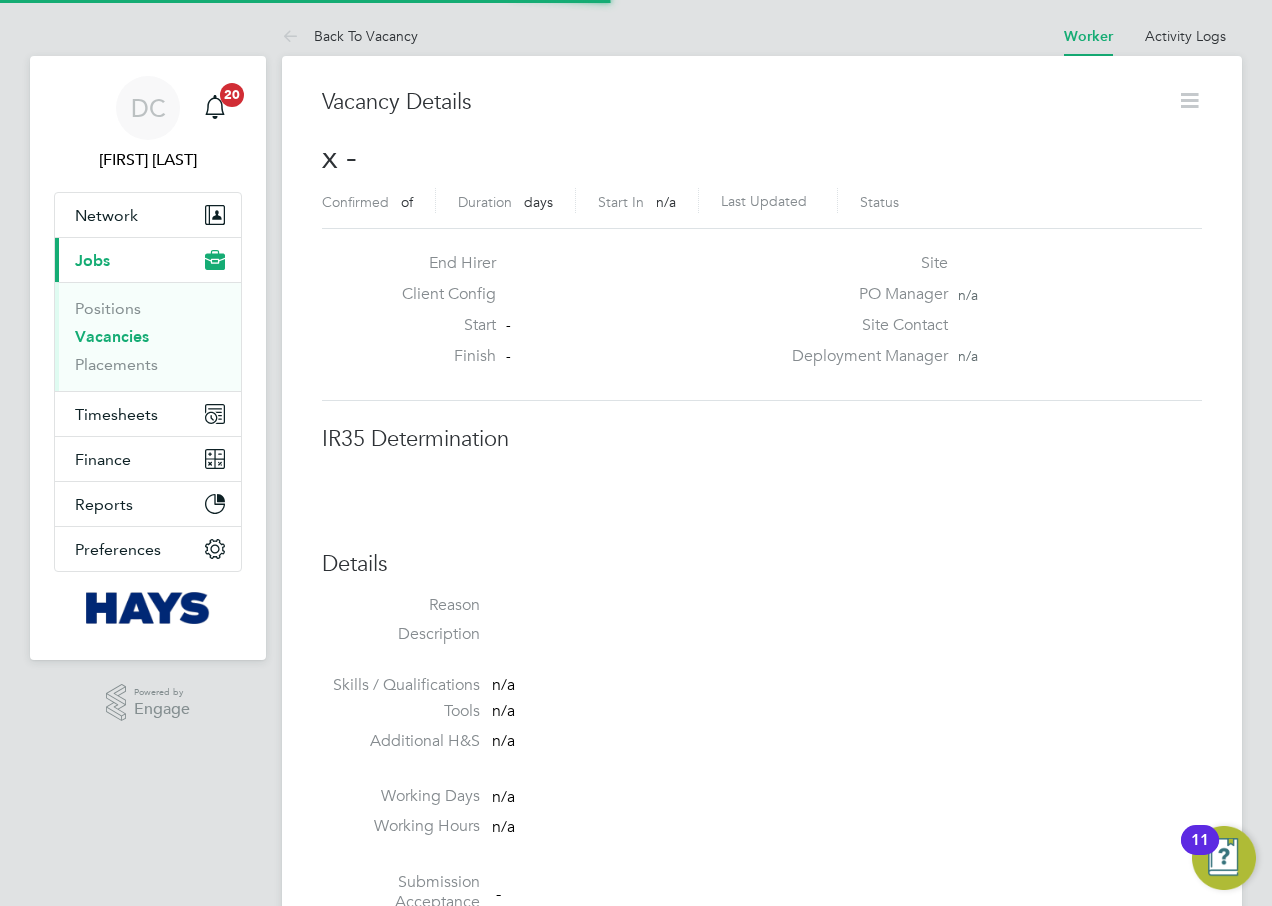 scroll, scrollTop: 10, scrollLeft: 10, axis: both 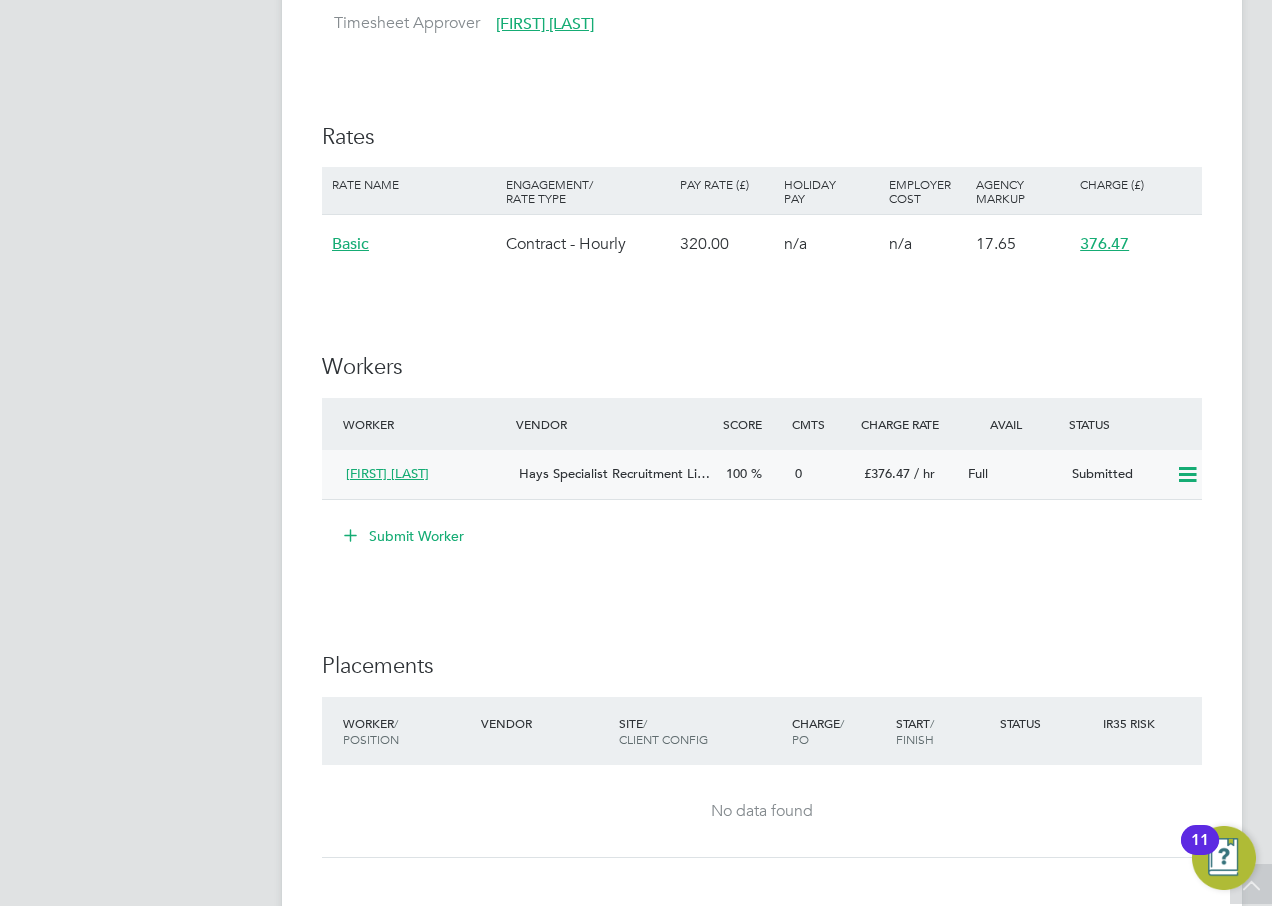click 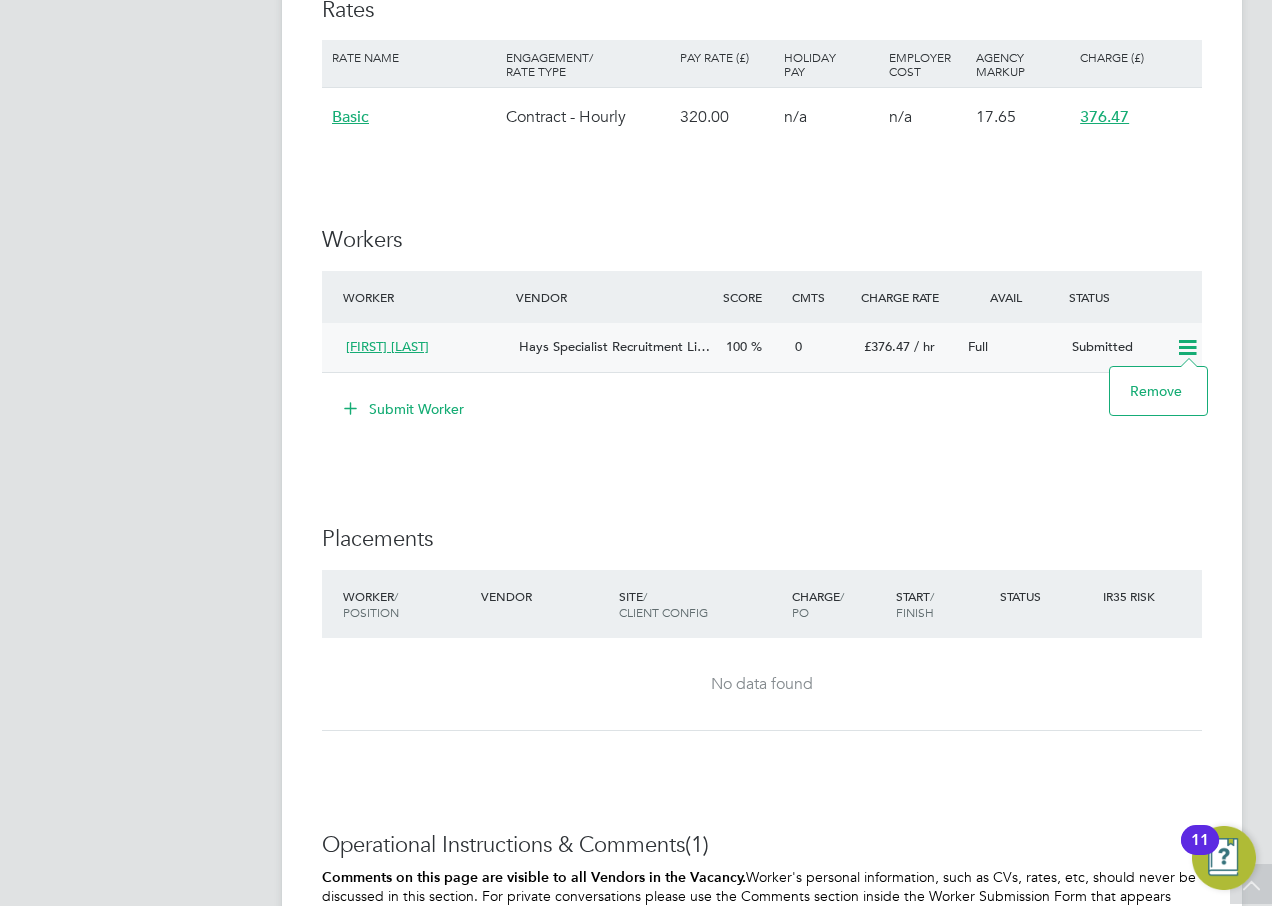 scroll, scrollTop: 1079, scrollLeft: 0, axis: vertical 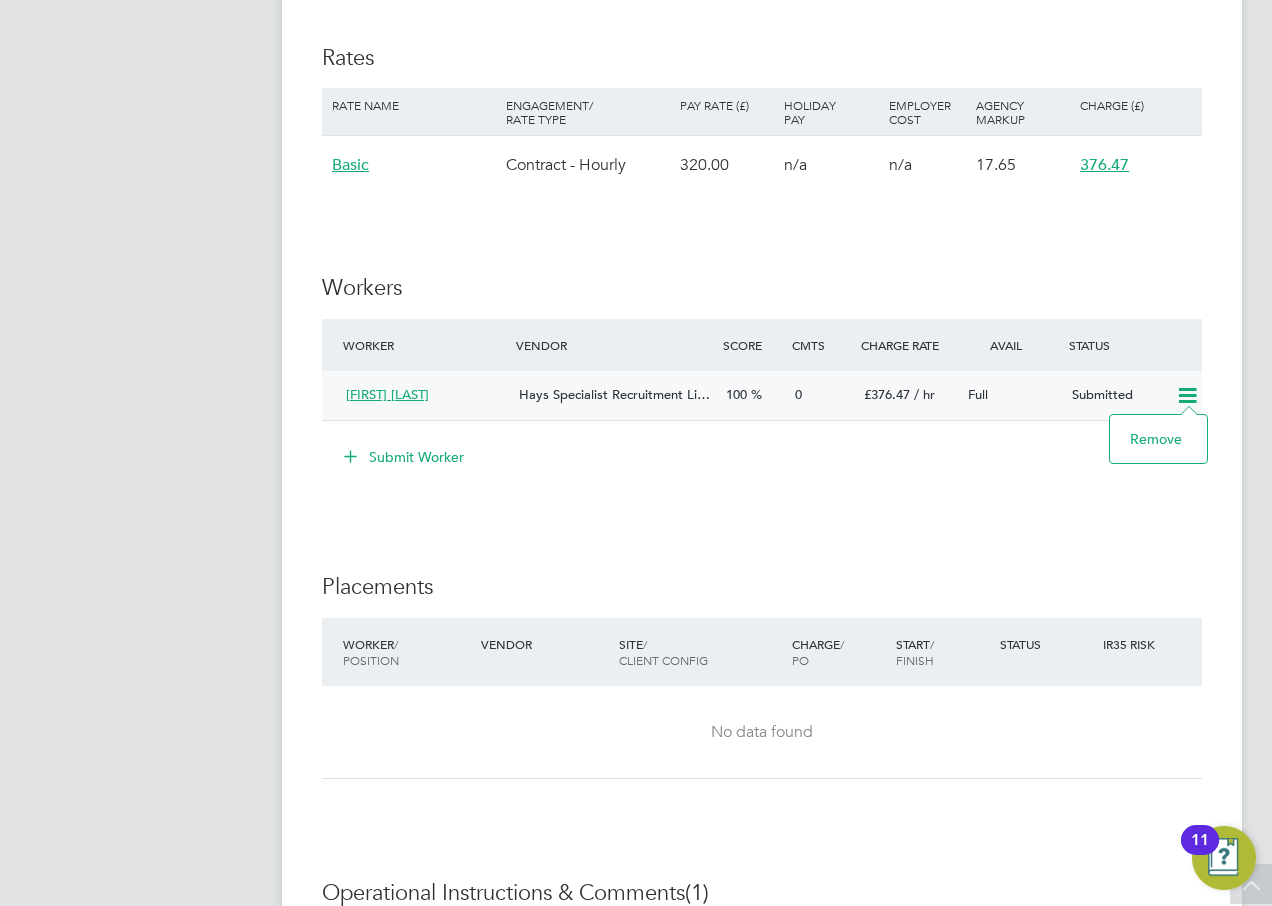 click on "Submit Worker" 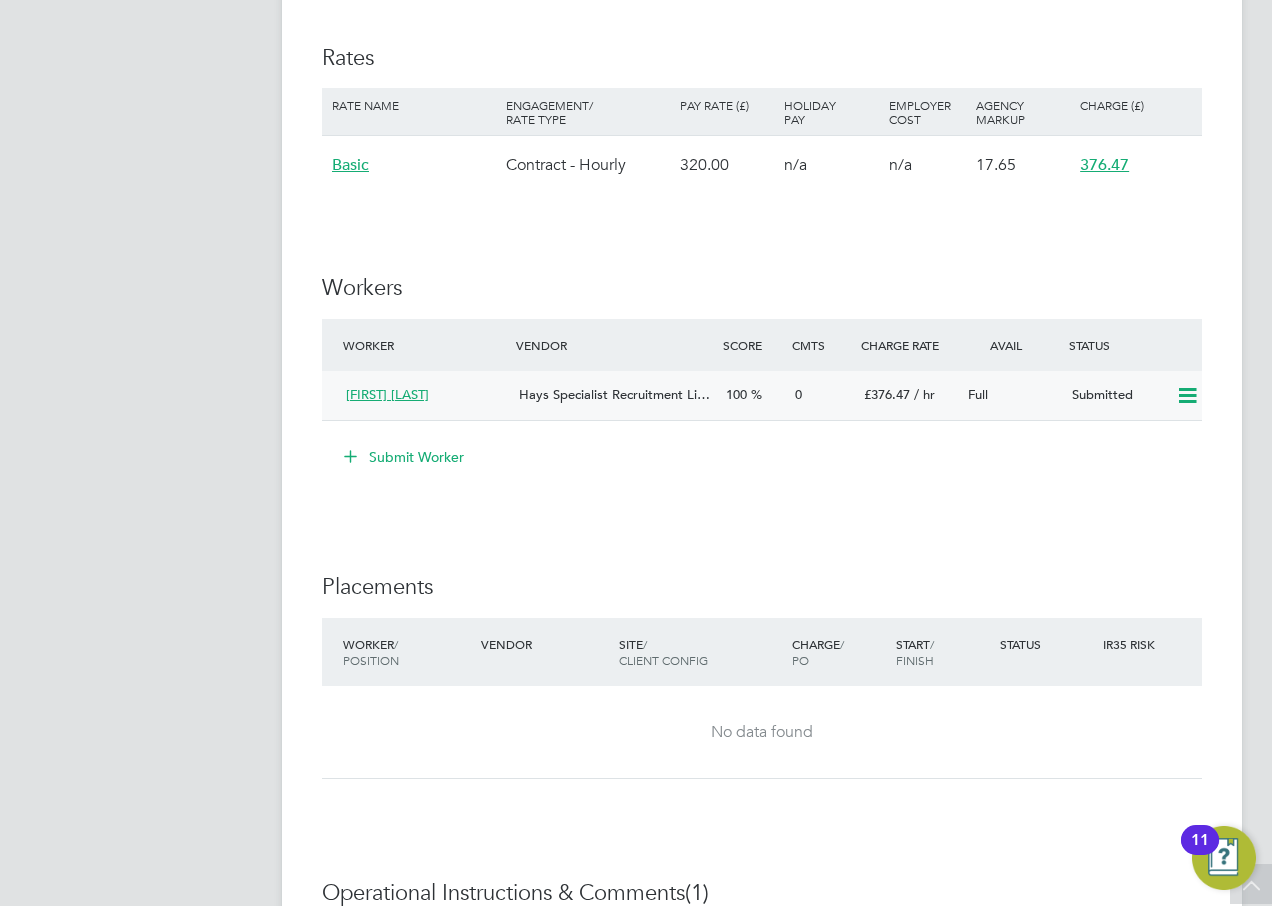click on "Submitted" 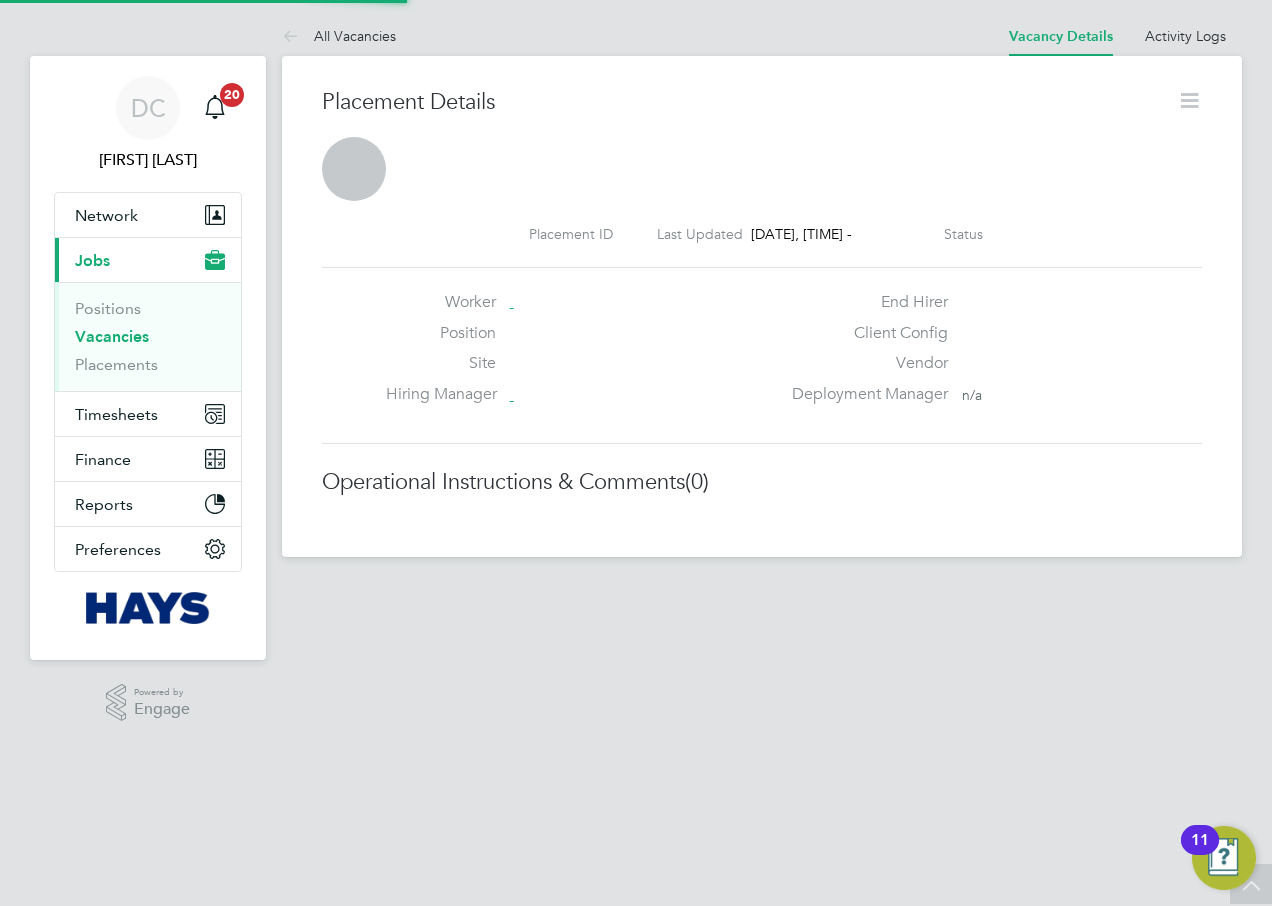 scroll, scrollTop: 0, scrollLeft: 0, axis: both 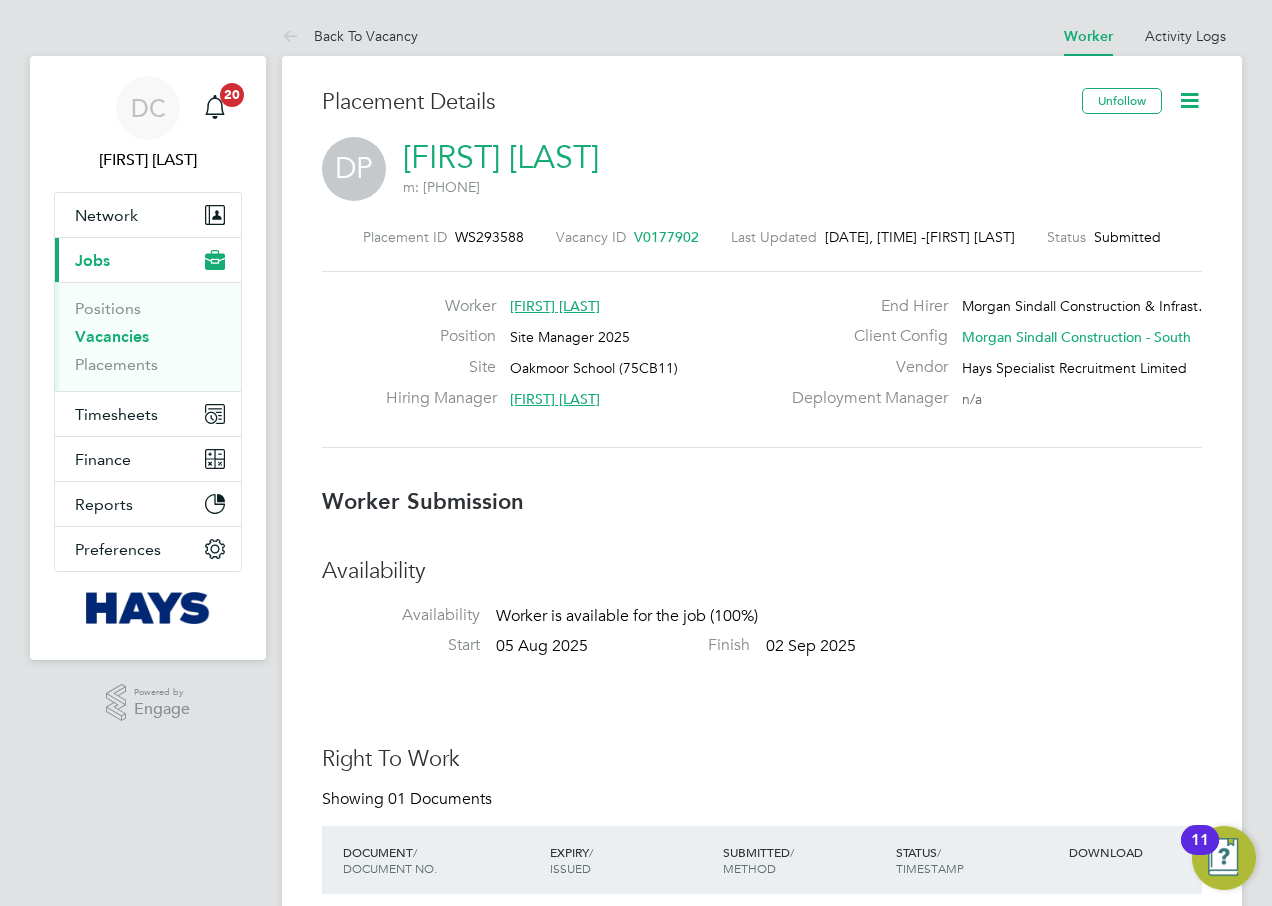 click on "Vacancies" at bounding box center (112, 336) 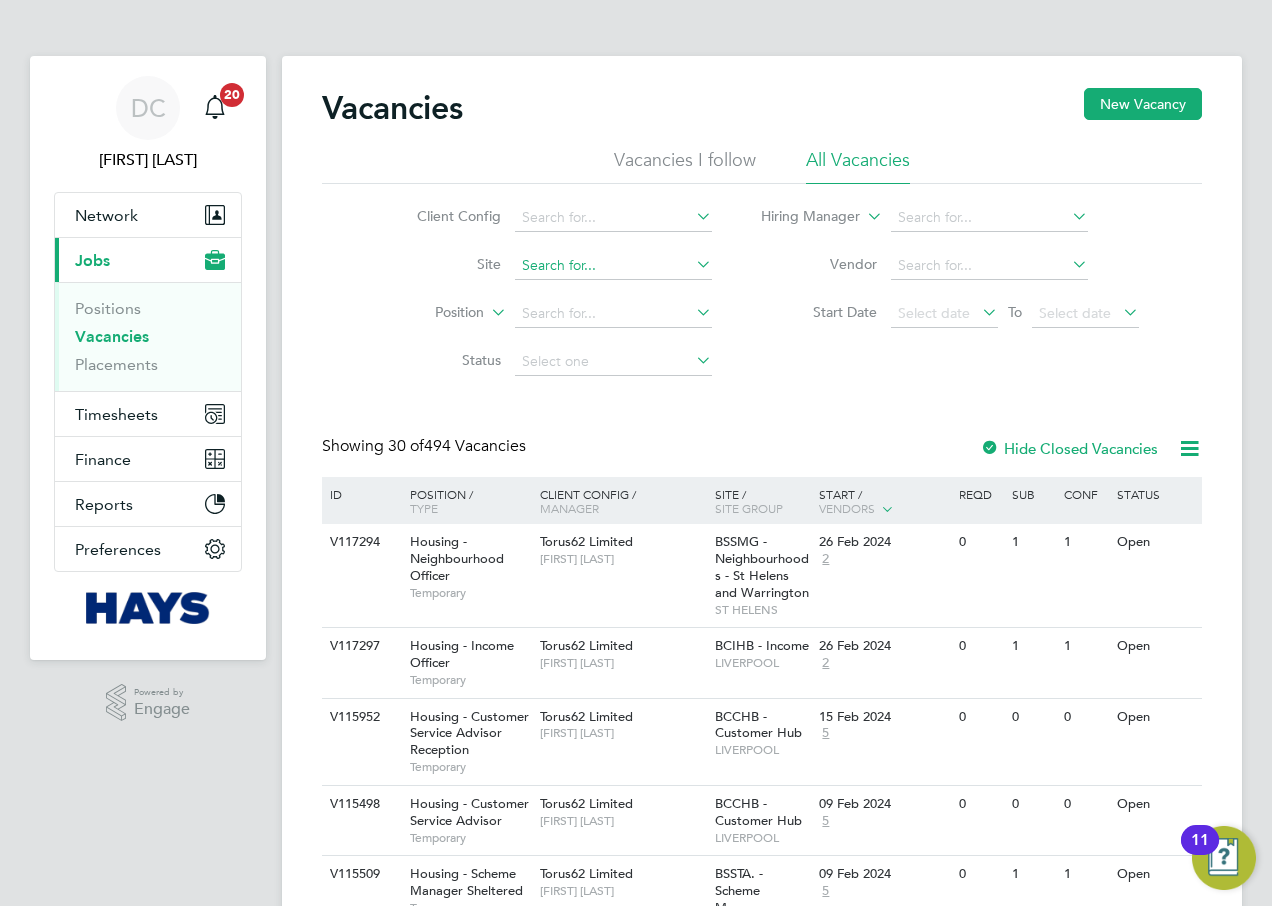 click 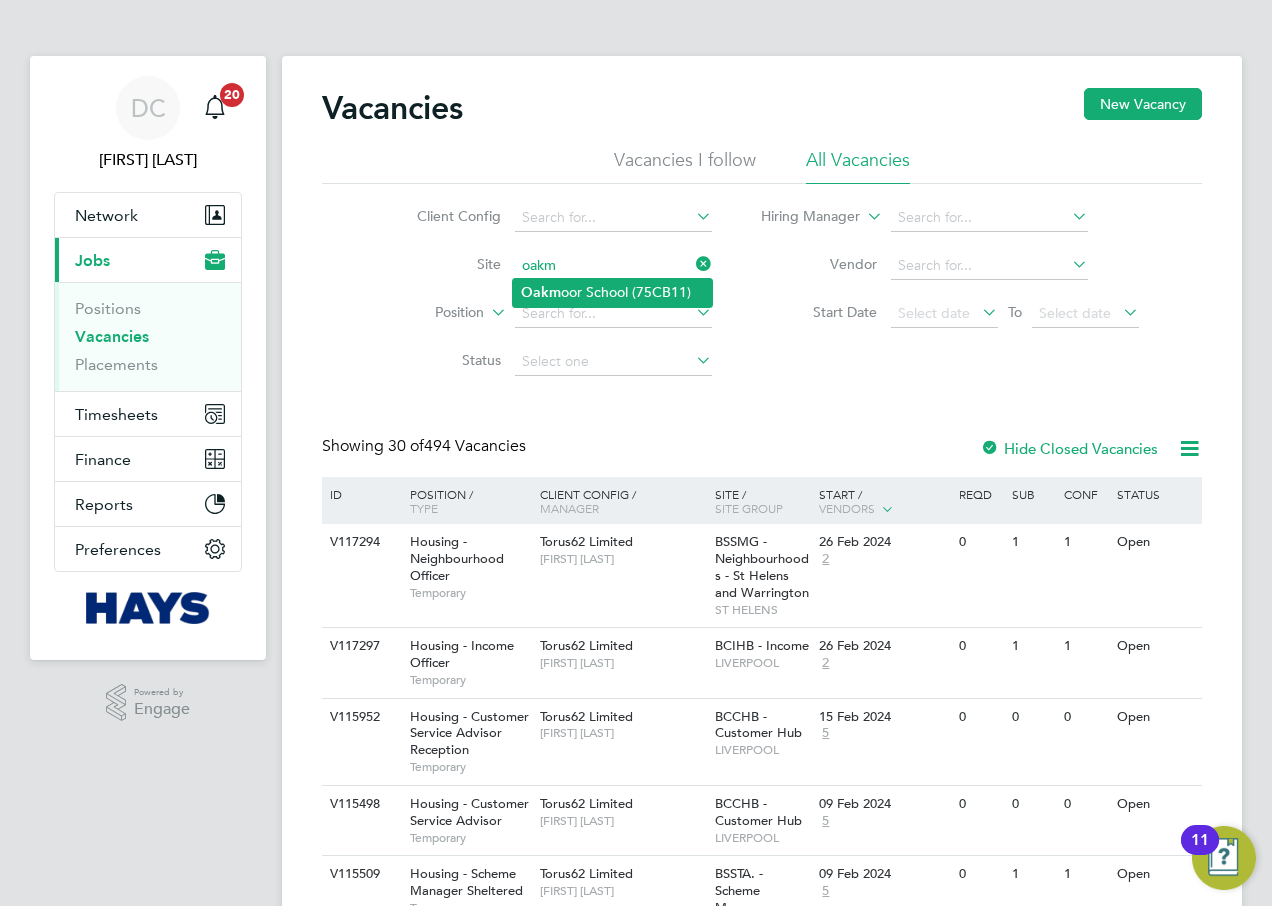click on "Oakm oor School (75CB11)" 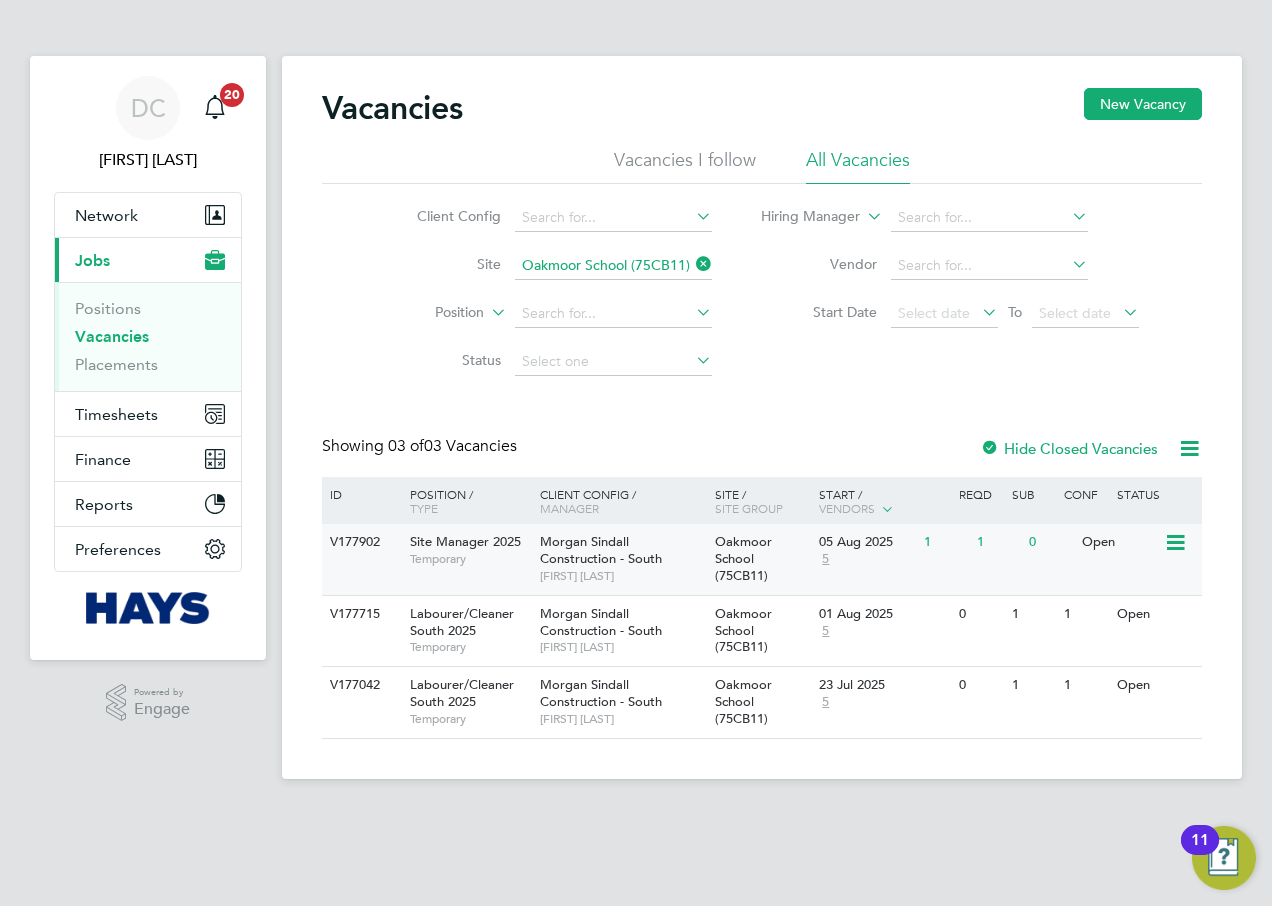 click on "Open" 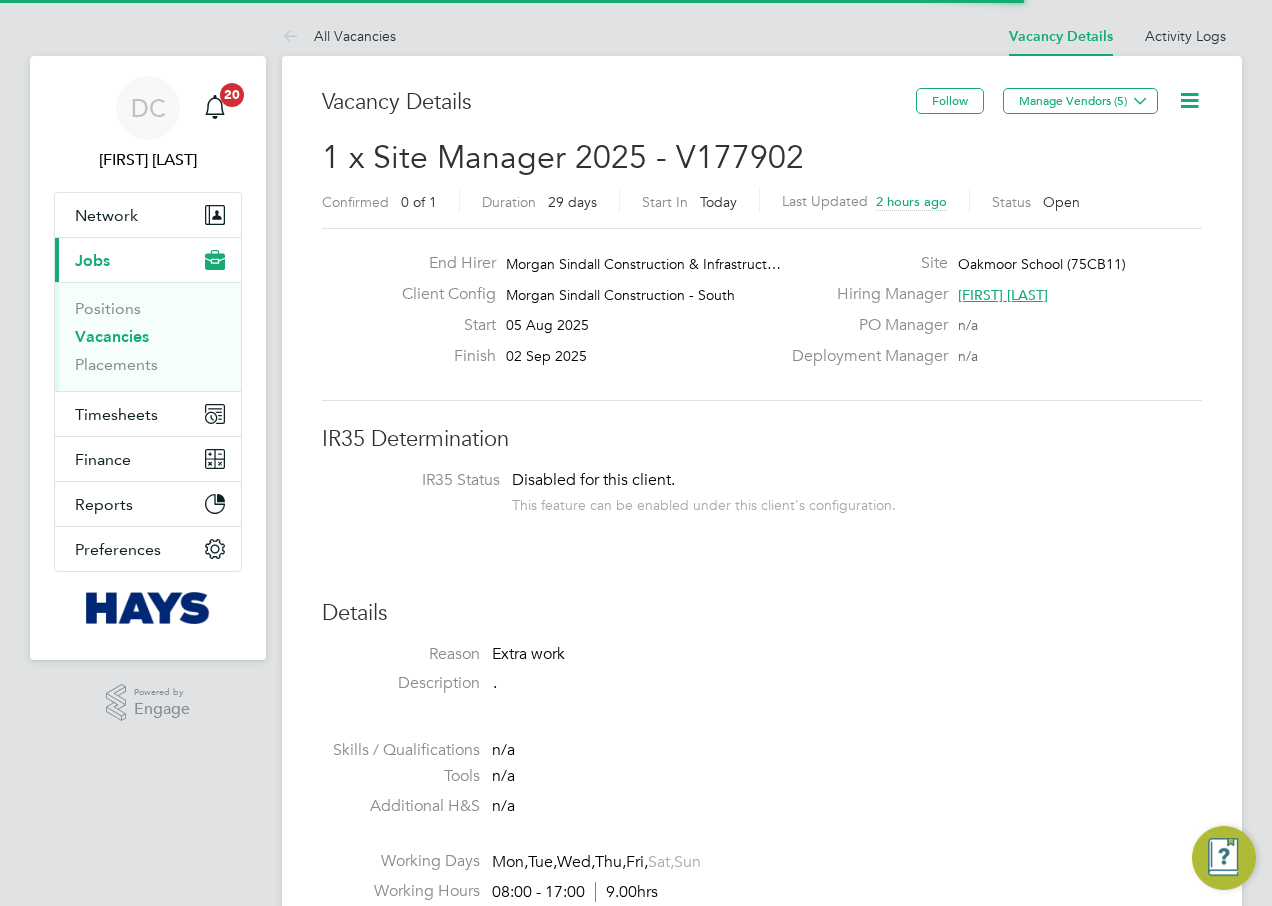 scroll, scrollTop: 0, scrollLeft: 0, axis: both 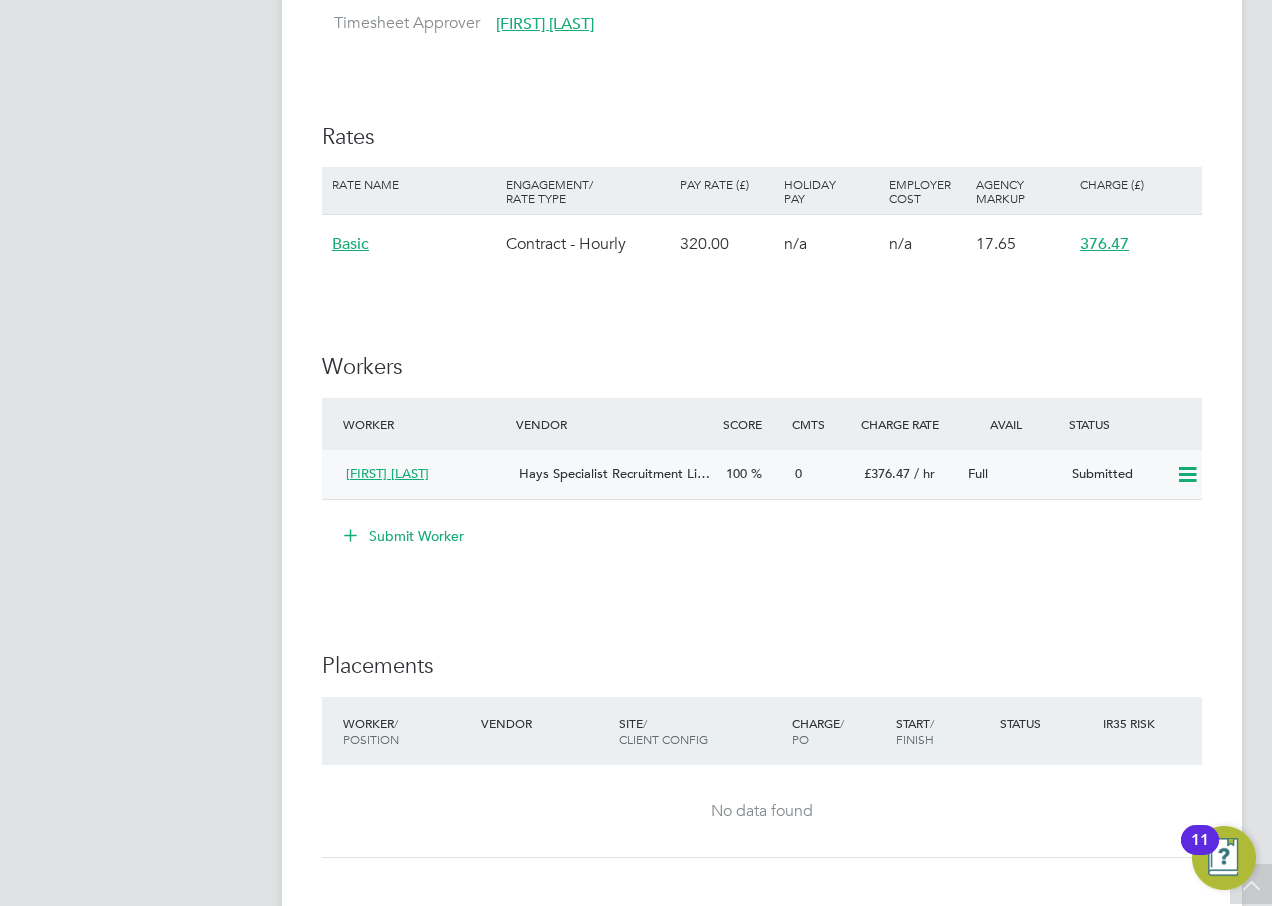 click 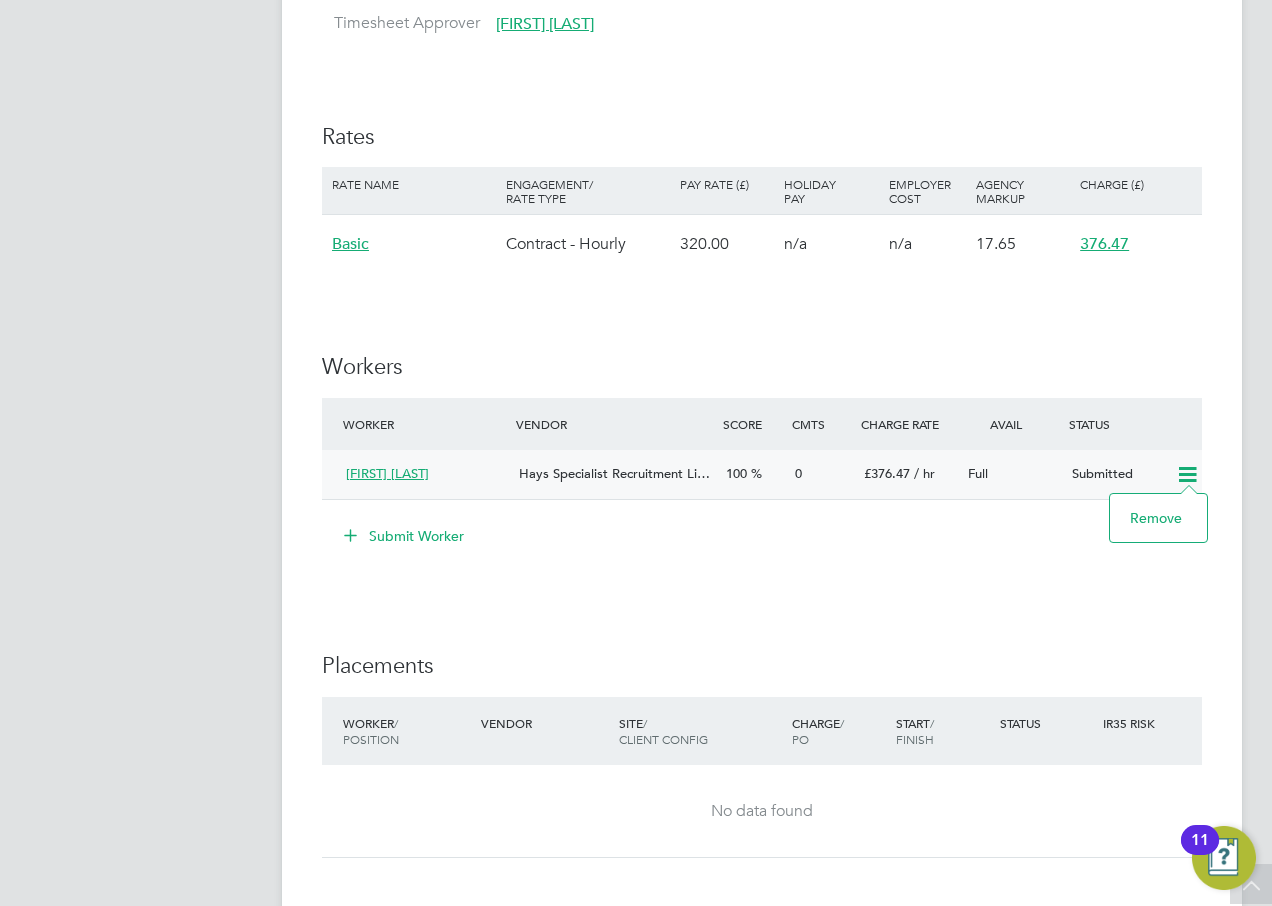 click on "Submit Worker" 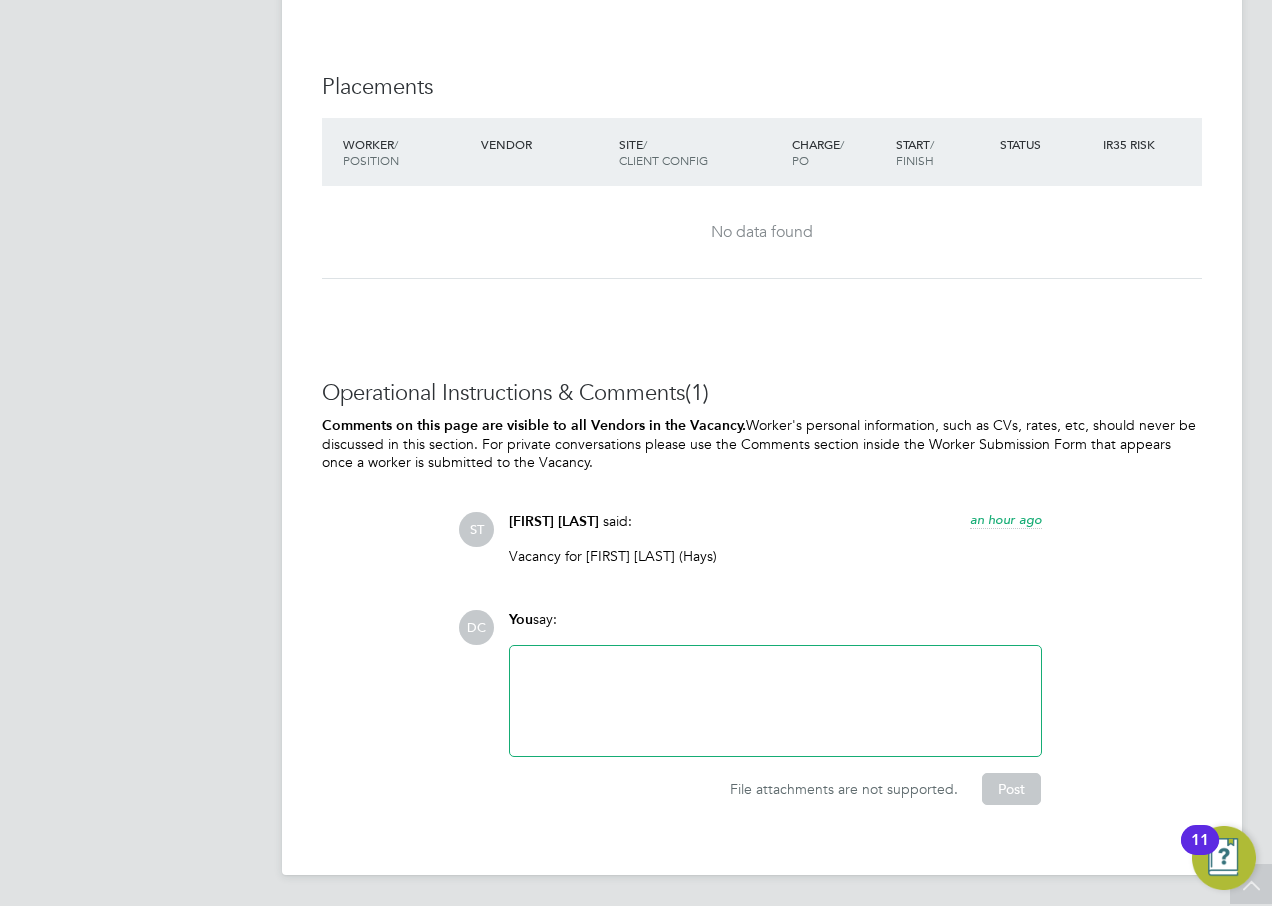 scroll, scrollTop: 1079, scrollLeft: 0, axis: vertical 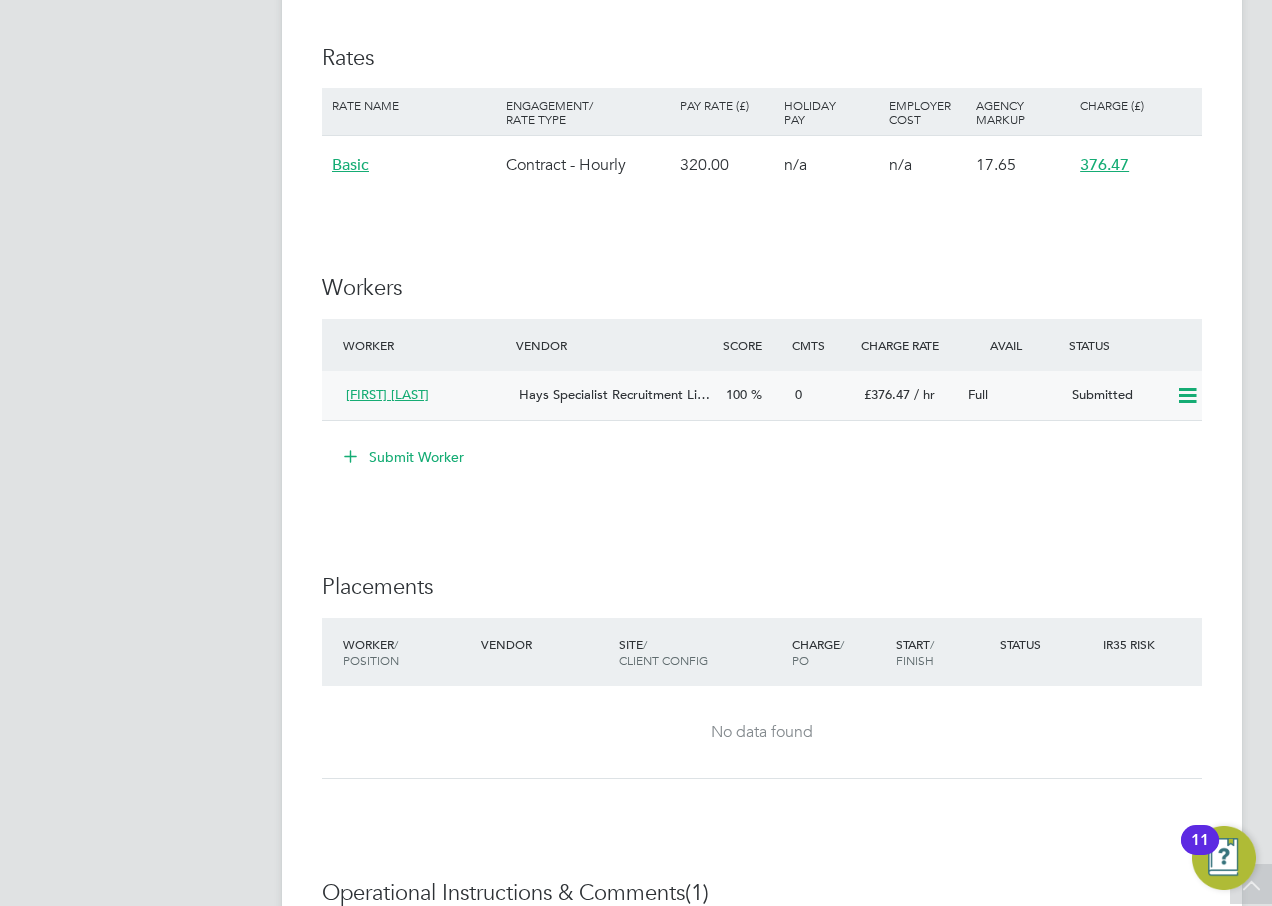 click 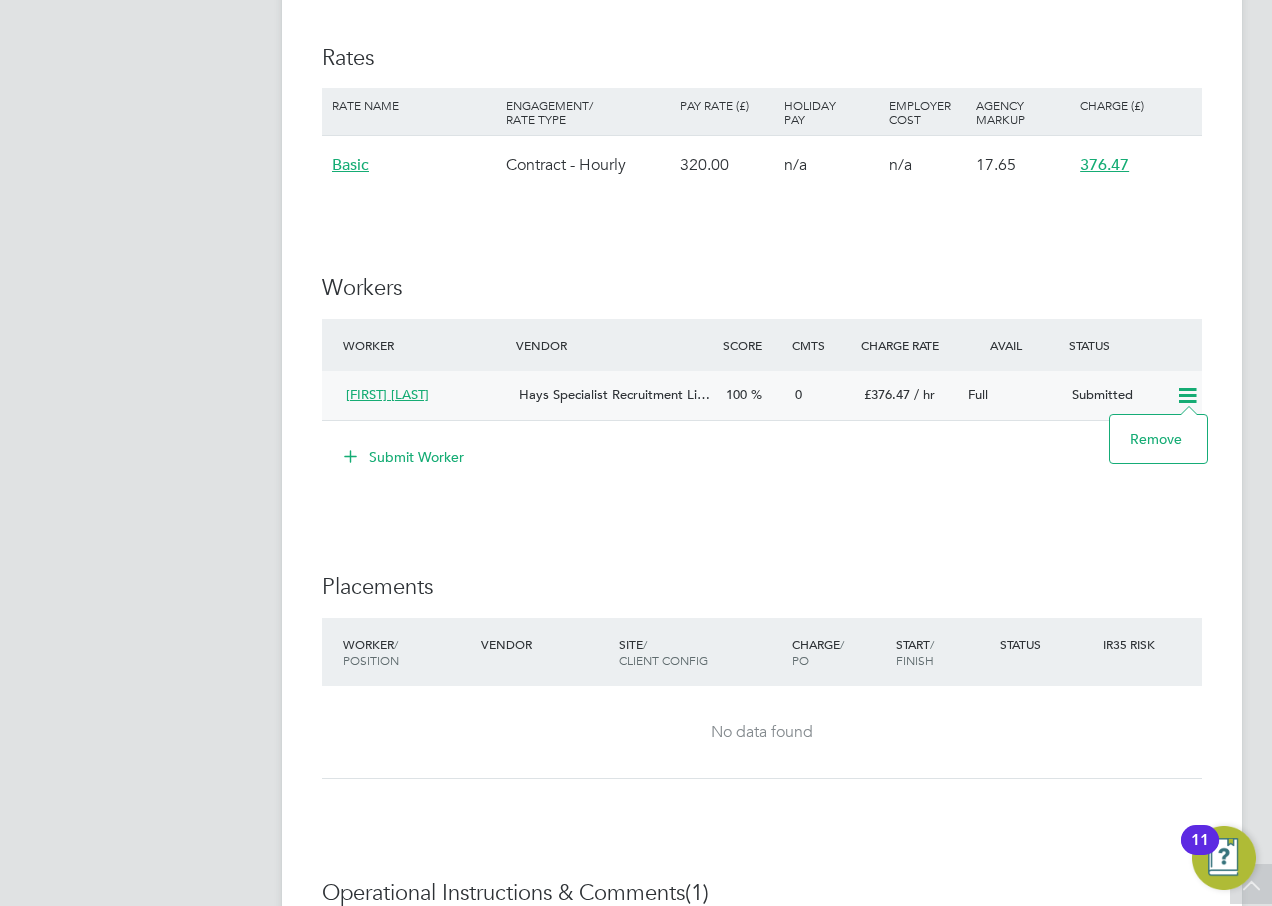 click on "Remove" 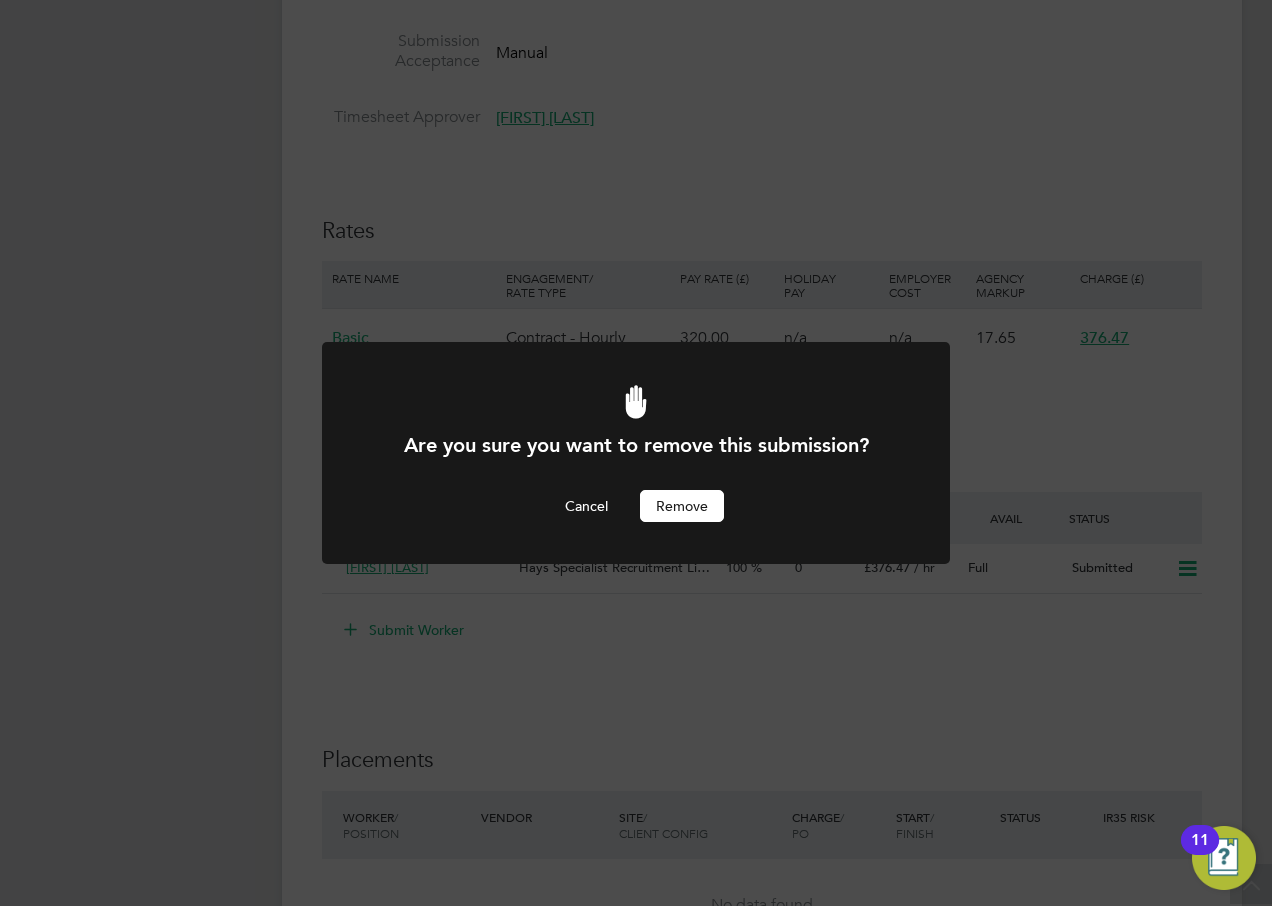 click on "Remove" at bounding box center [682, 506] 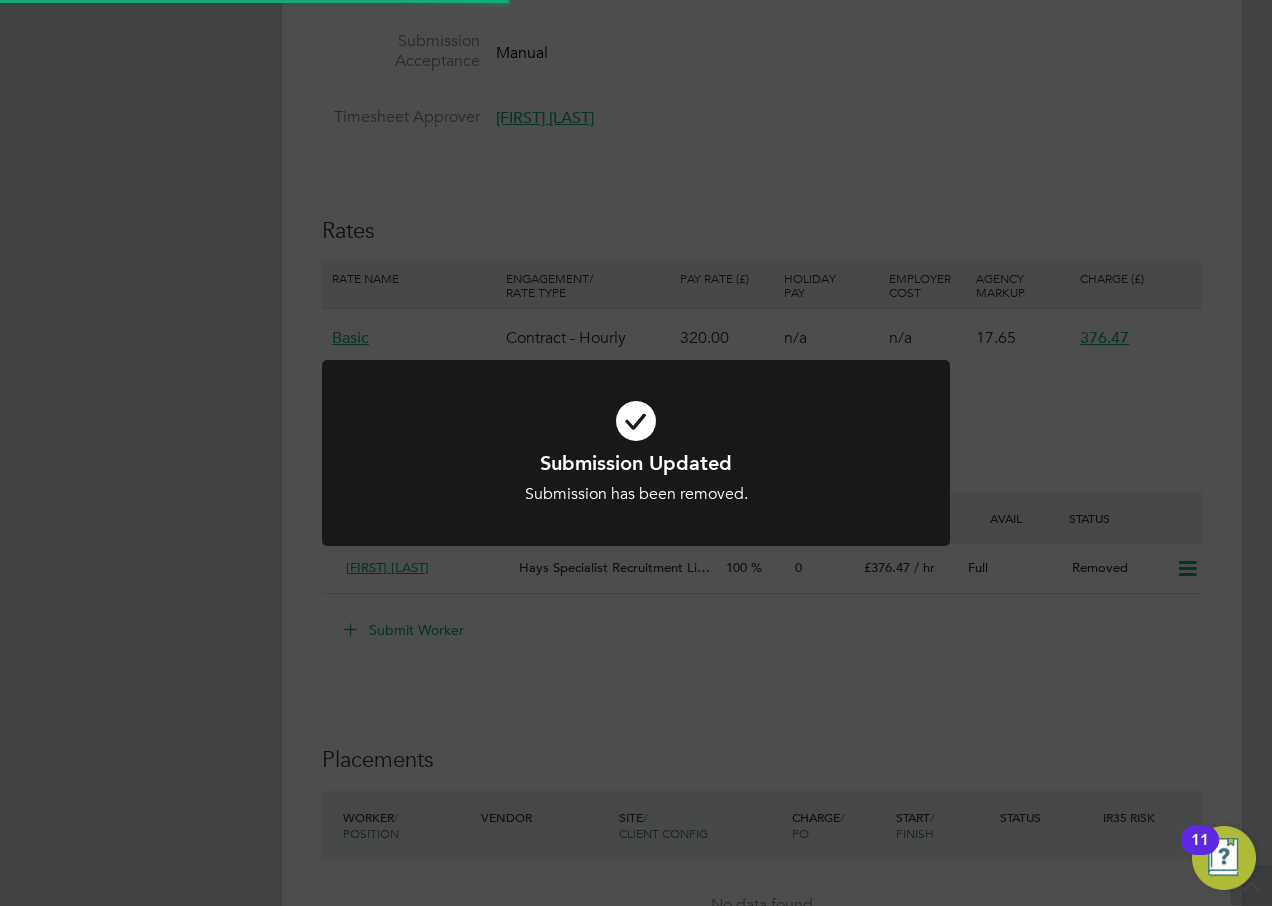 scroll, scrollTop: 0, scrollLeft: 0, axis: both 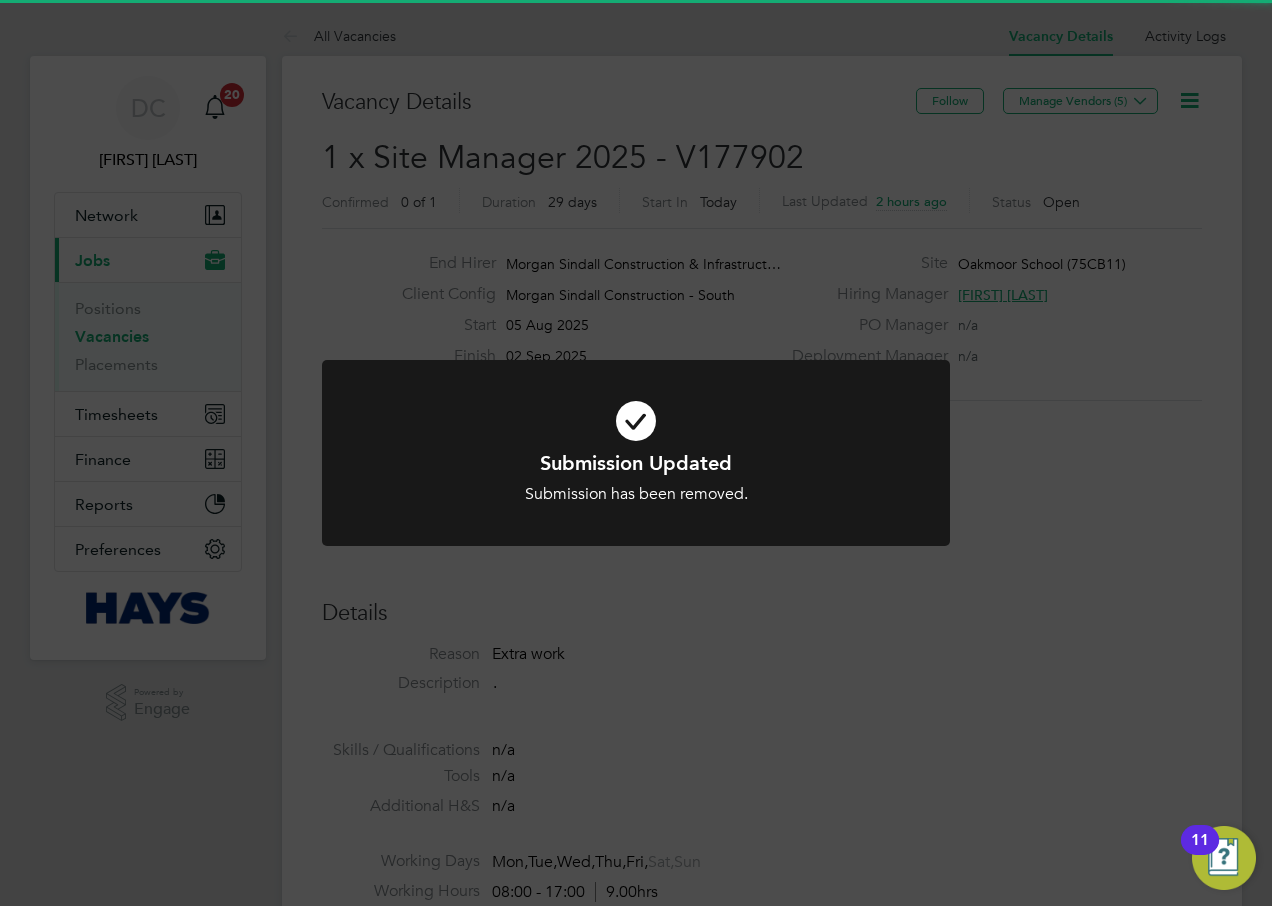 click on "Submission Updated Submission has been removed. Cancel Okay" 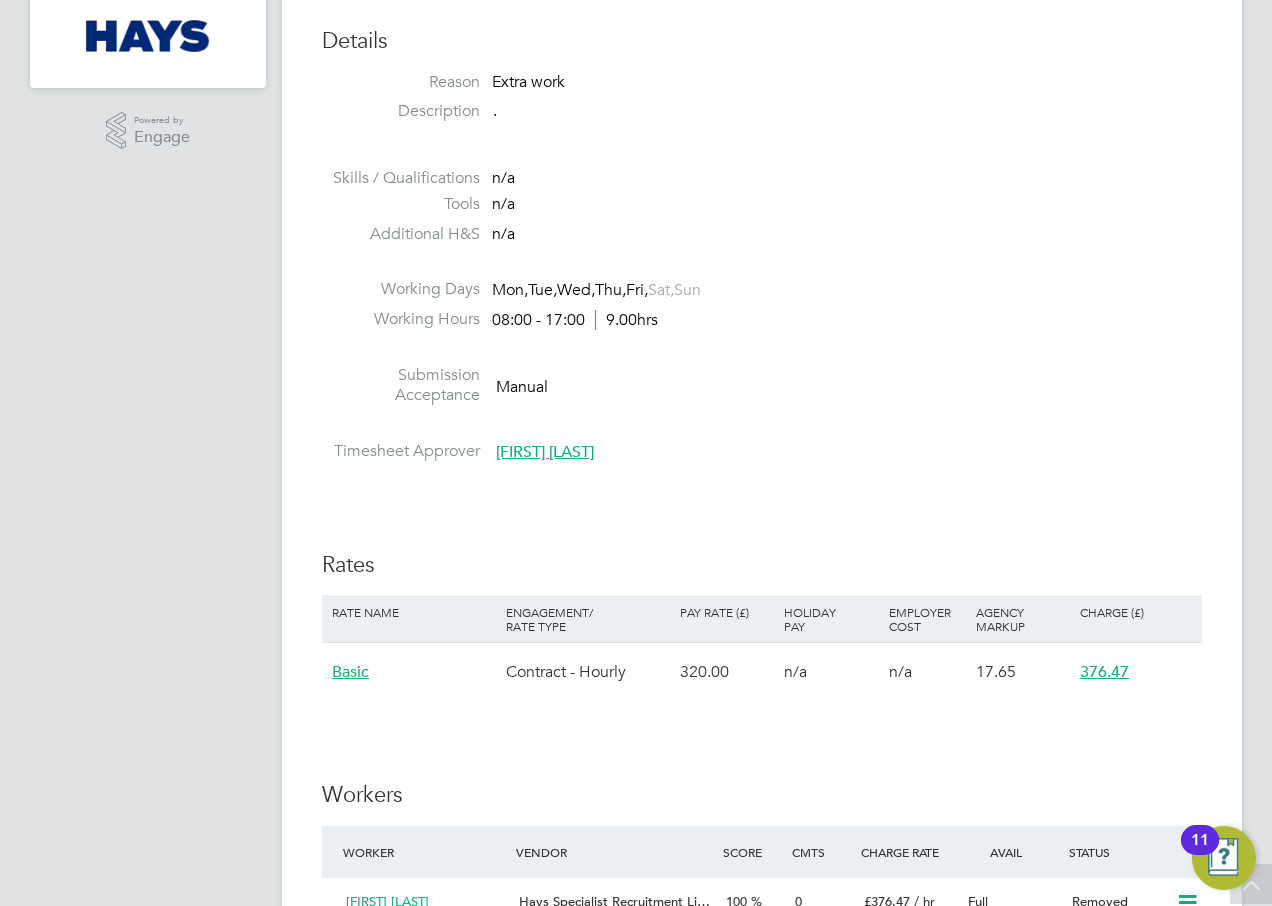 scroll, scrollTop: 500, scrollLeft: 0, axis: vertical 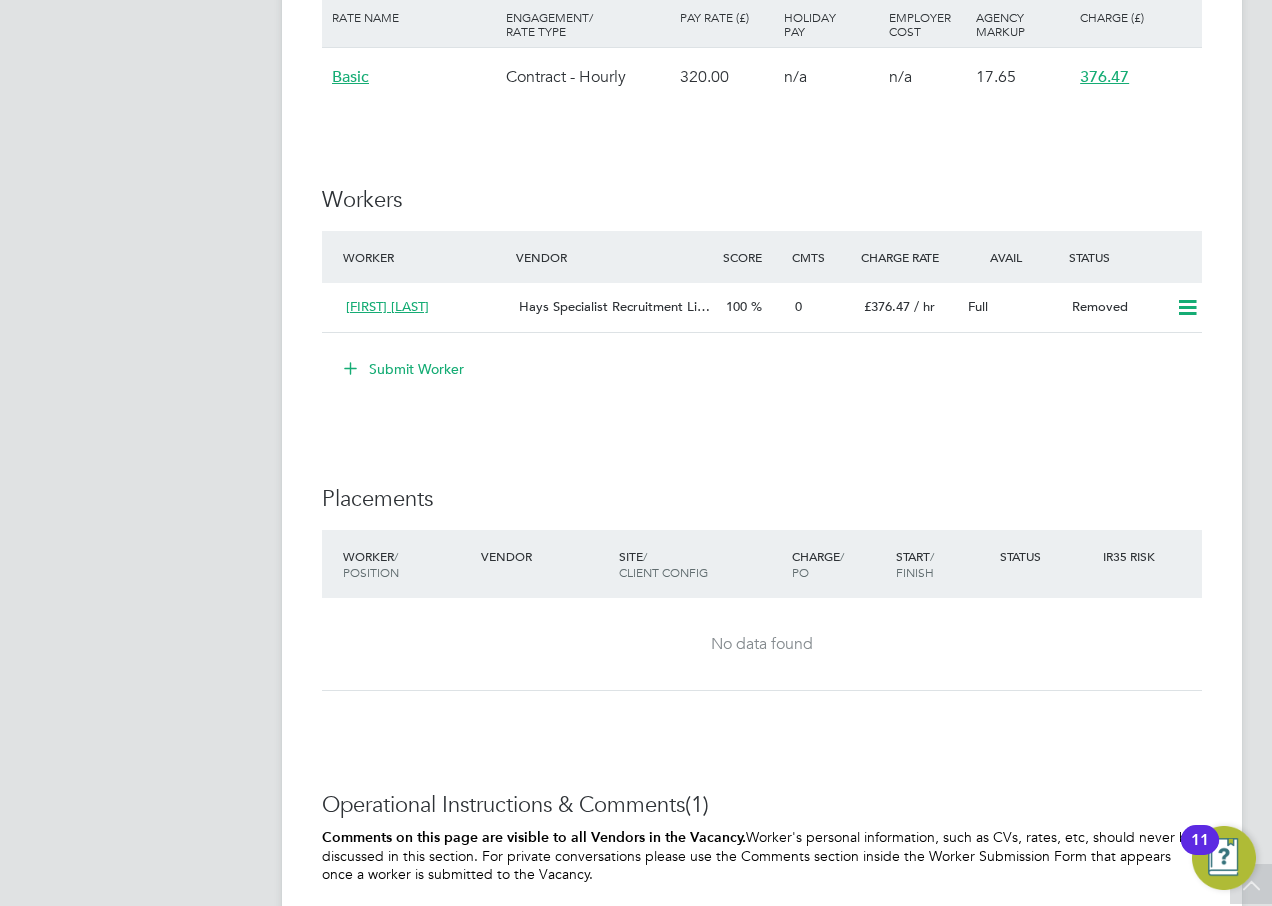 click on "Submit Worker" 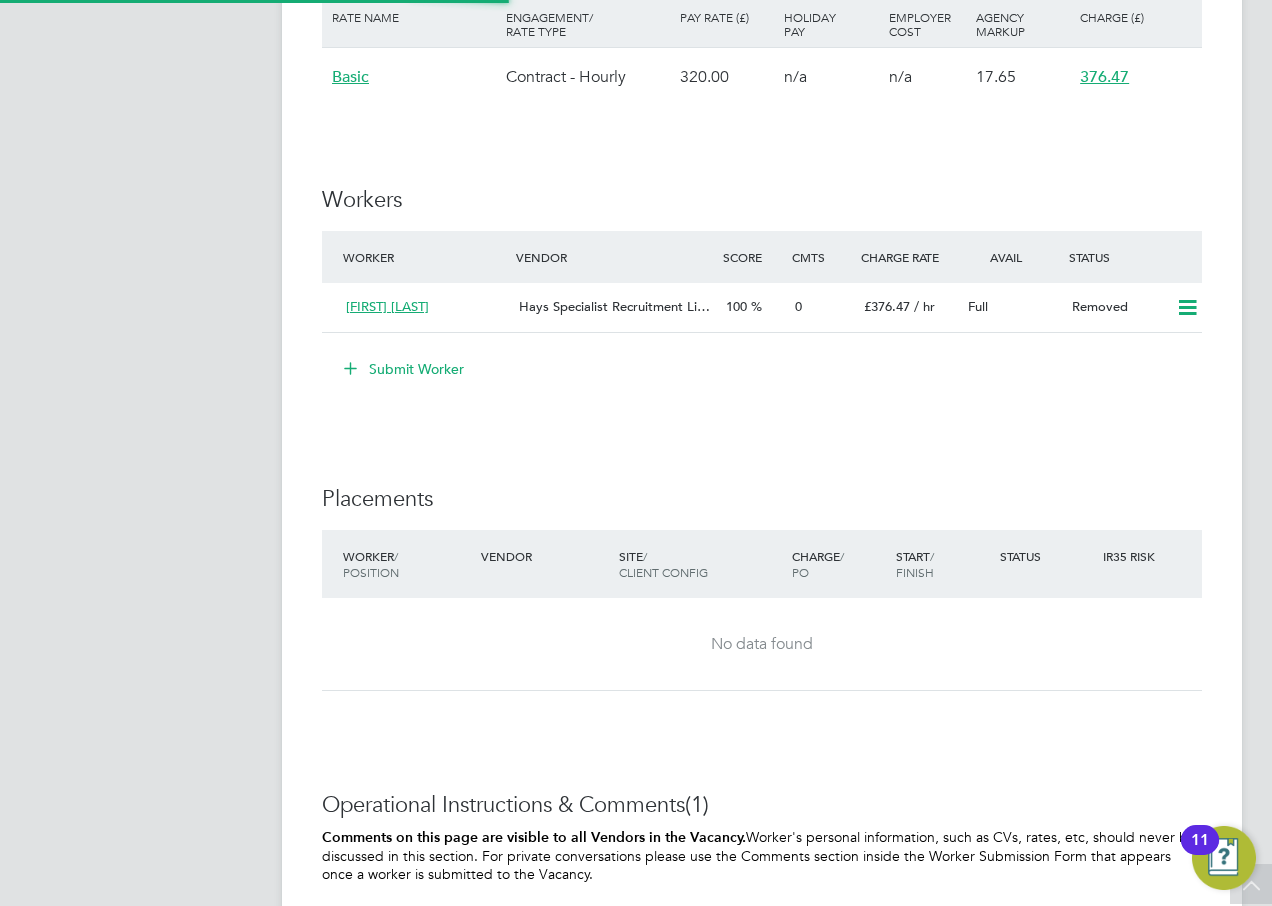 scroll, scrollTop: 10, scrollLeft: 10, axis: both 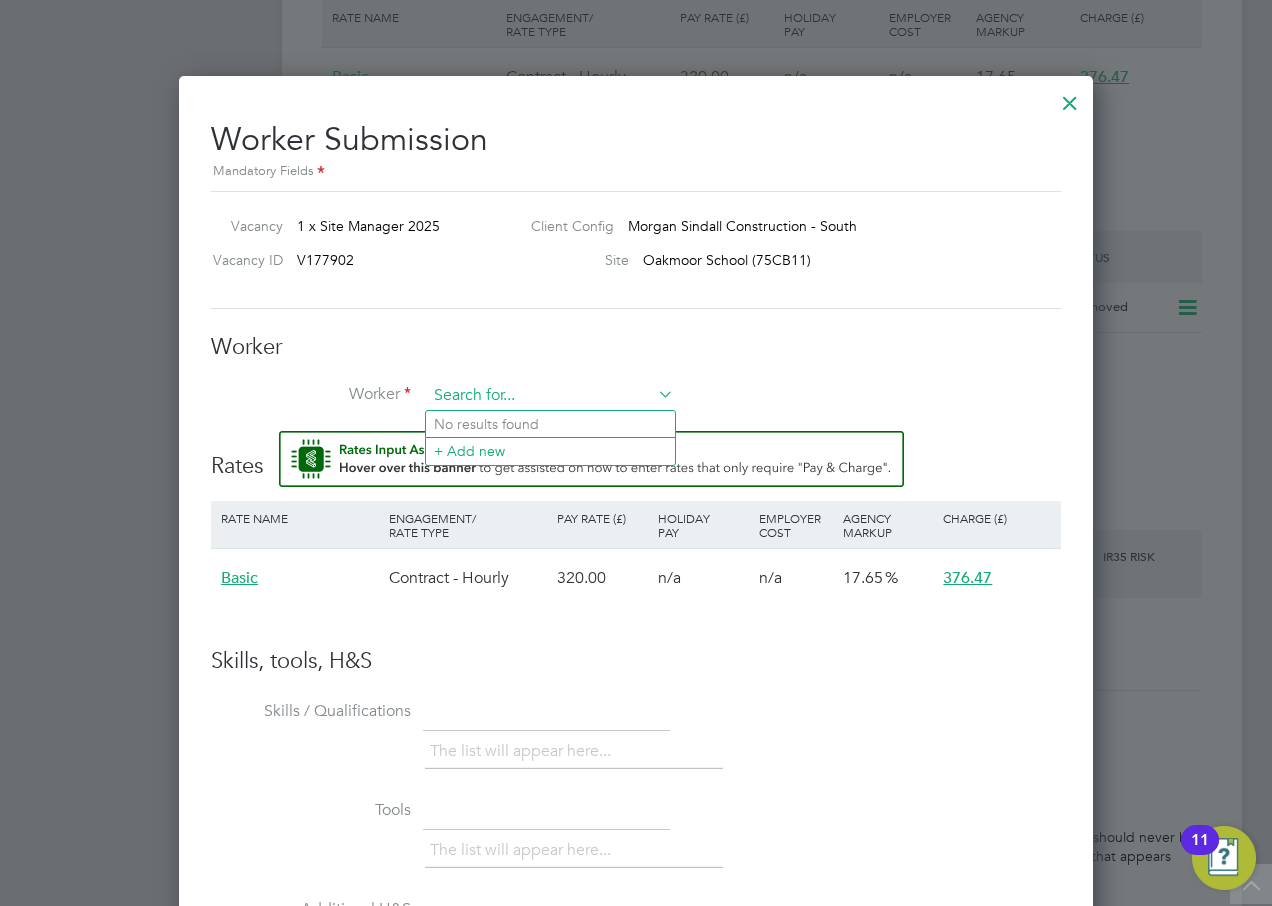 click at bounding box center [550, 396] 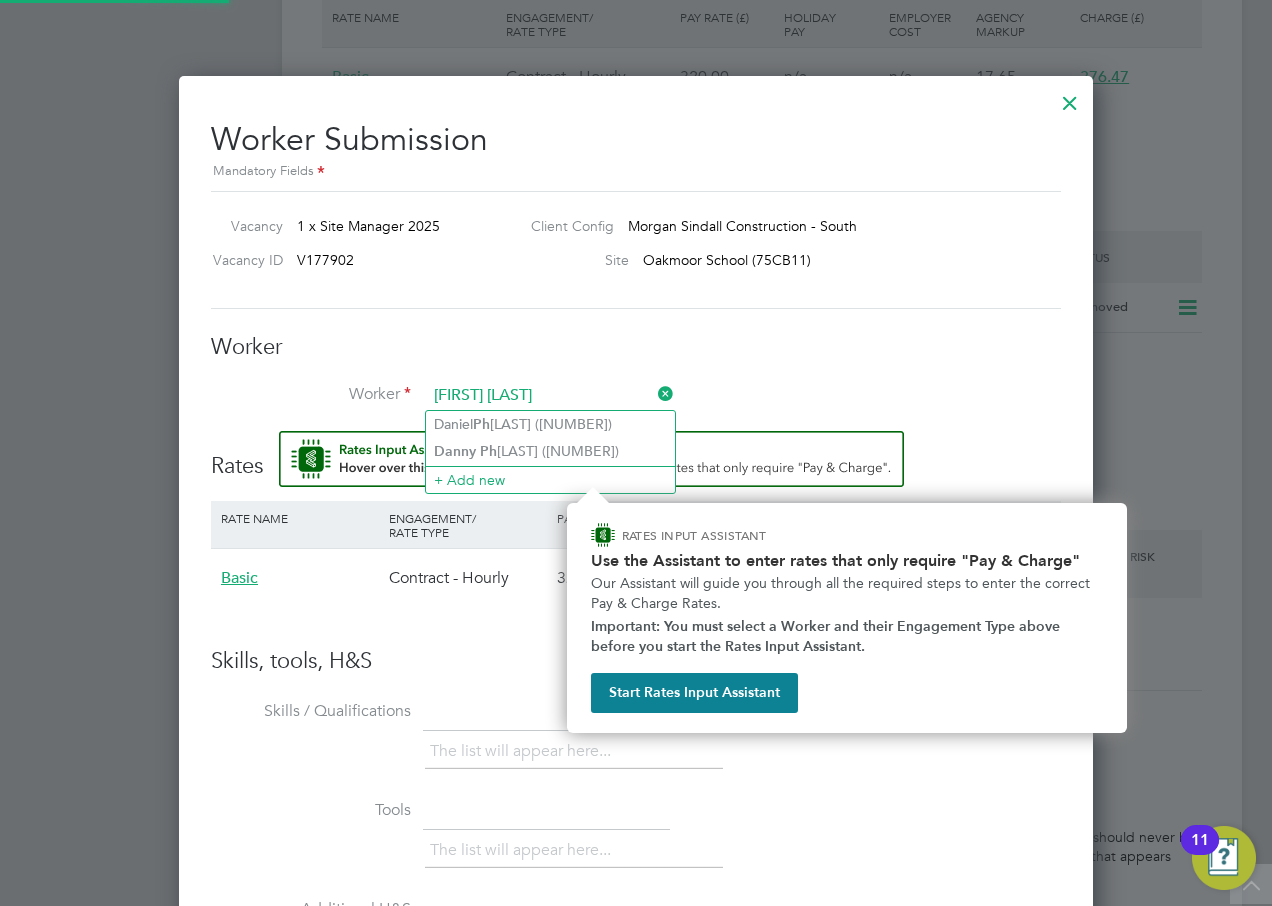 type on "danny ph" 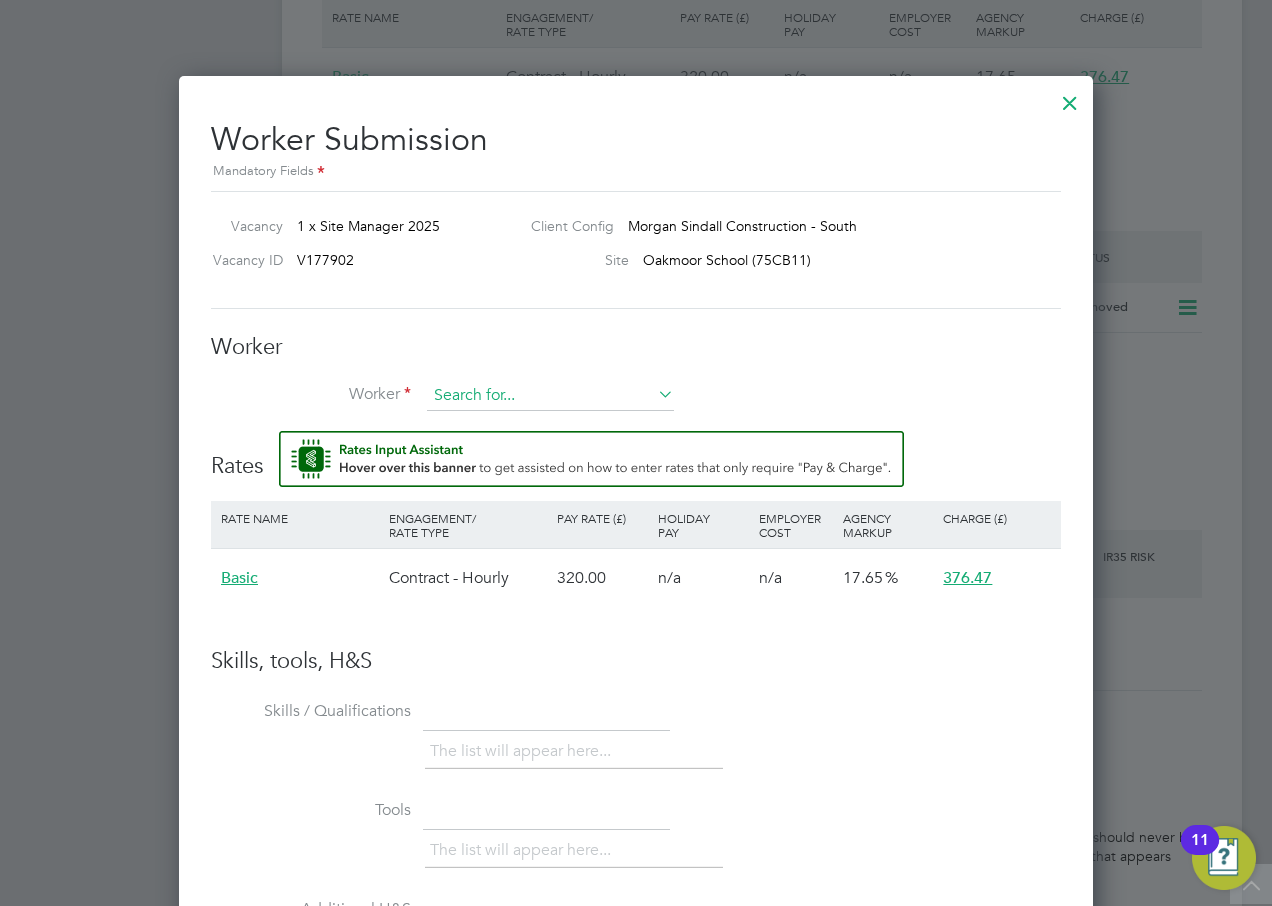click at bounding box center [550, 396] 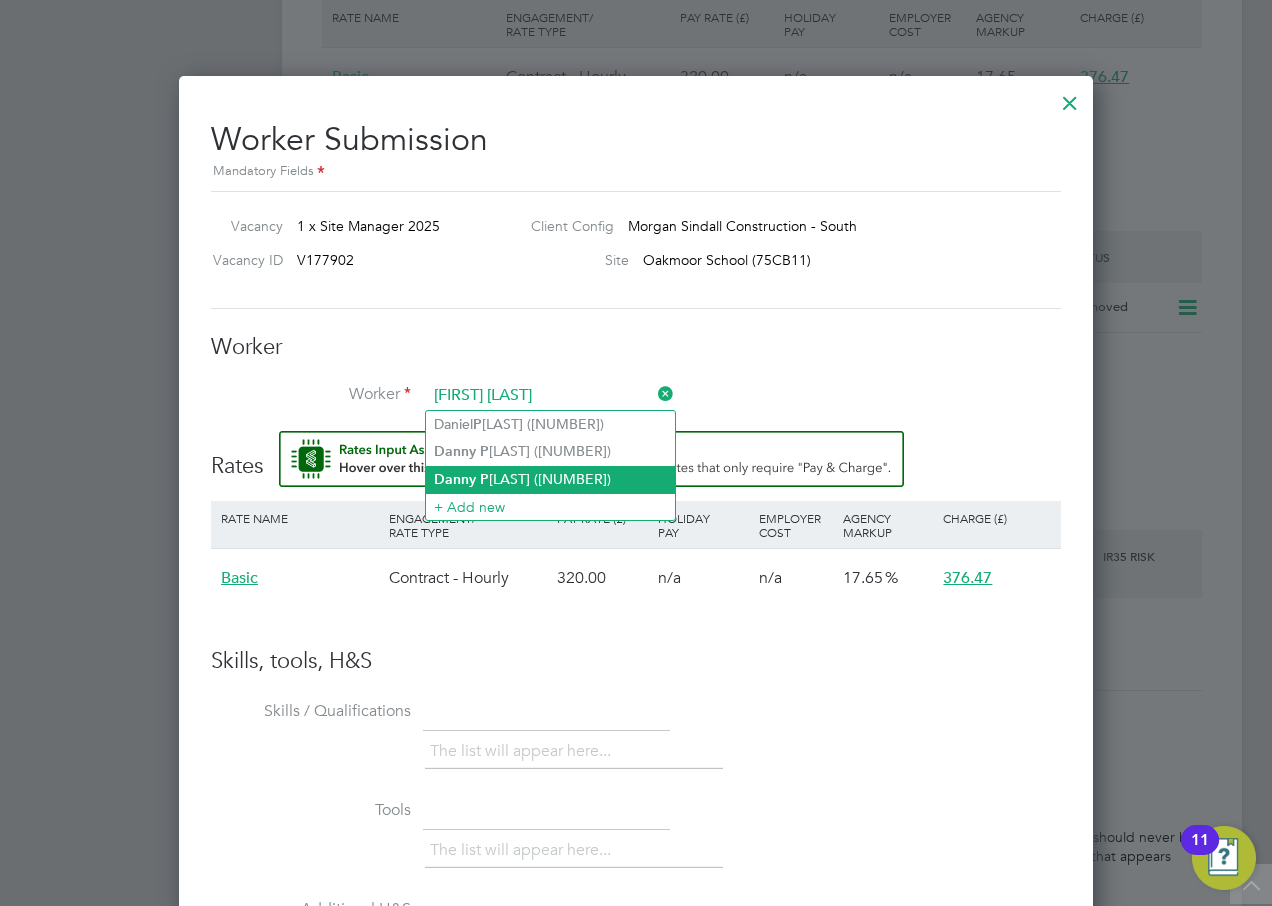 click on "[FIRST]   [LAST] ([PHONE])" 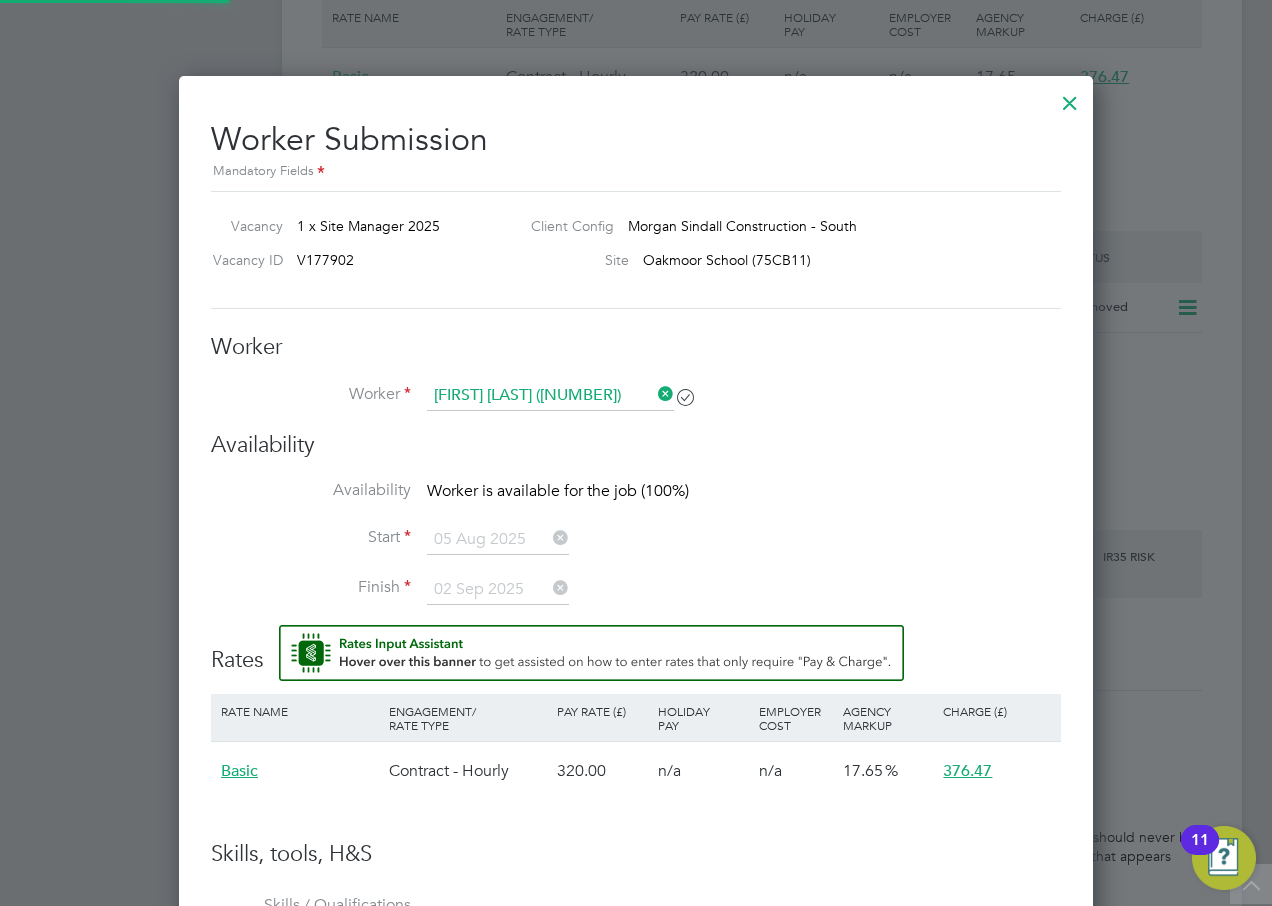 scroll, scrollTop: 10, scrollLeft: 10, axis: both 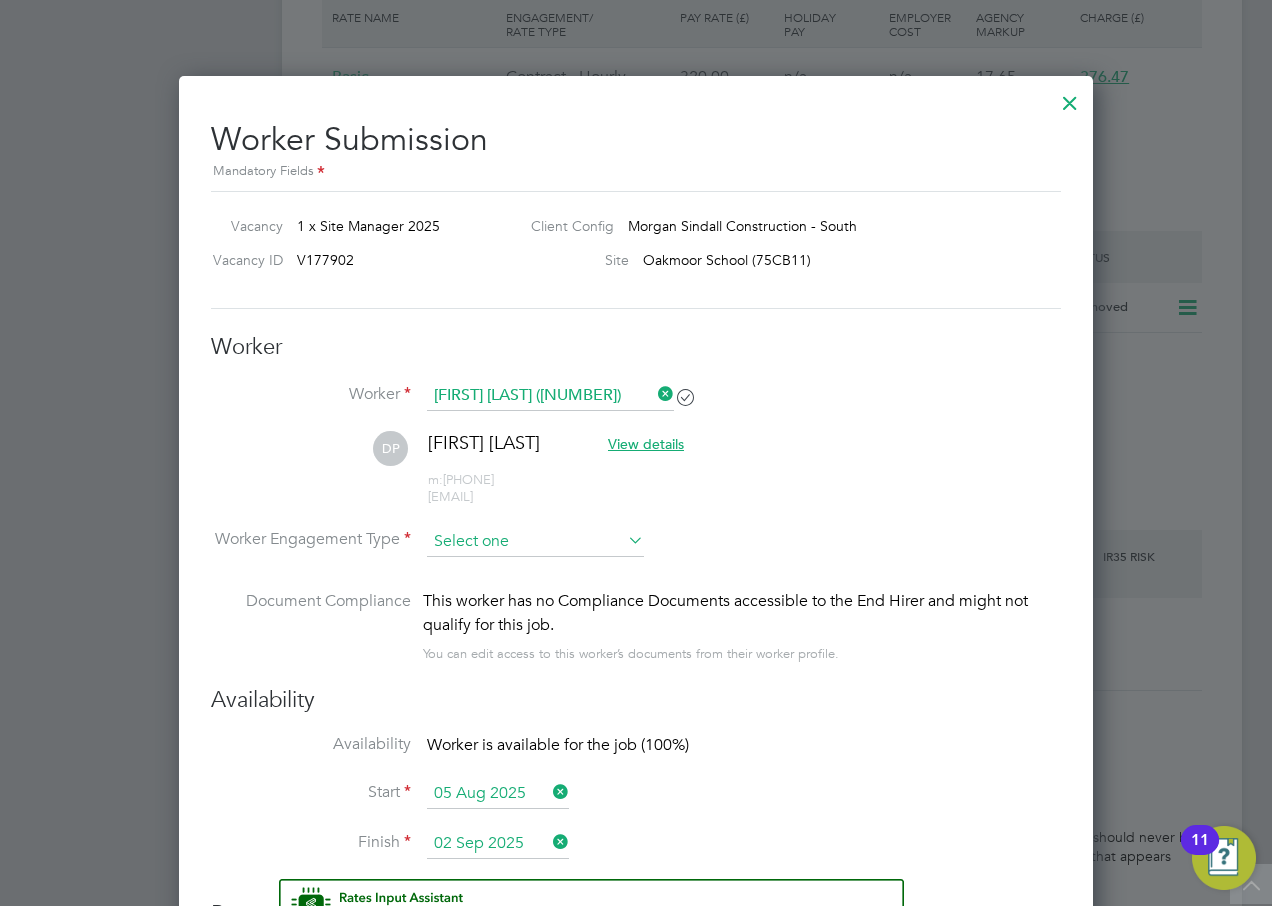 click at bounding box center (535, 542) 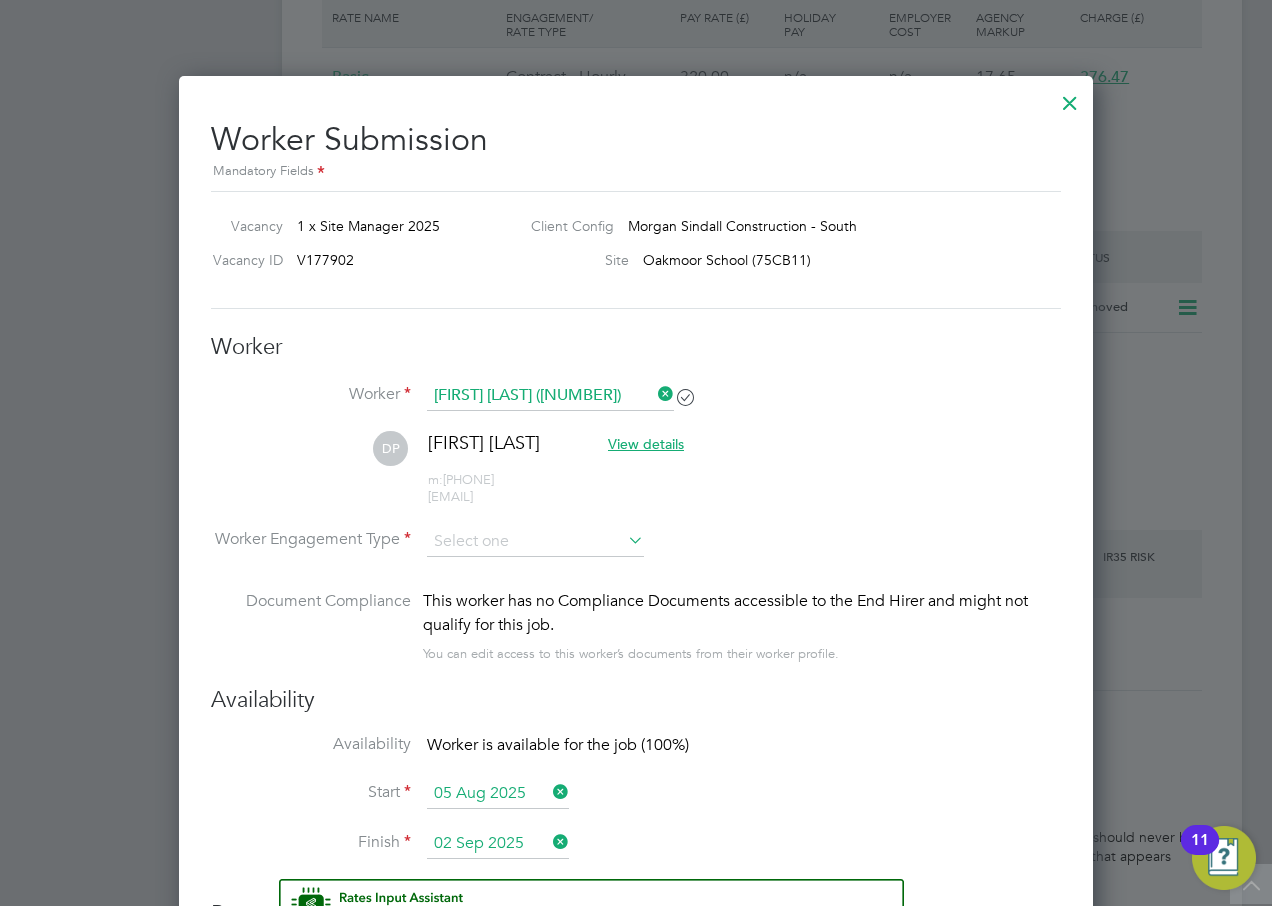 click on "PAYE" 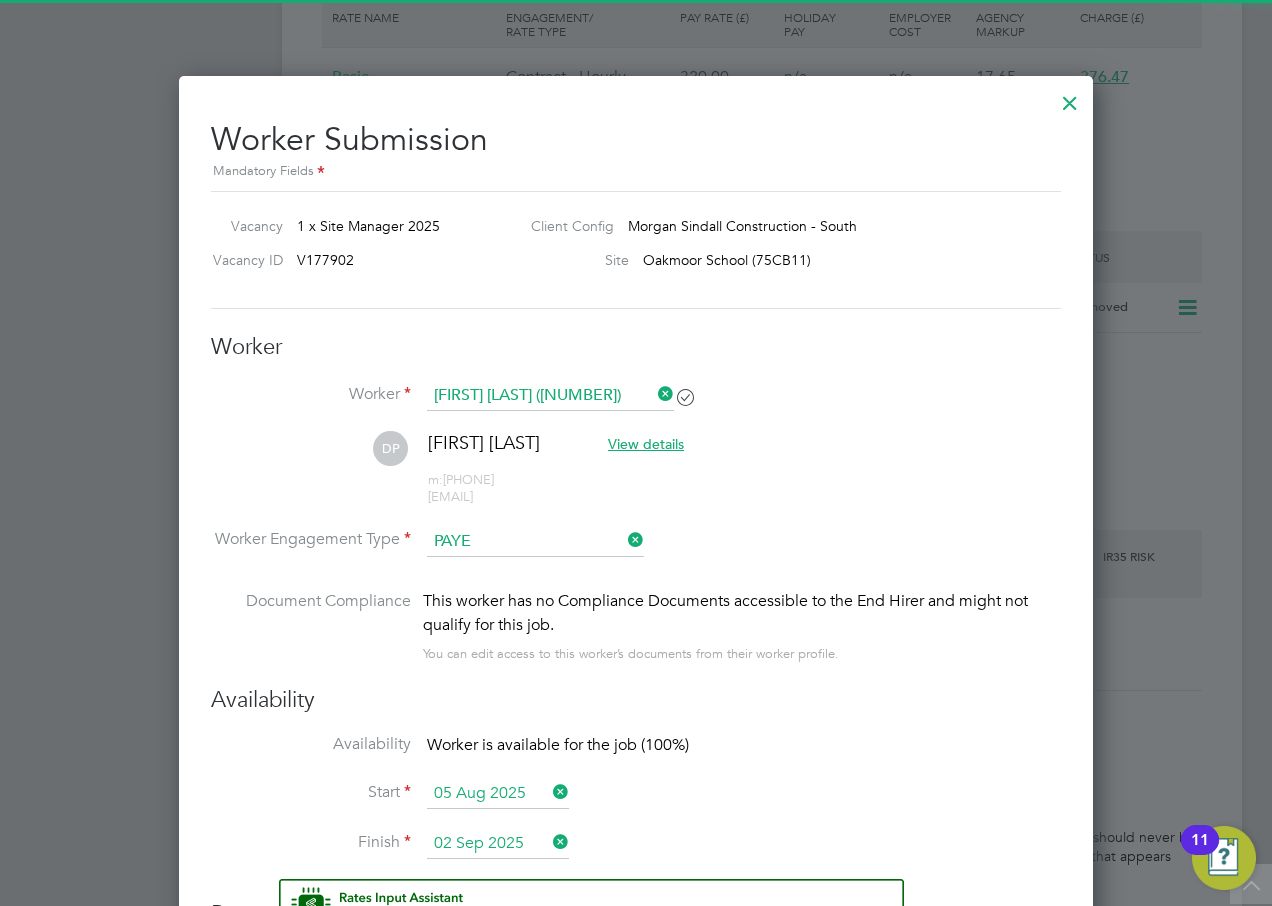 click on "DP Danny Phillips   View details m:  07843437400   ports.jambo@hotmail.co.uk" at bounding box center [636, 478] 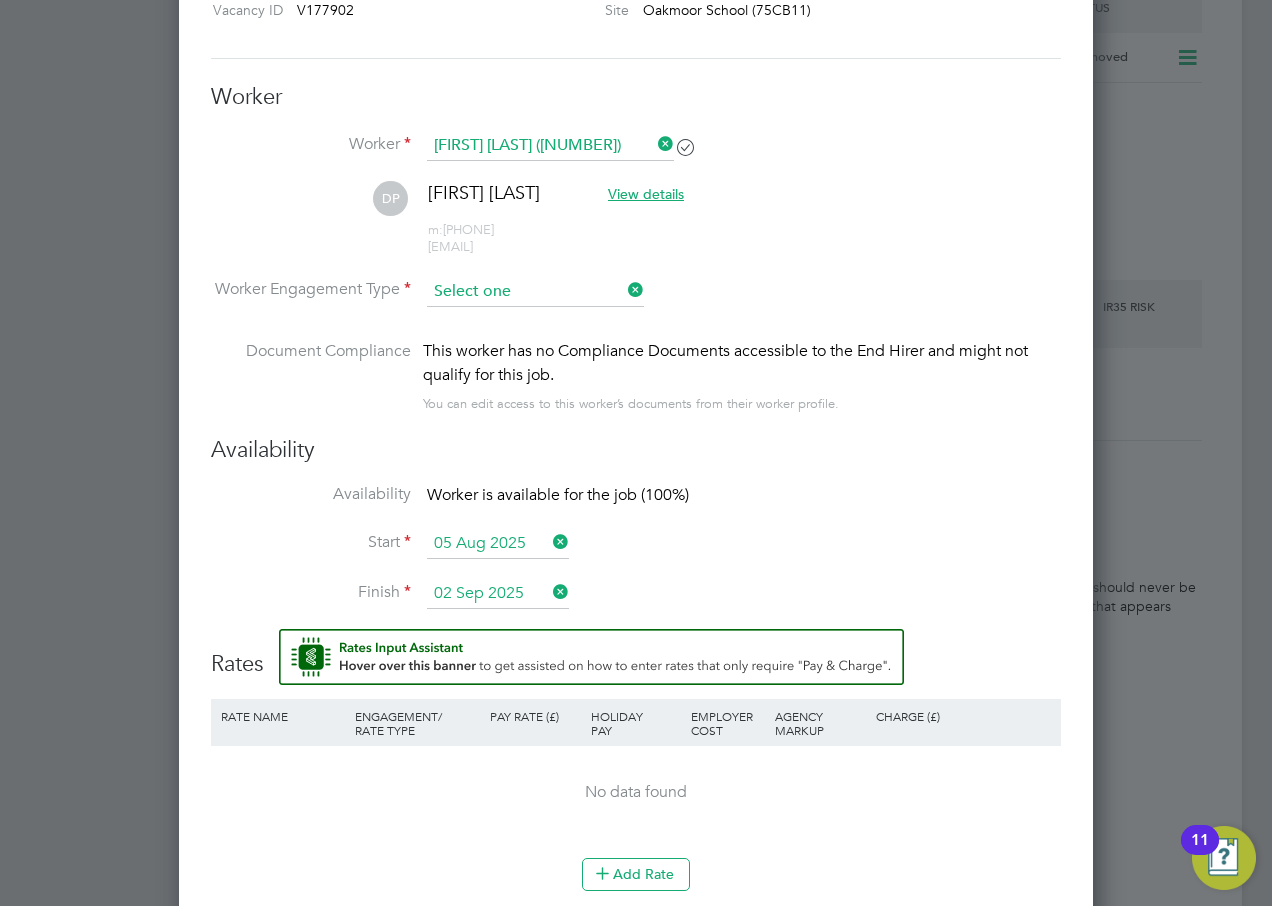 click at bounding box center [535, 292] 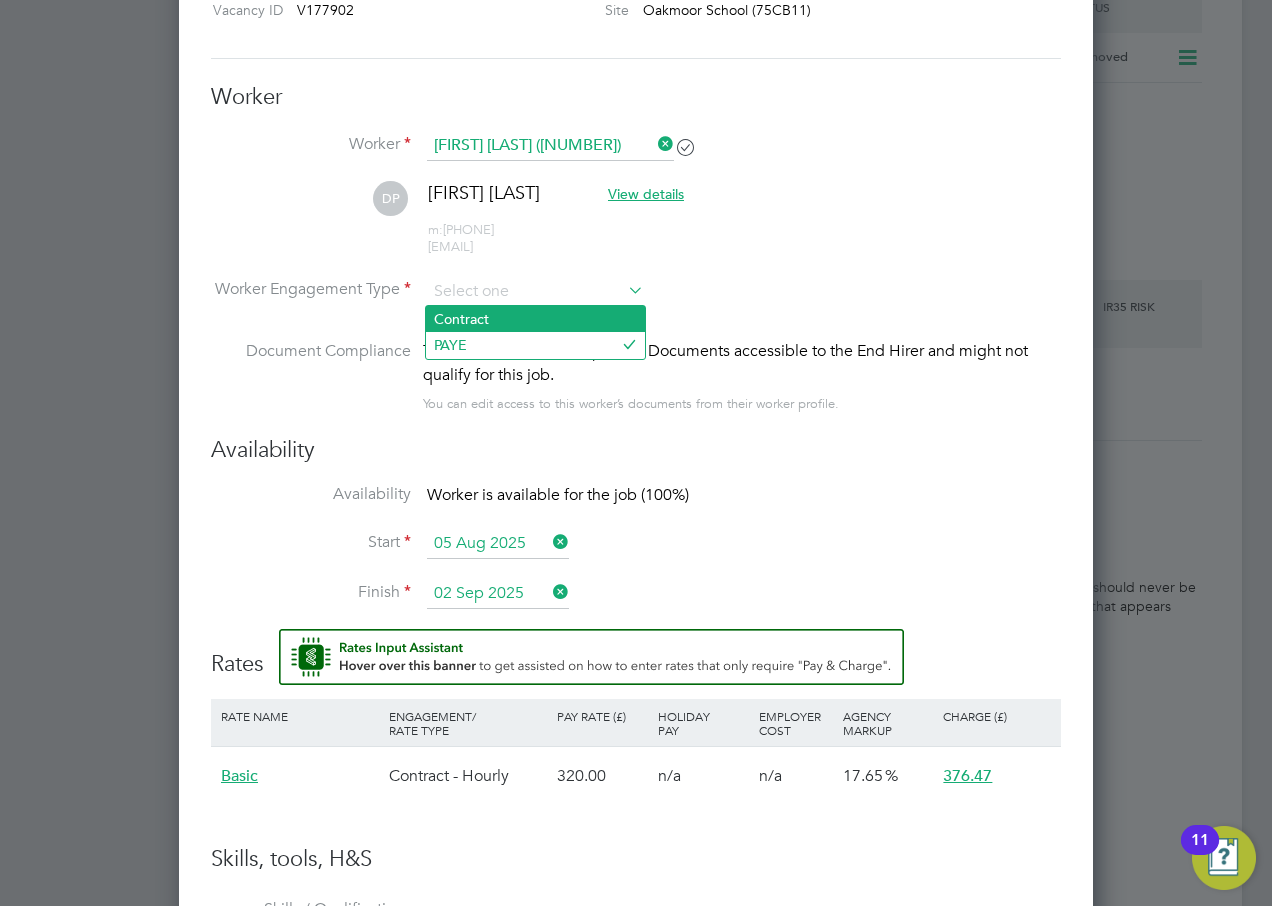 click on "Contract" 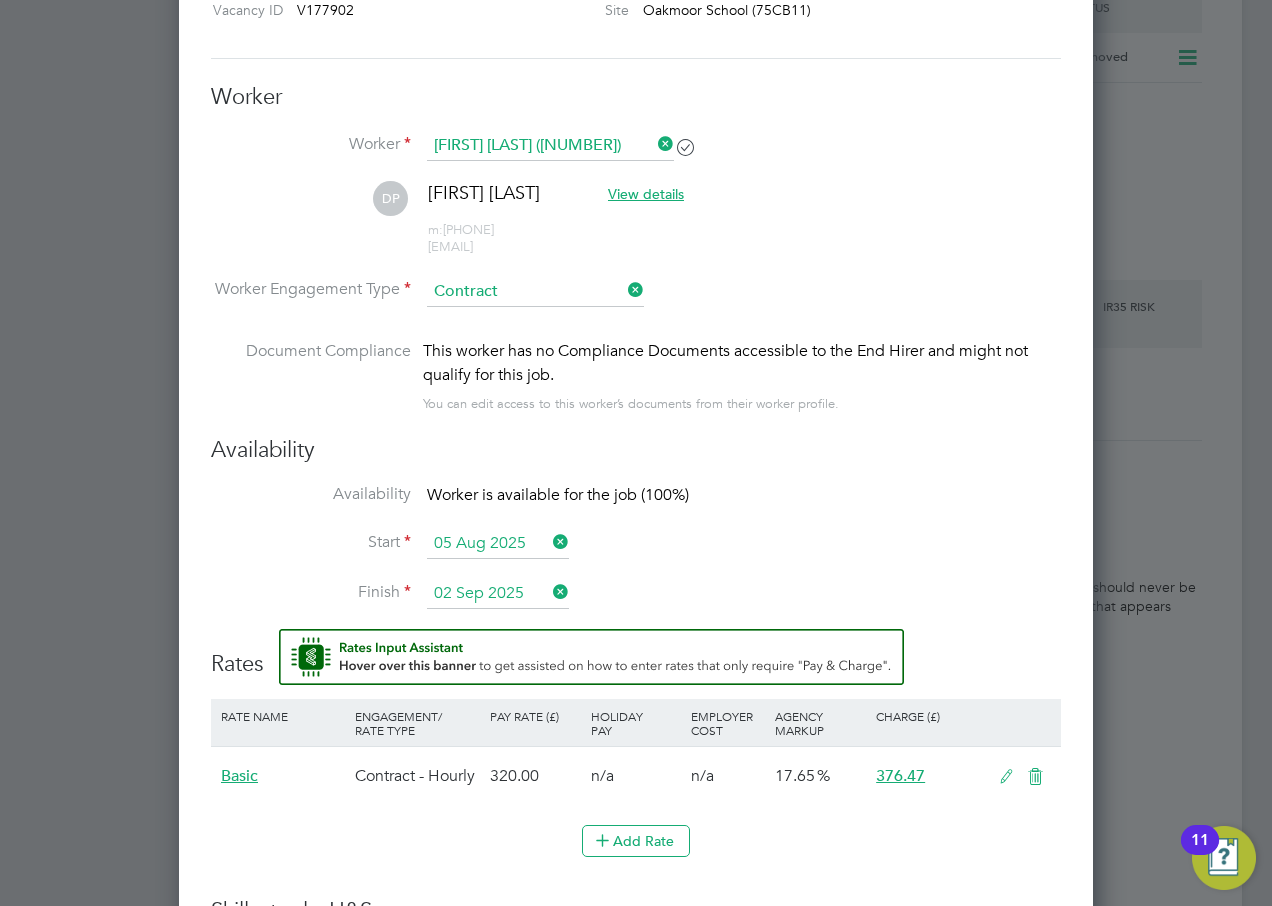 click on "Worker Engagement Type   Contract" at bounding box center [636, 308] 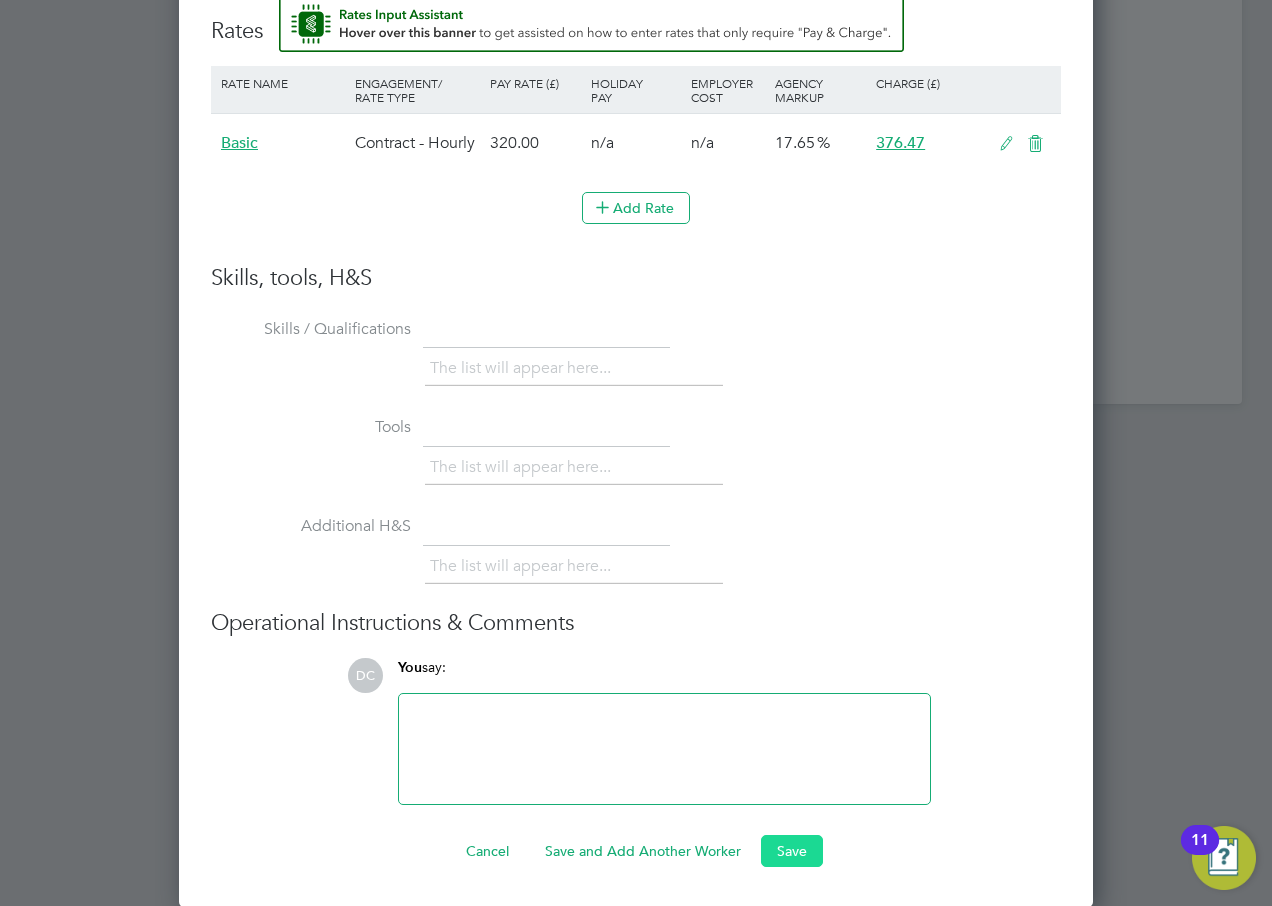 click on "Save" at bounding box center (792, 851) 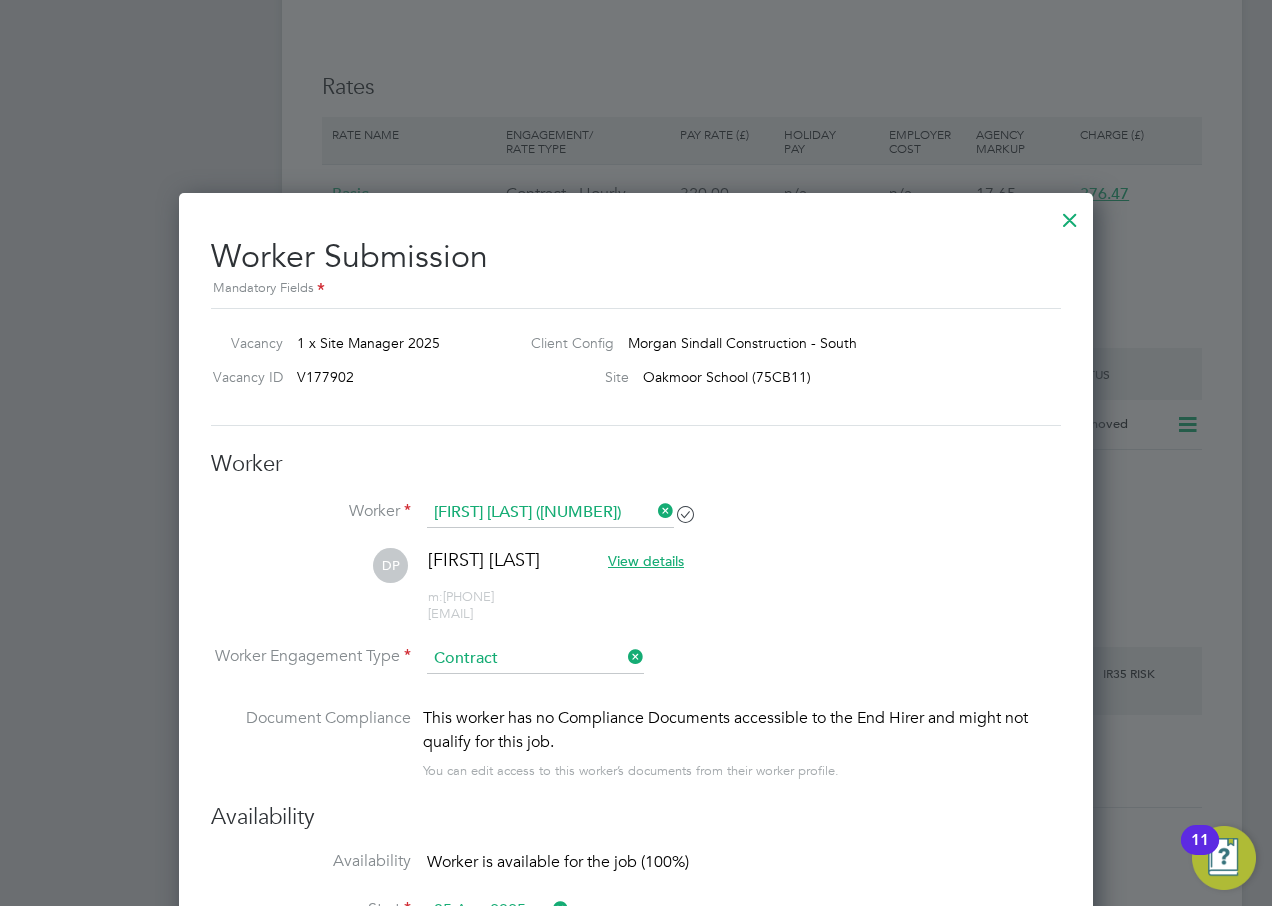 click at bounding box center (1070, 215) 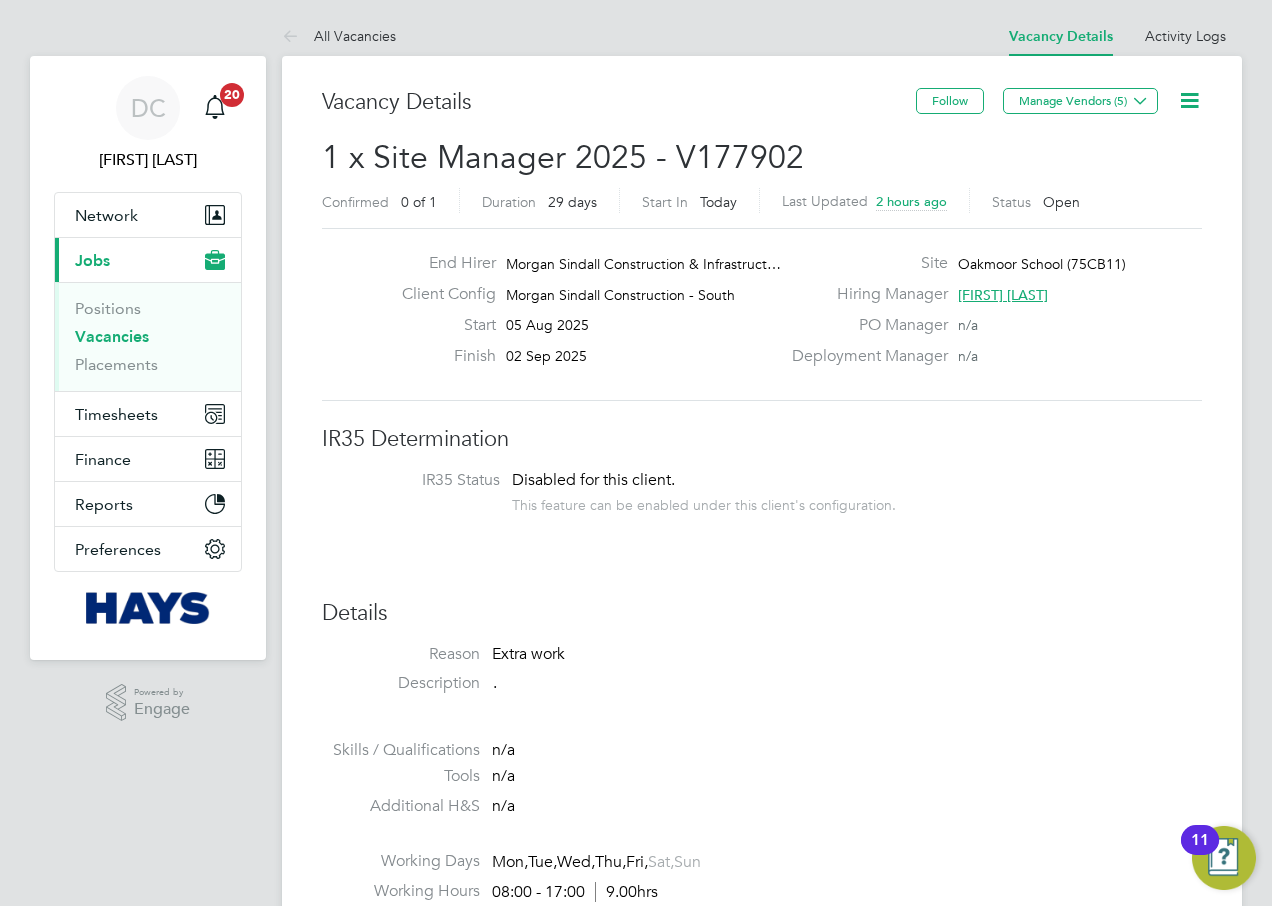 click on "Vacancies" at bounding box center [112, 336] 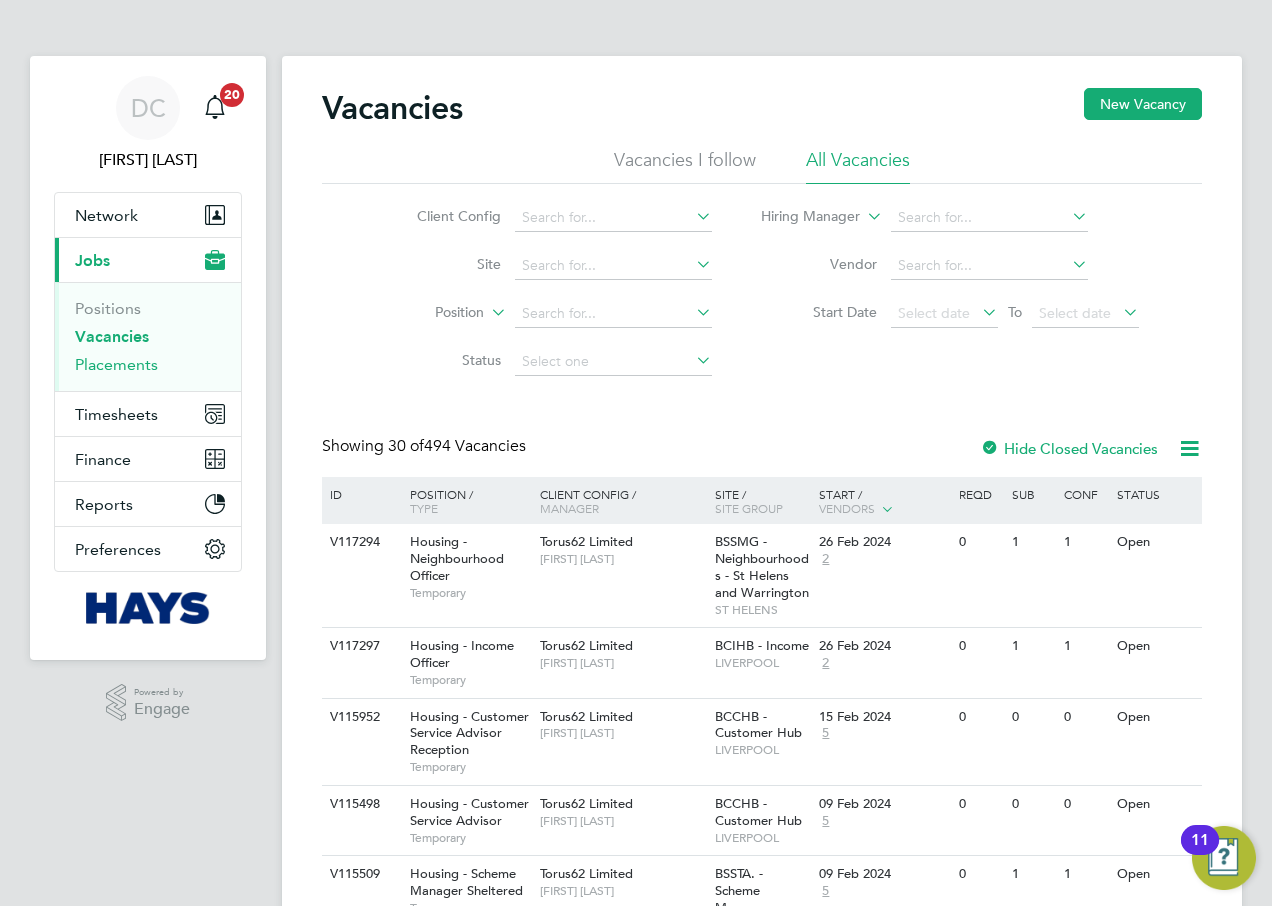 click on "Placements" at bounding box center (116, 364) 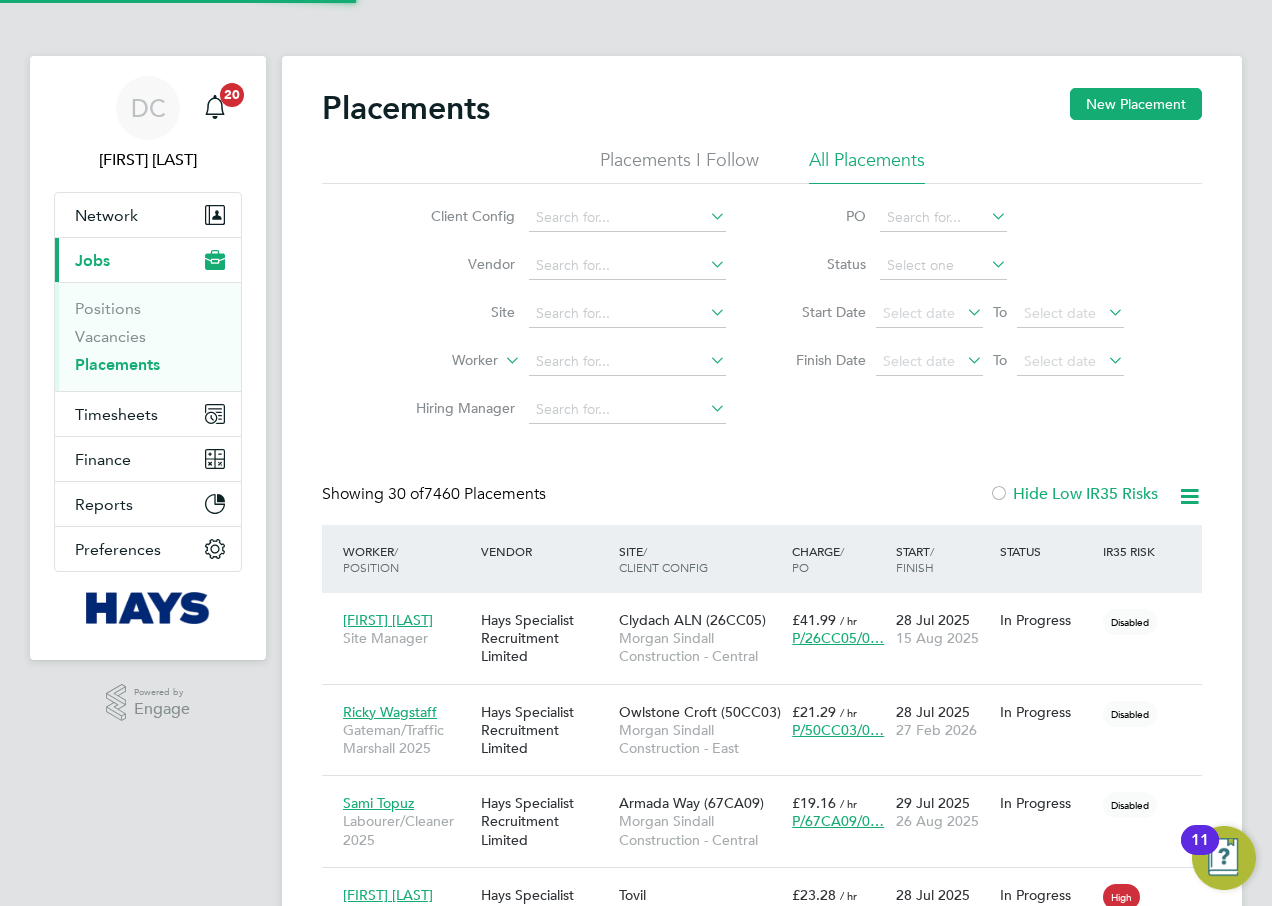 click on "All Placements" 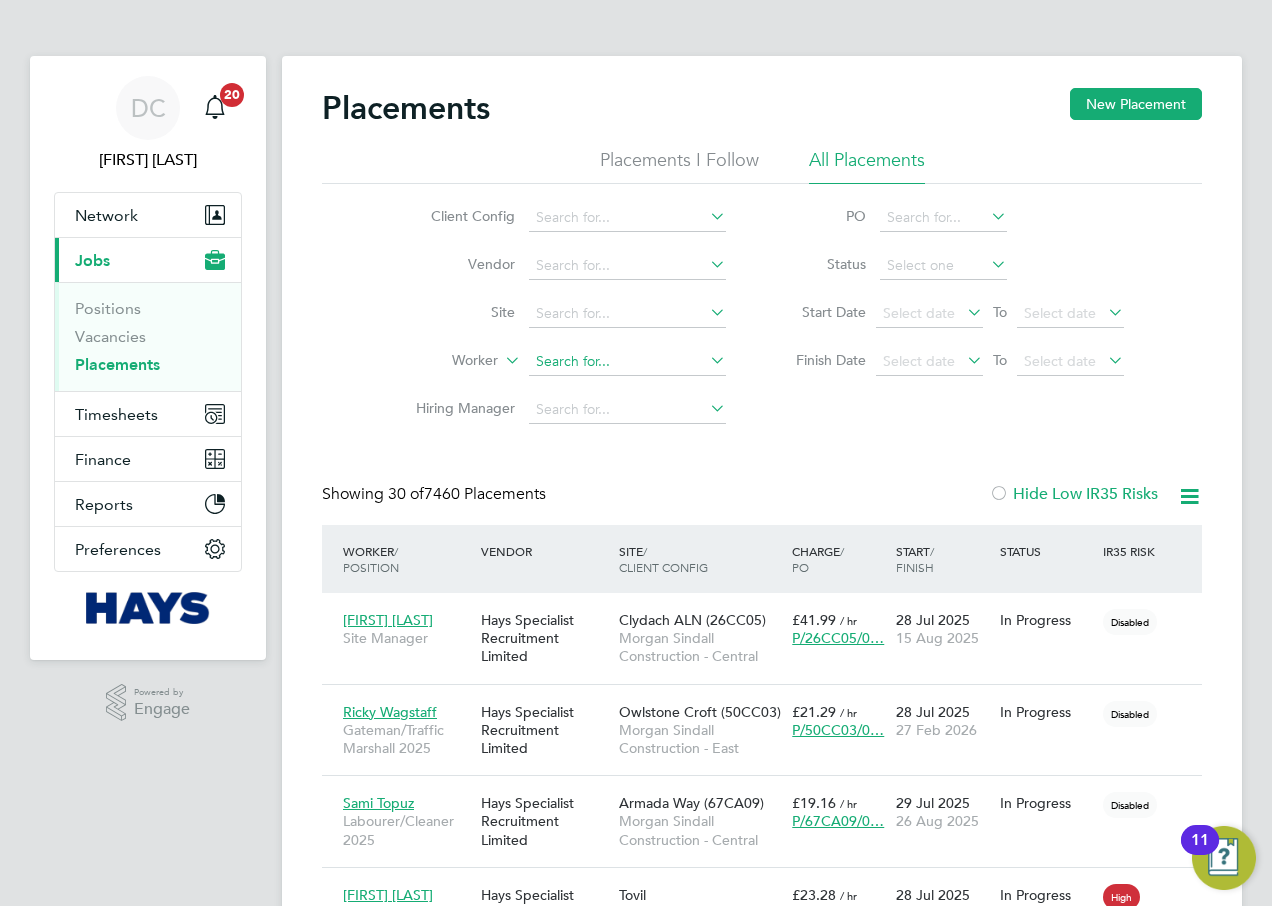 click 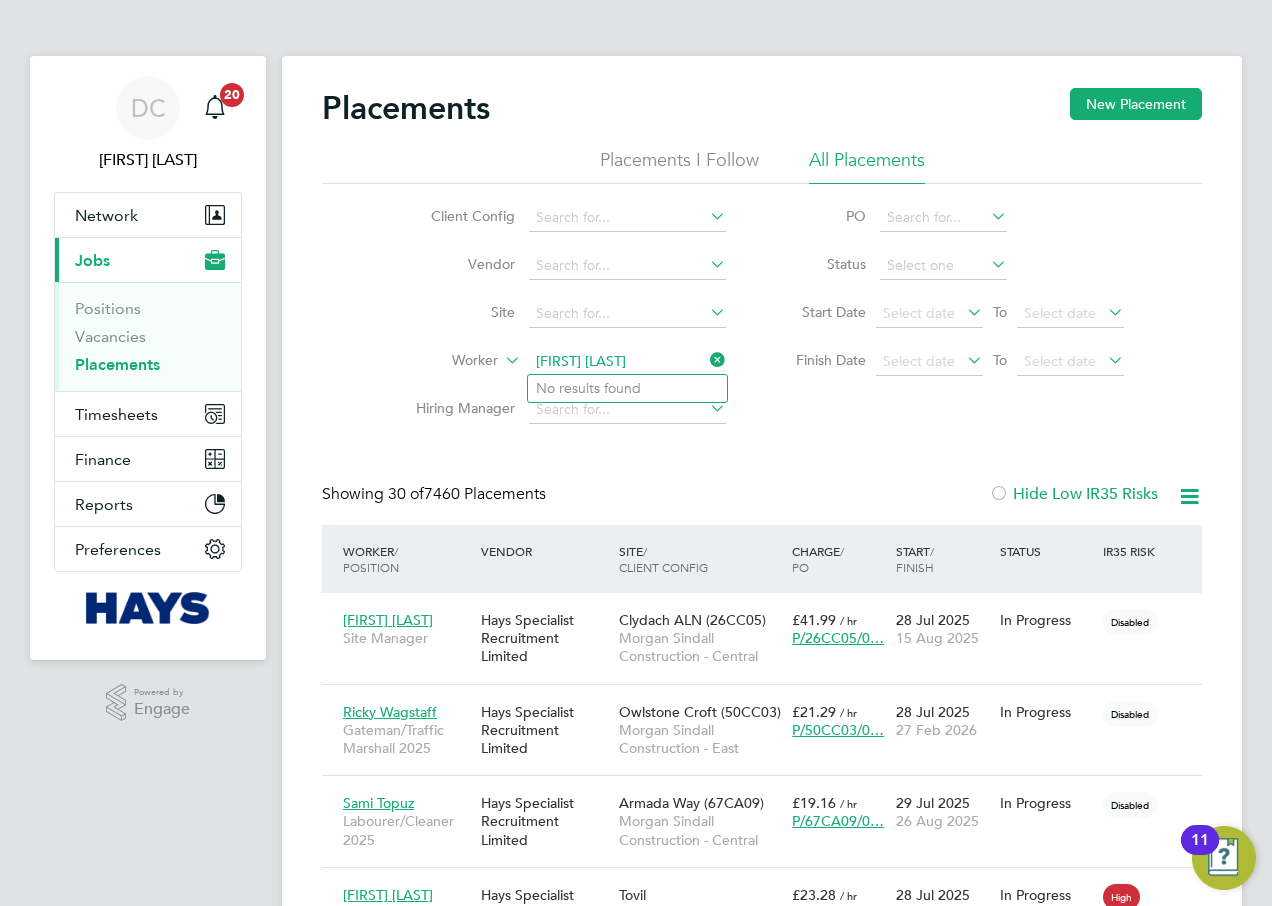 type on "danny ph" 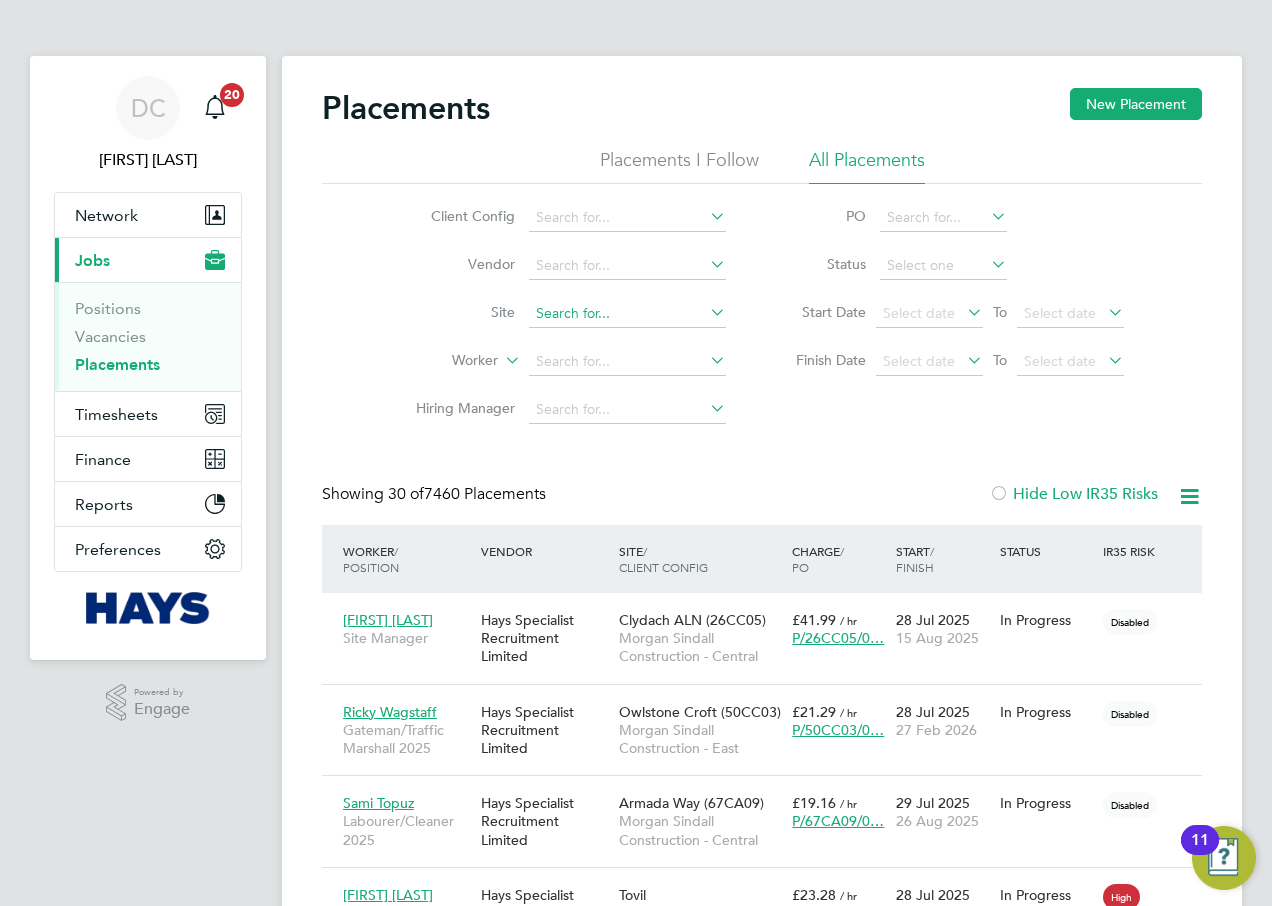 click 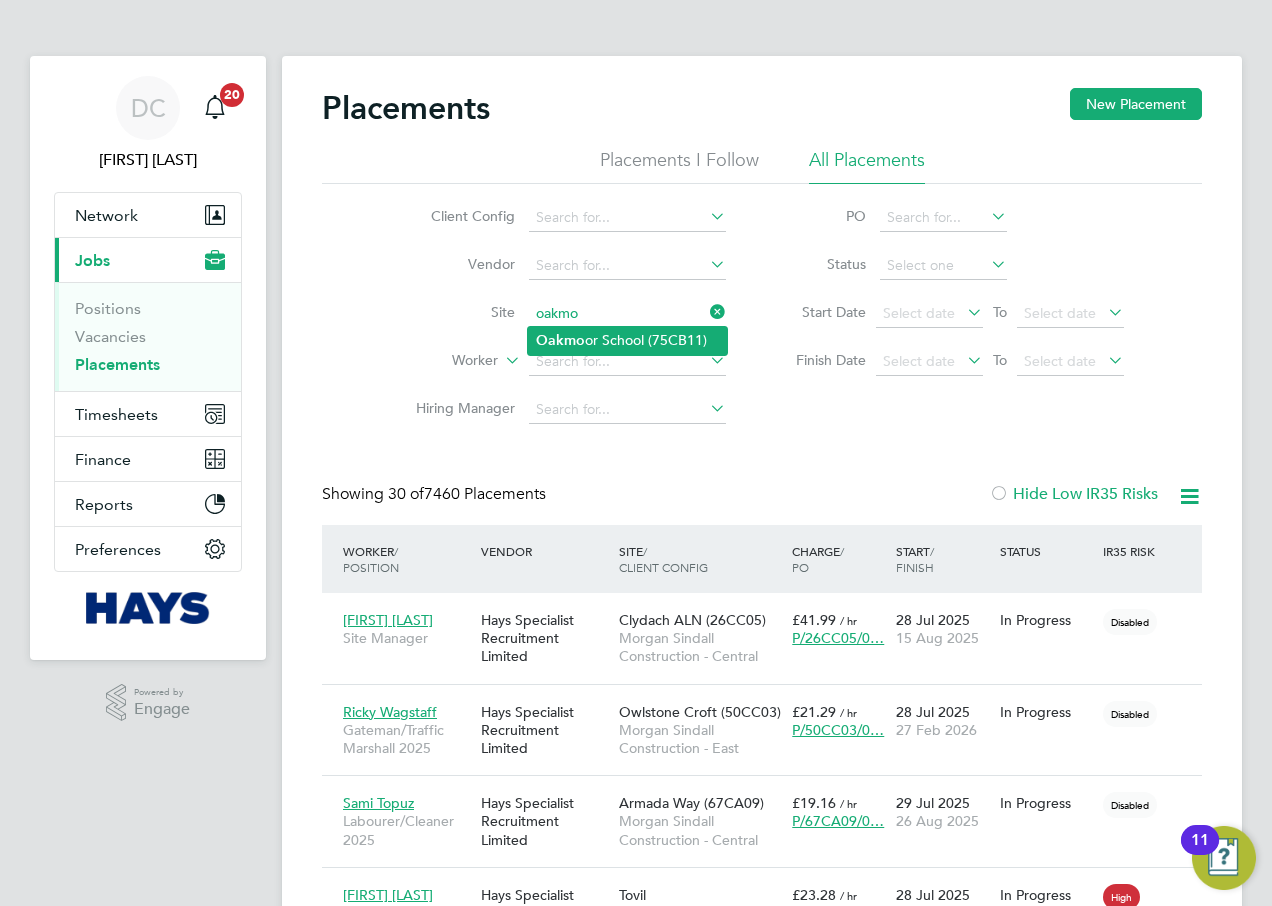 click on "Oakmo or School (75CB11)" 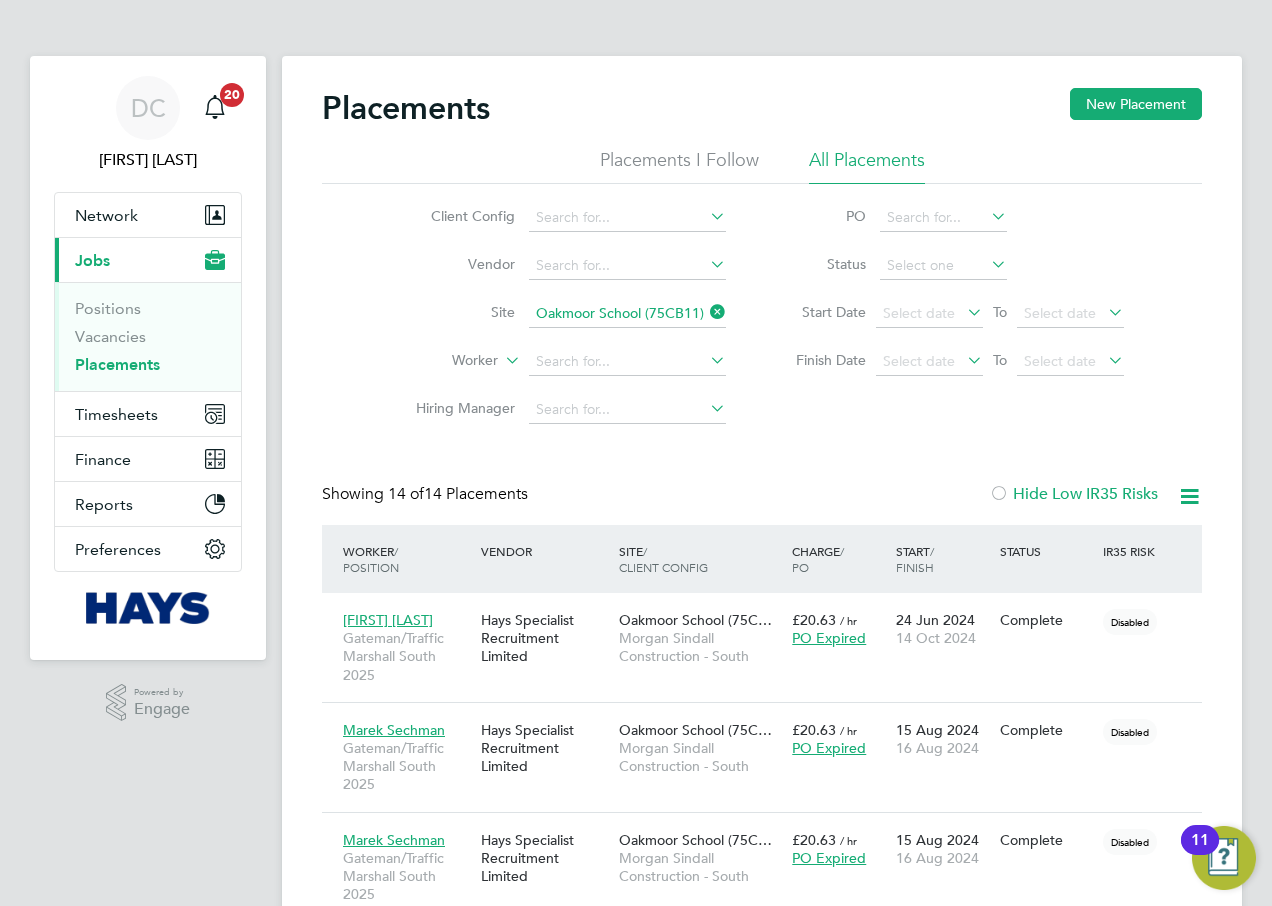 click 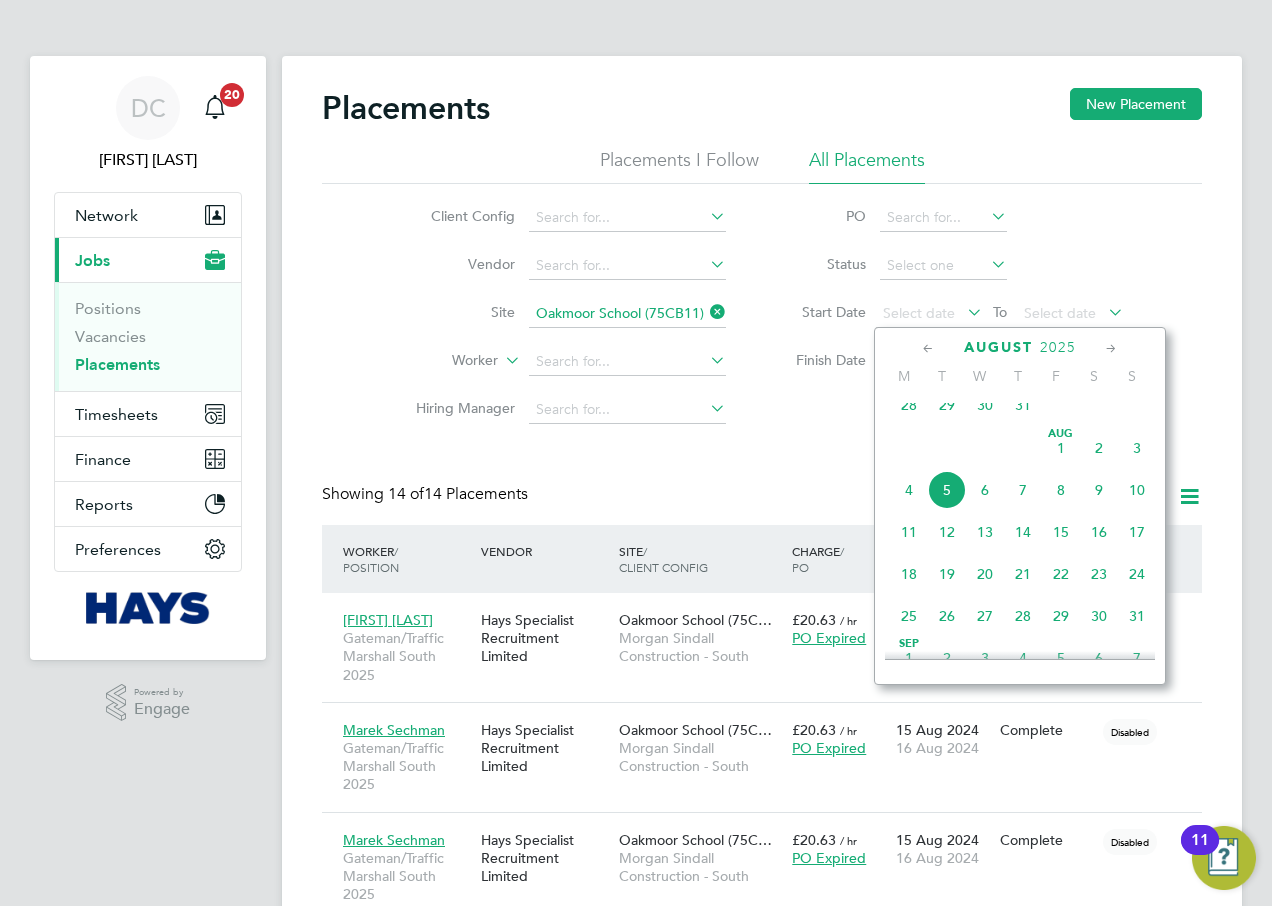 click on "5" 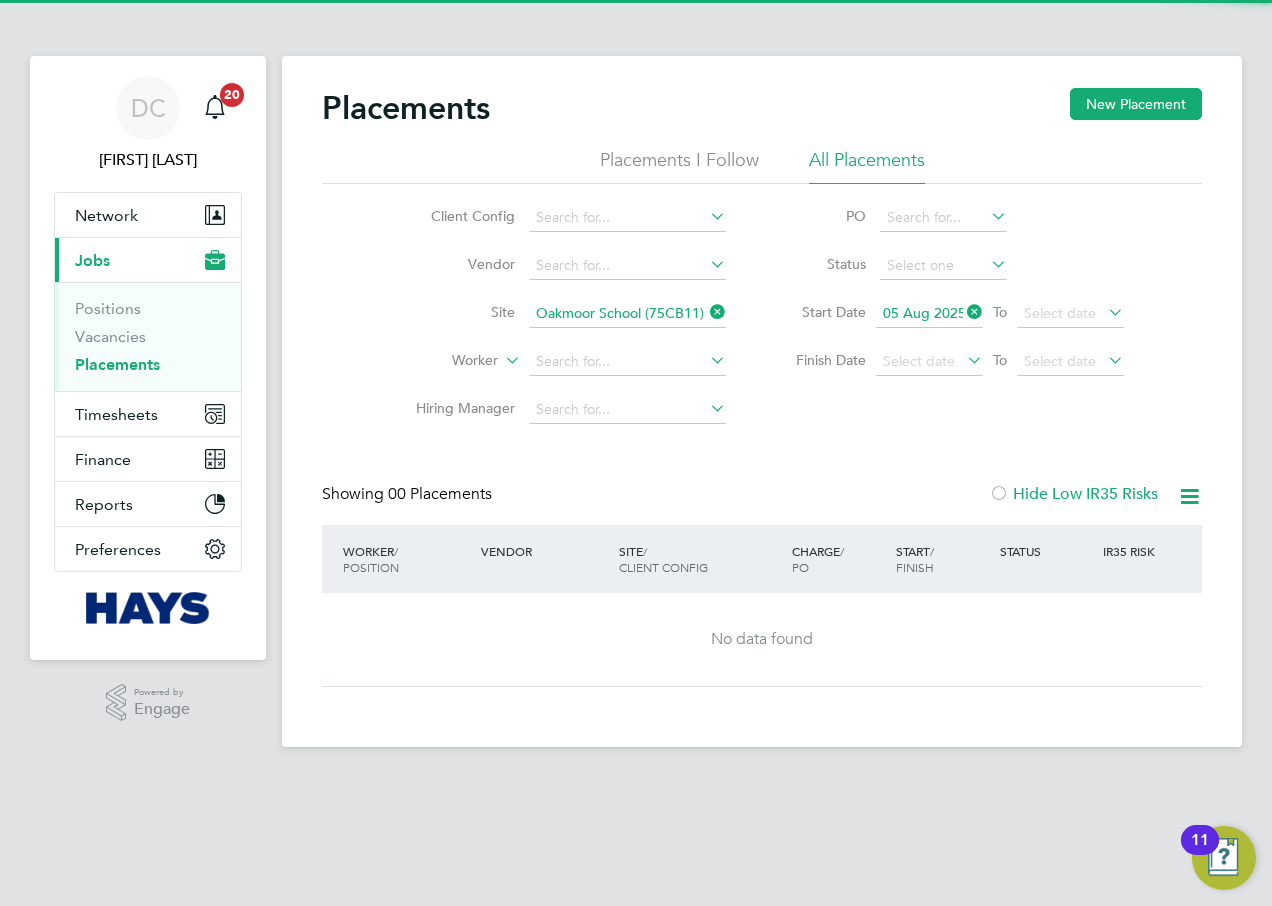 click on "Placements New Placement Placements I Follow All Placements Client Config   Vendor     Site   Oakmoor School (75CB11)   Worker     Hiring Manager   PO   Status   Start Date
05 Aug 2025
To
Select date
Finish Date
Select date
To
Select date
Showing   00 Placements Hide Low IR35 Risks Worker  / Position Vendor Site / Client Config Charge  / PO Start  / Finish Status IR35 Risk No data found Show  30  more" 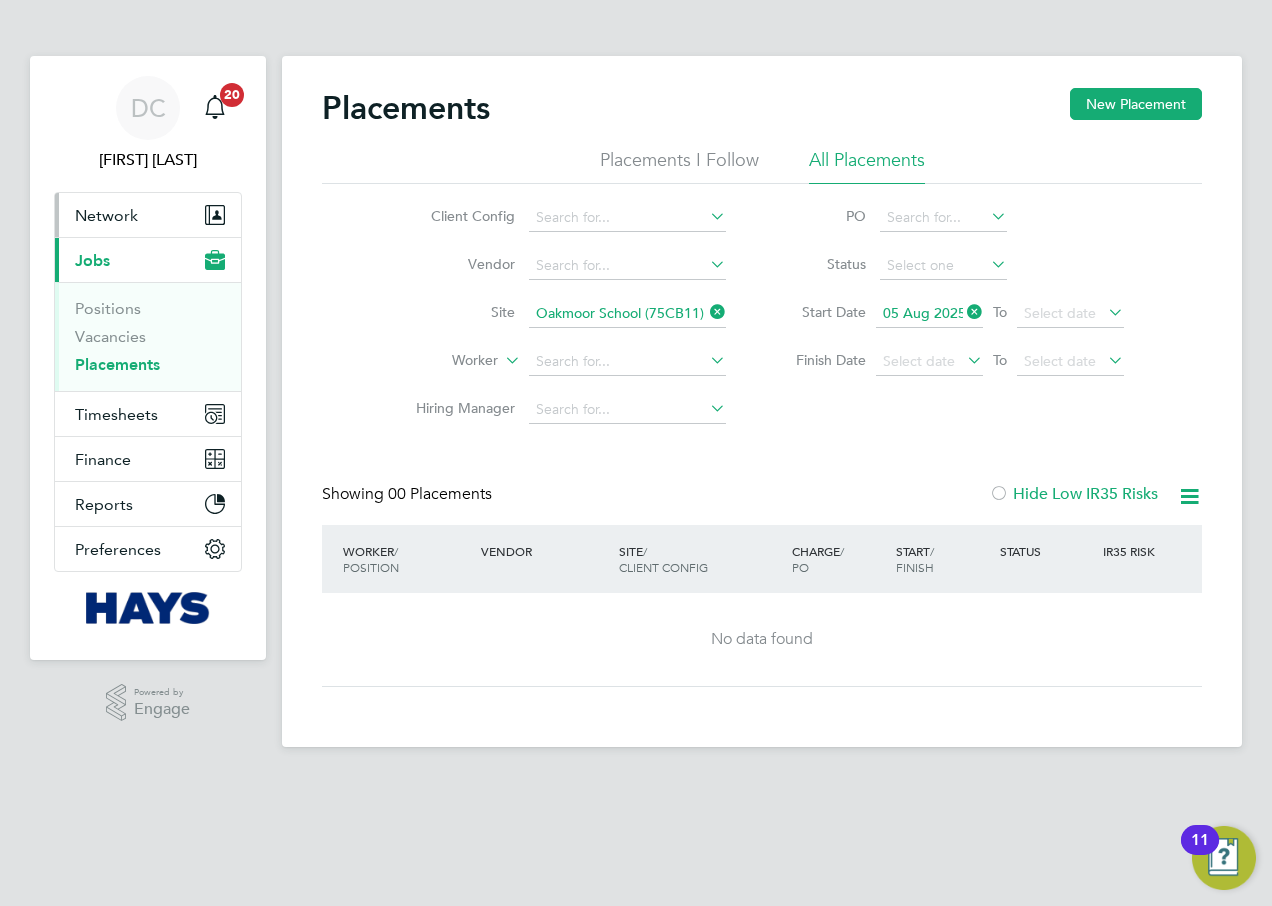 click on "Network" at bounding box center (148, 215) 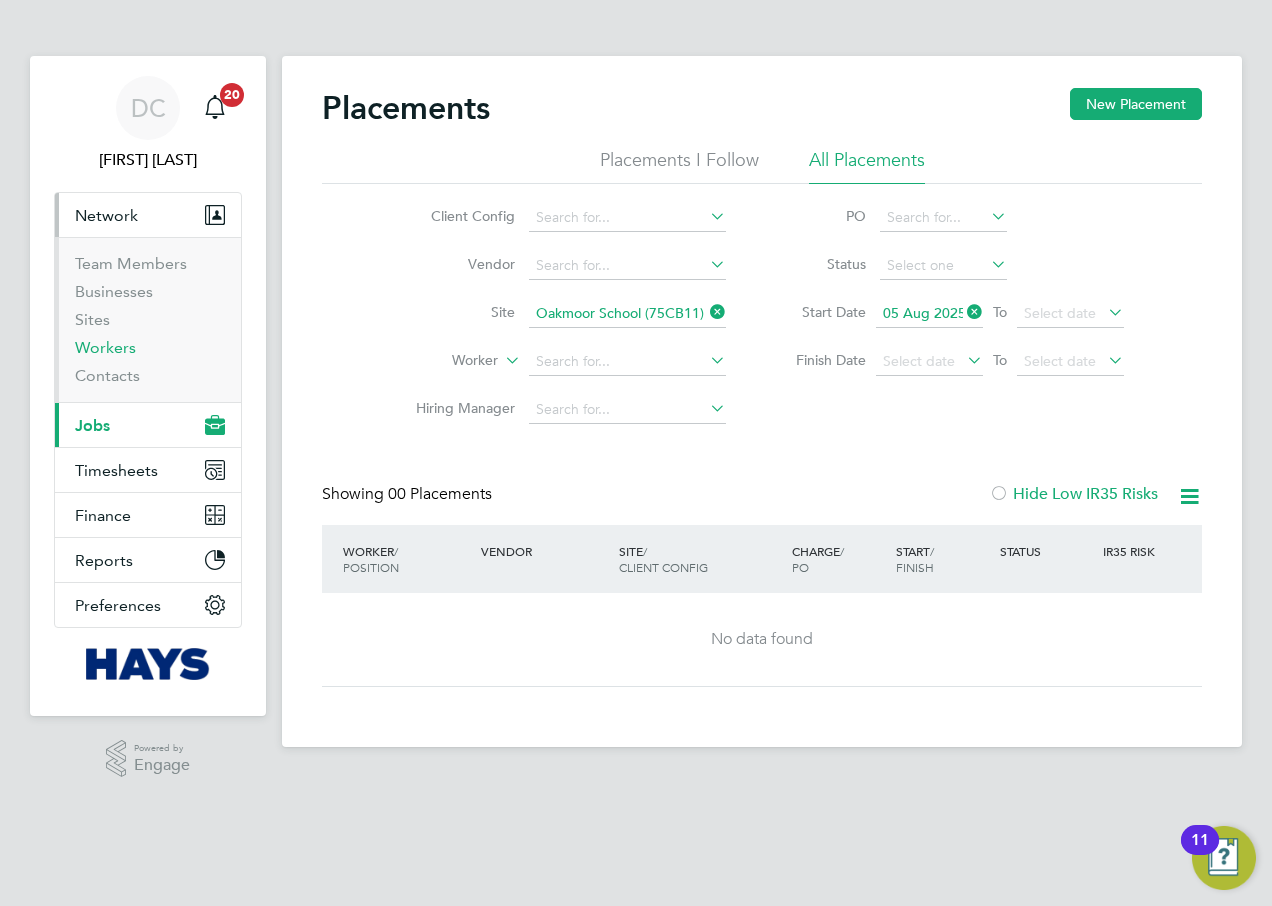 click on "Workers" at bounding box center [105, 347] 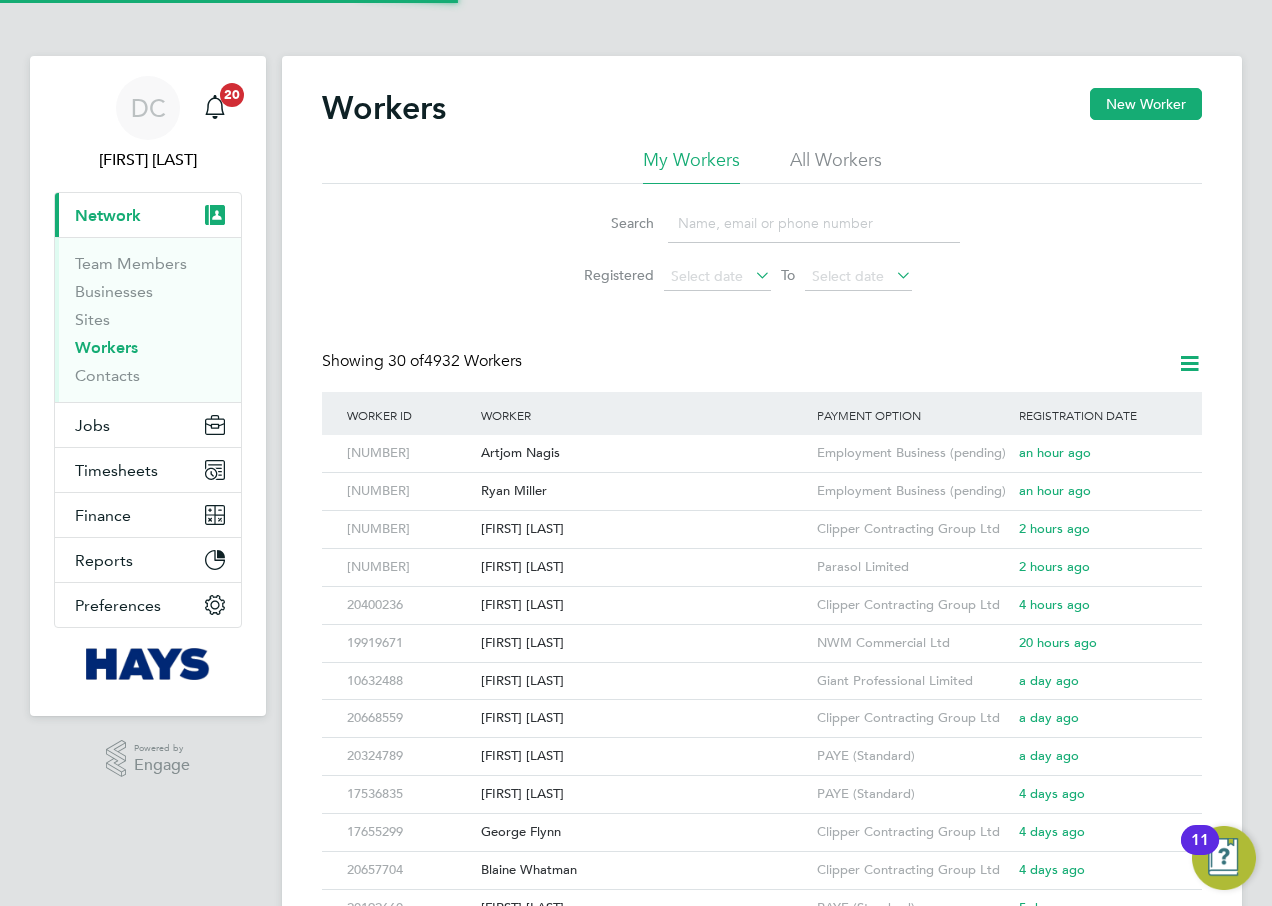 click on "All Workers" 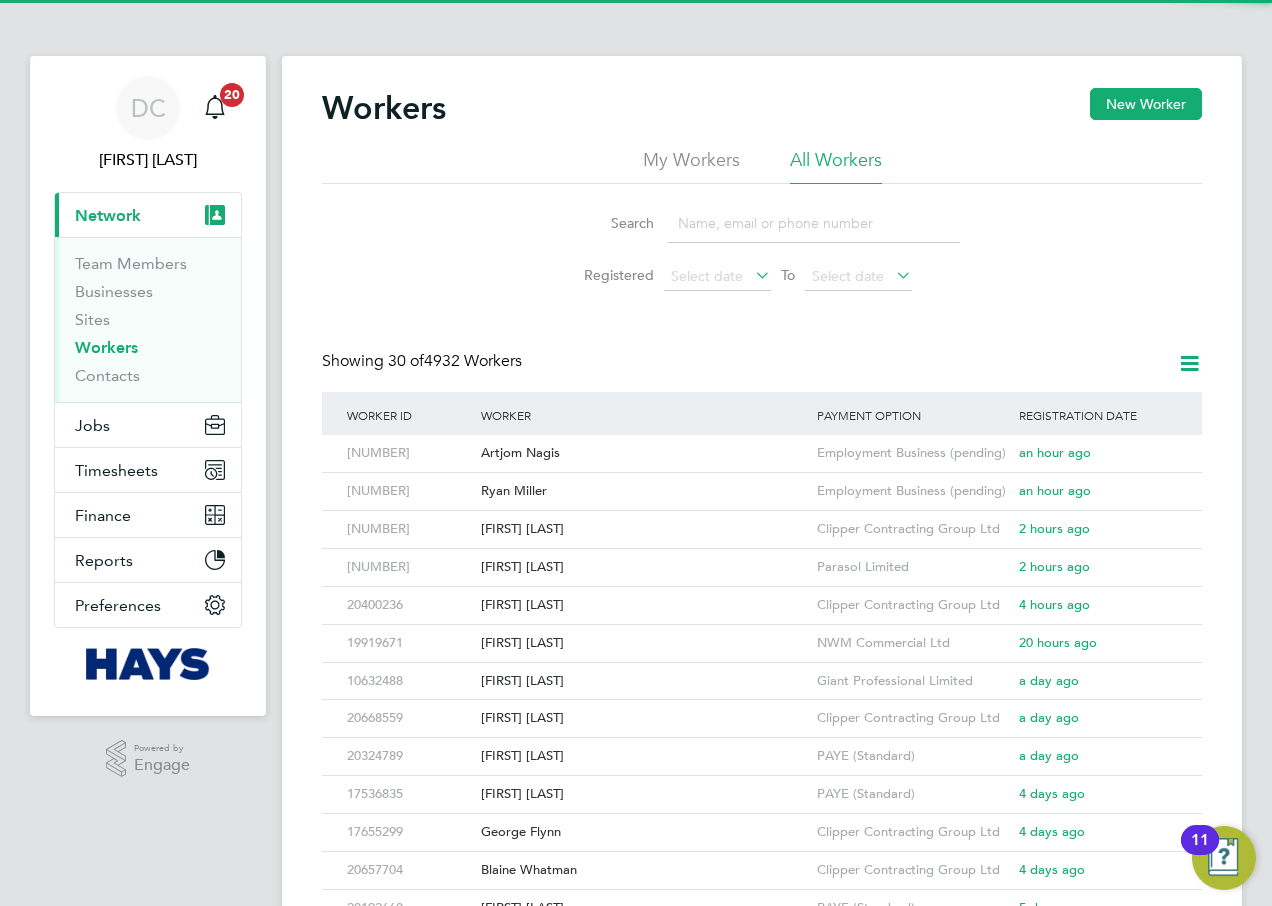 click 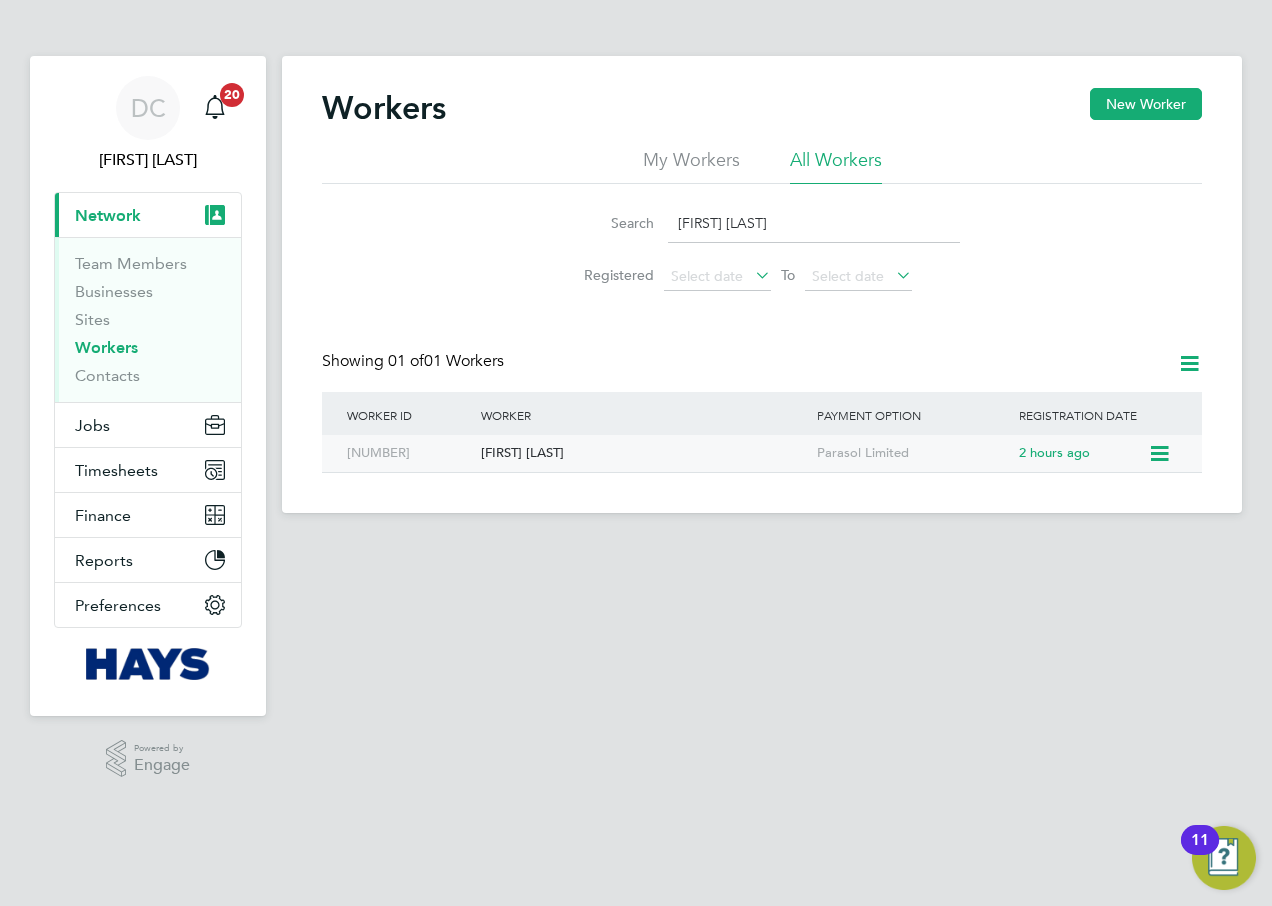 type on "danny ph" 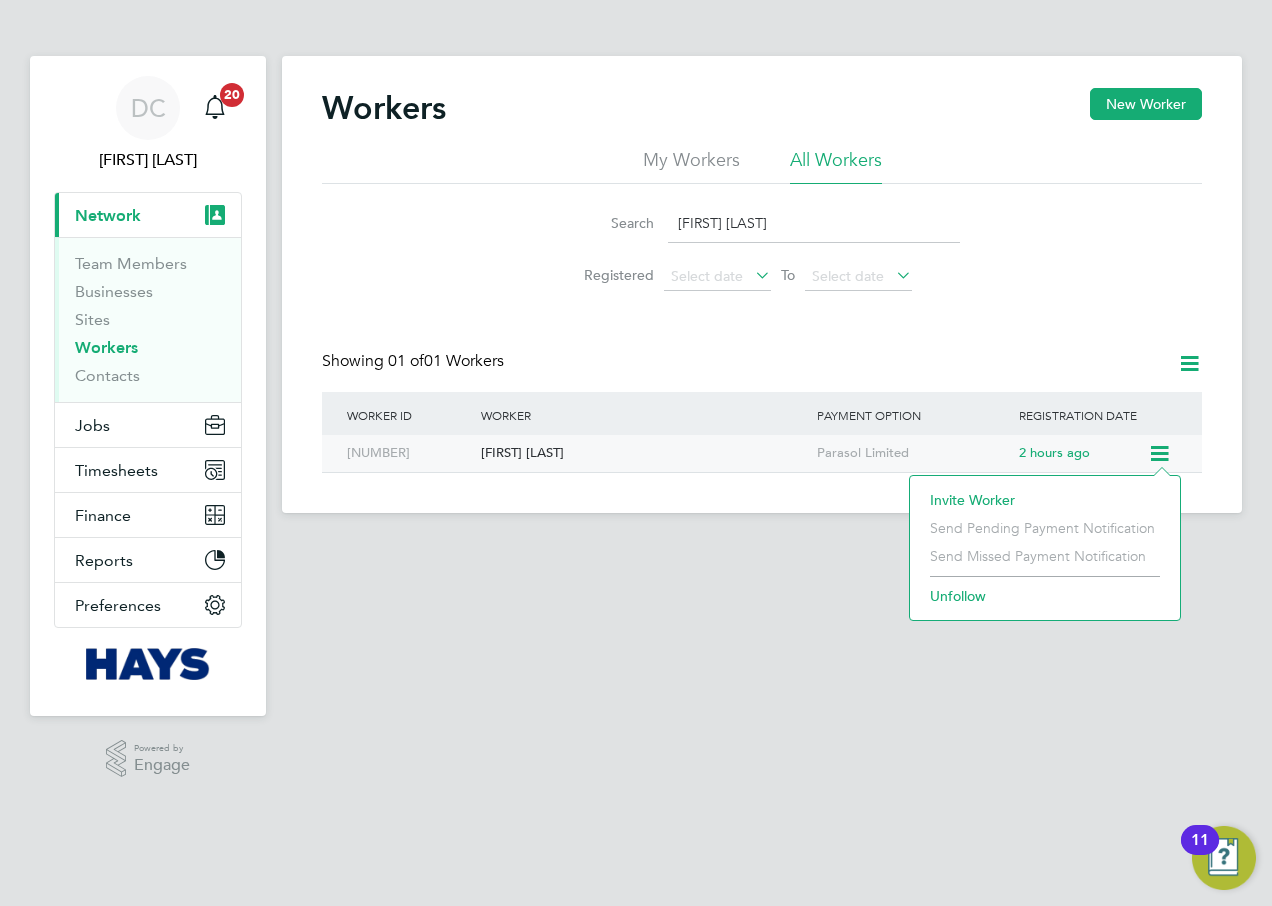 click on "[FIRST] [LAST]" 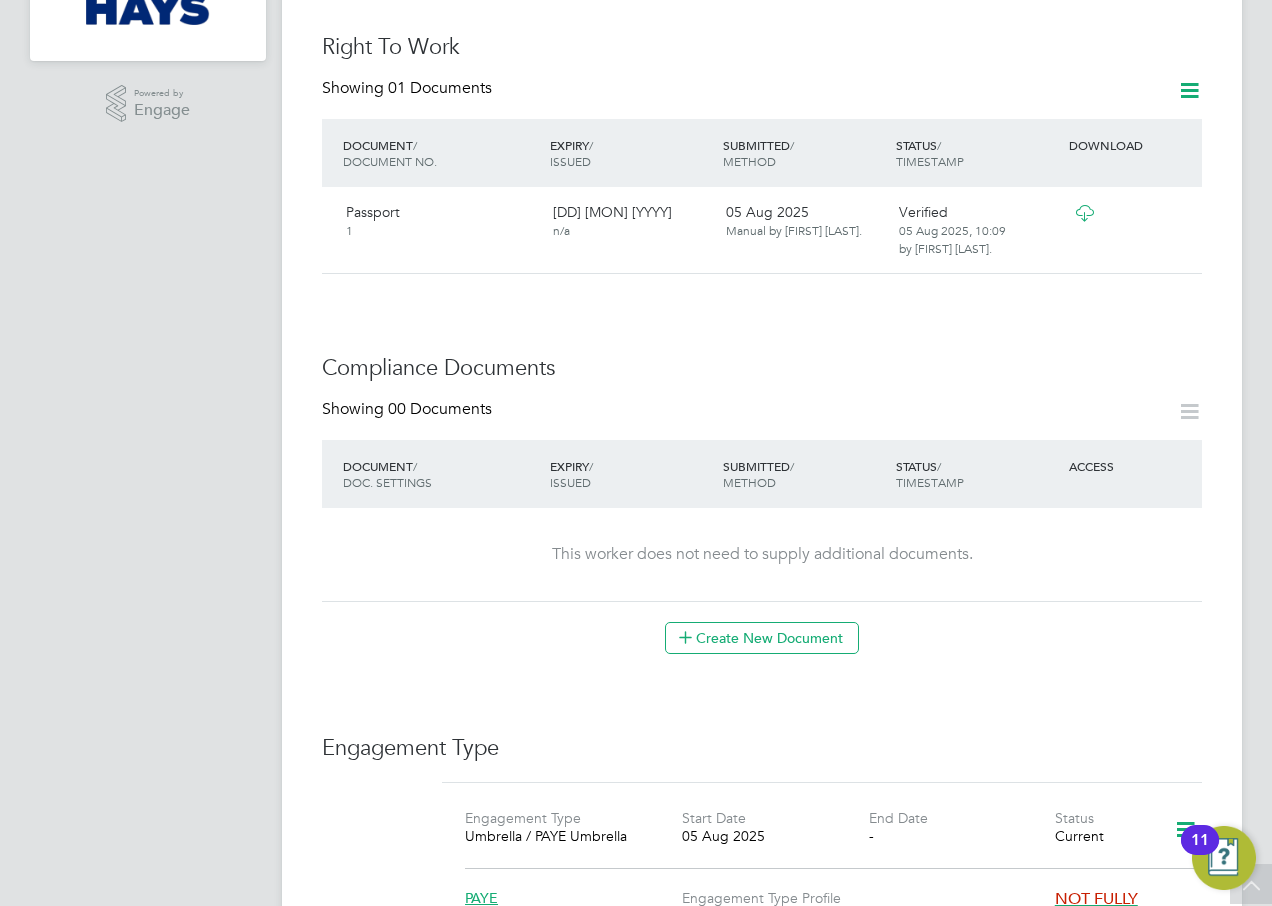 scroll, scrollTop: 568, scrollLeft: 0, axis: vertical 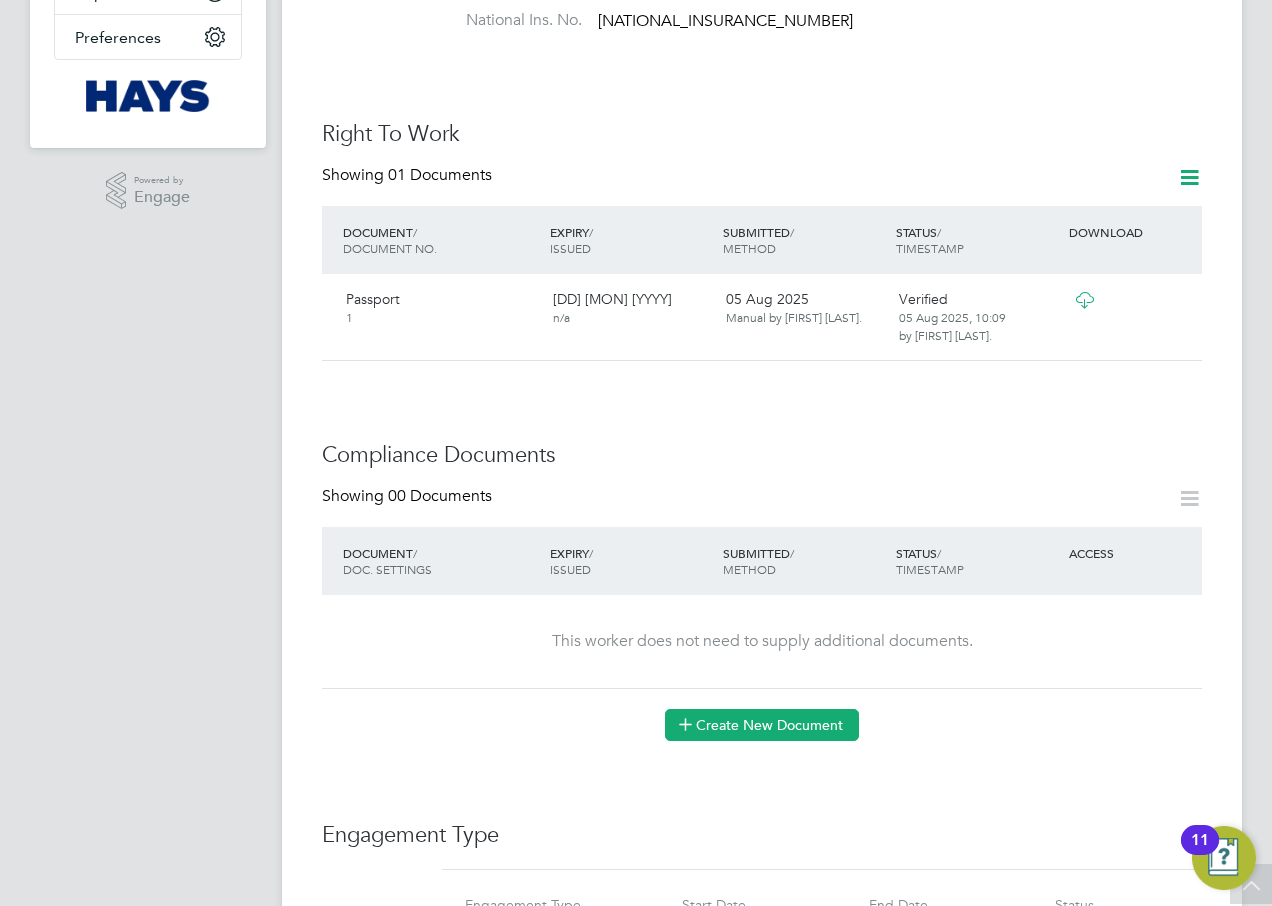click on "Create New Document" 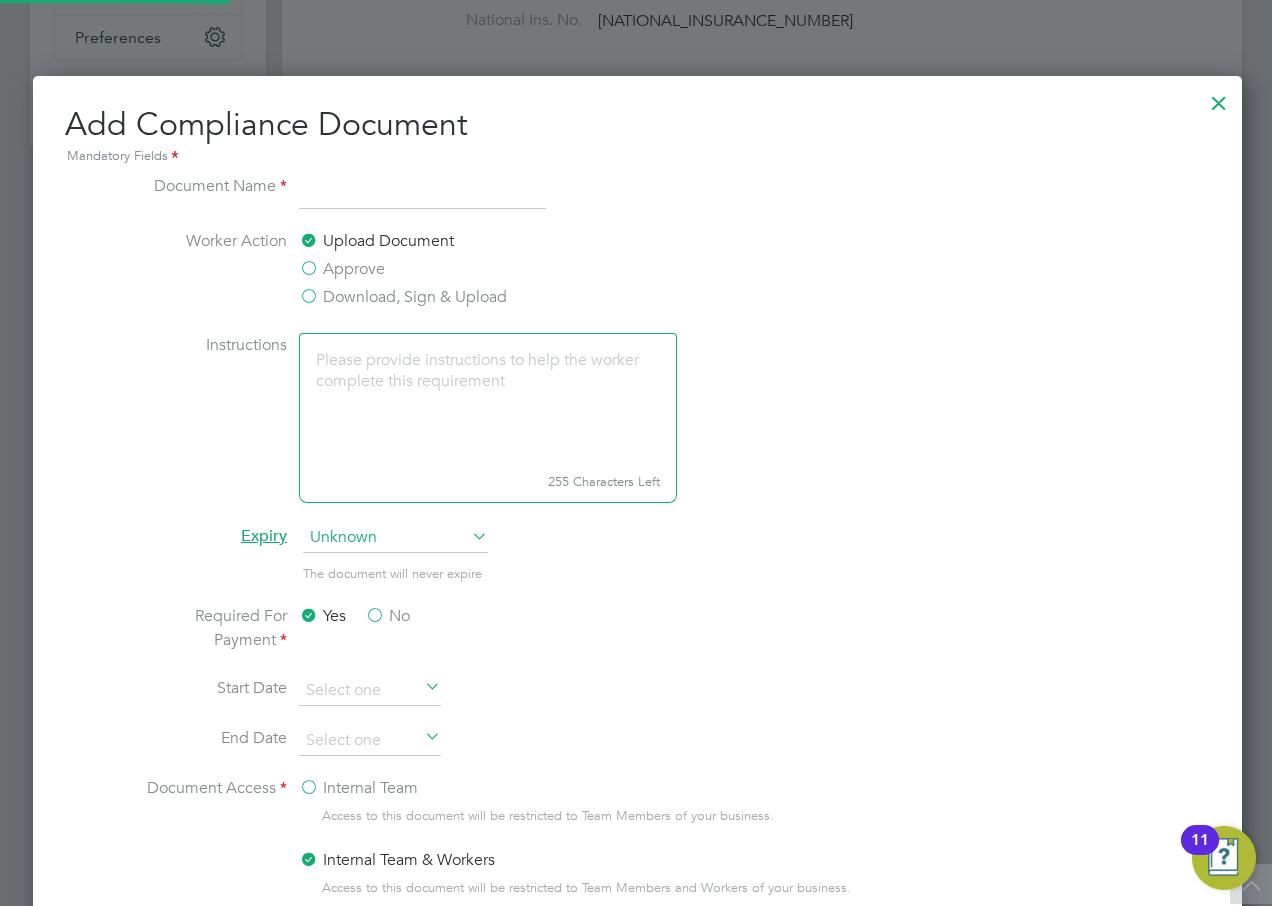 scroll, scrollTop: 10, scrollLeft: 10, axis: both 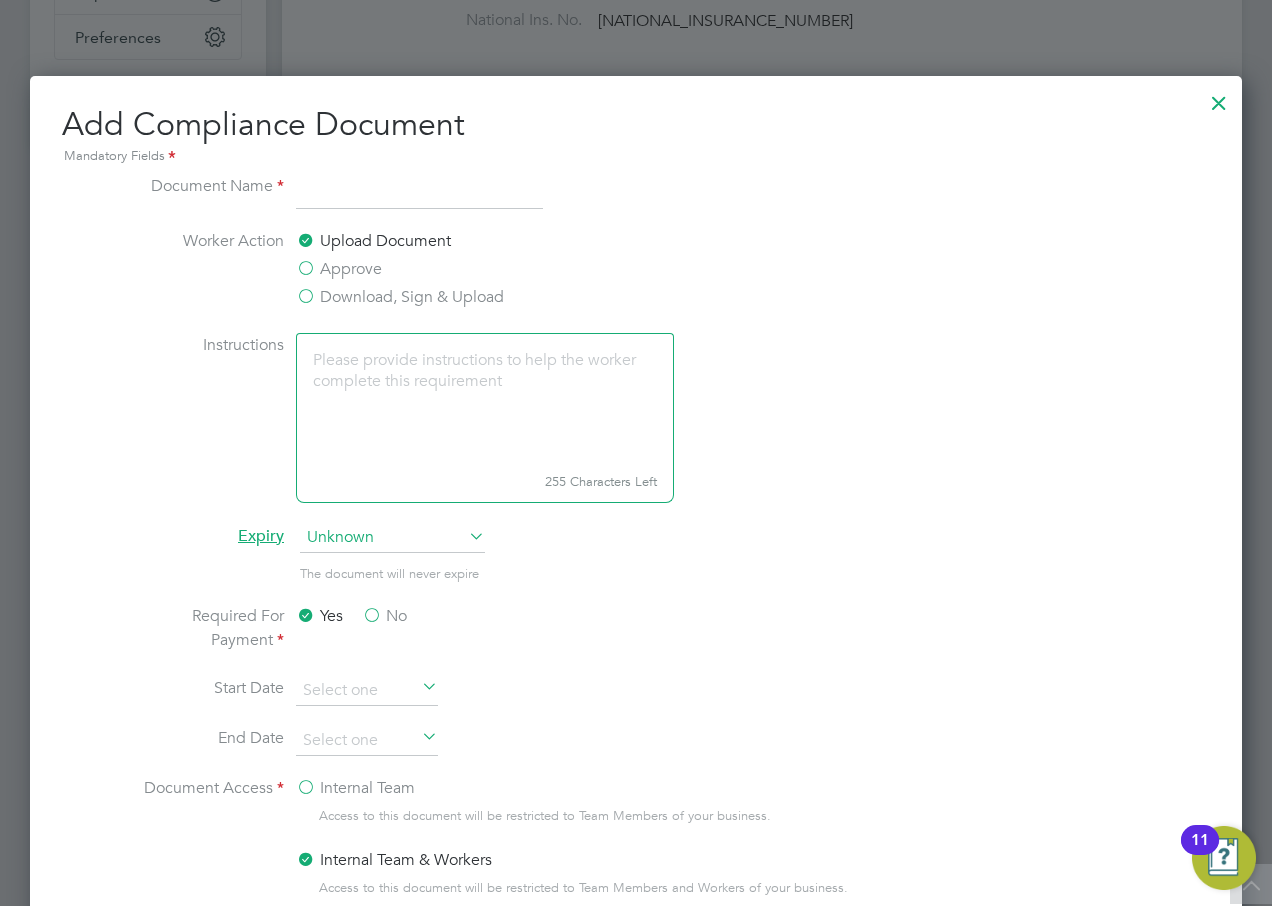 click at bounding box center (419, 192) 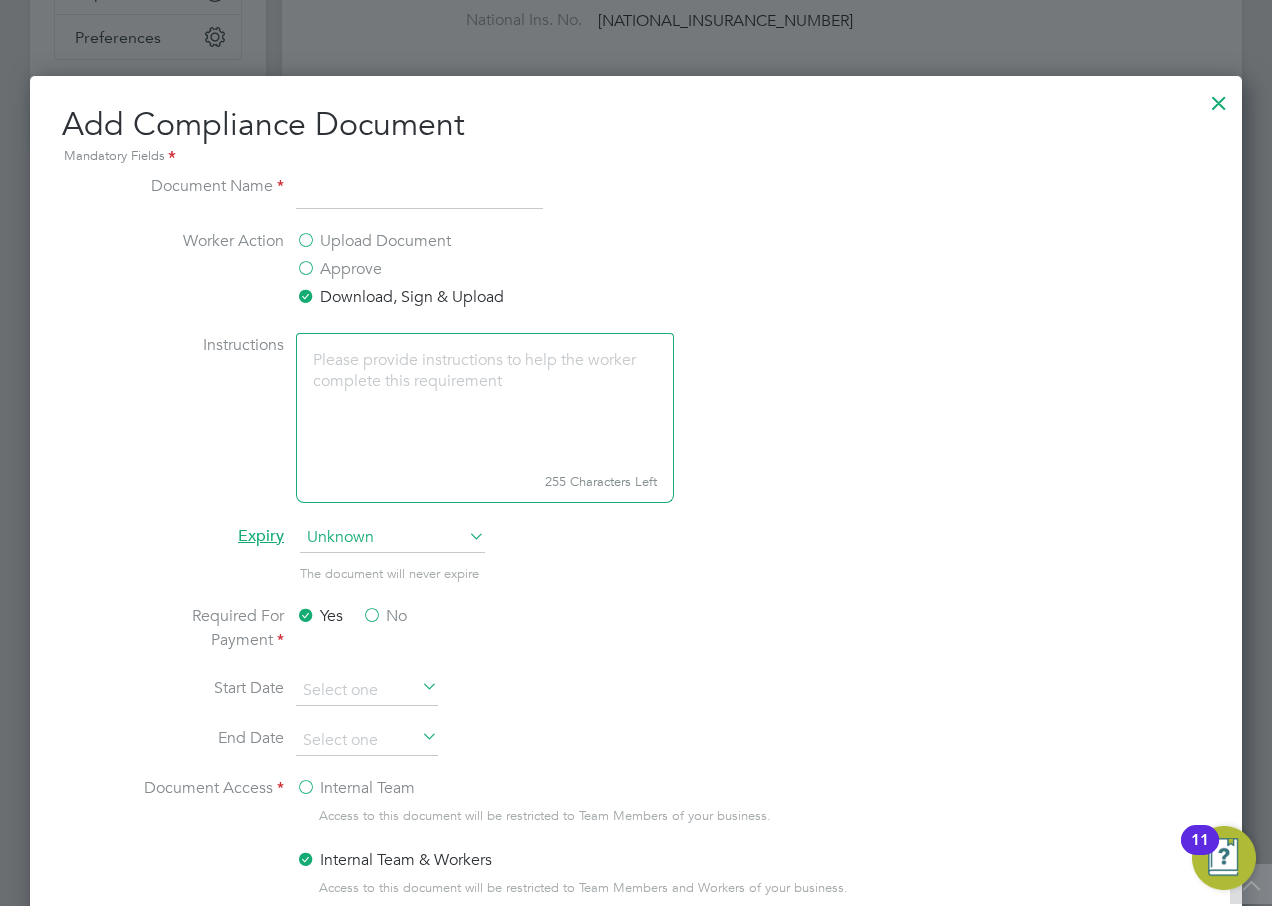 scroll, scrollTop: 10, scrollLeft: 10, axis: both 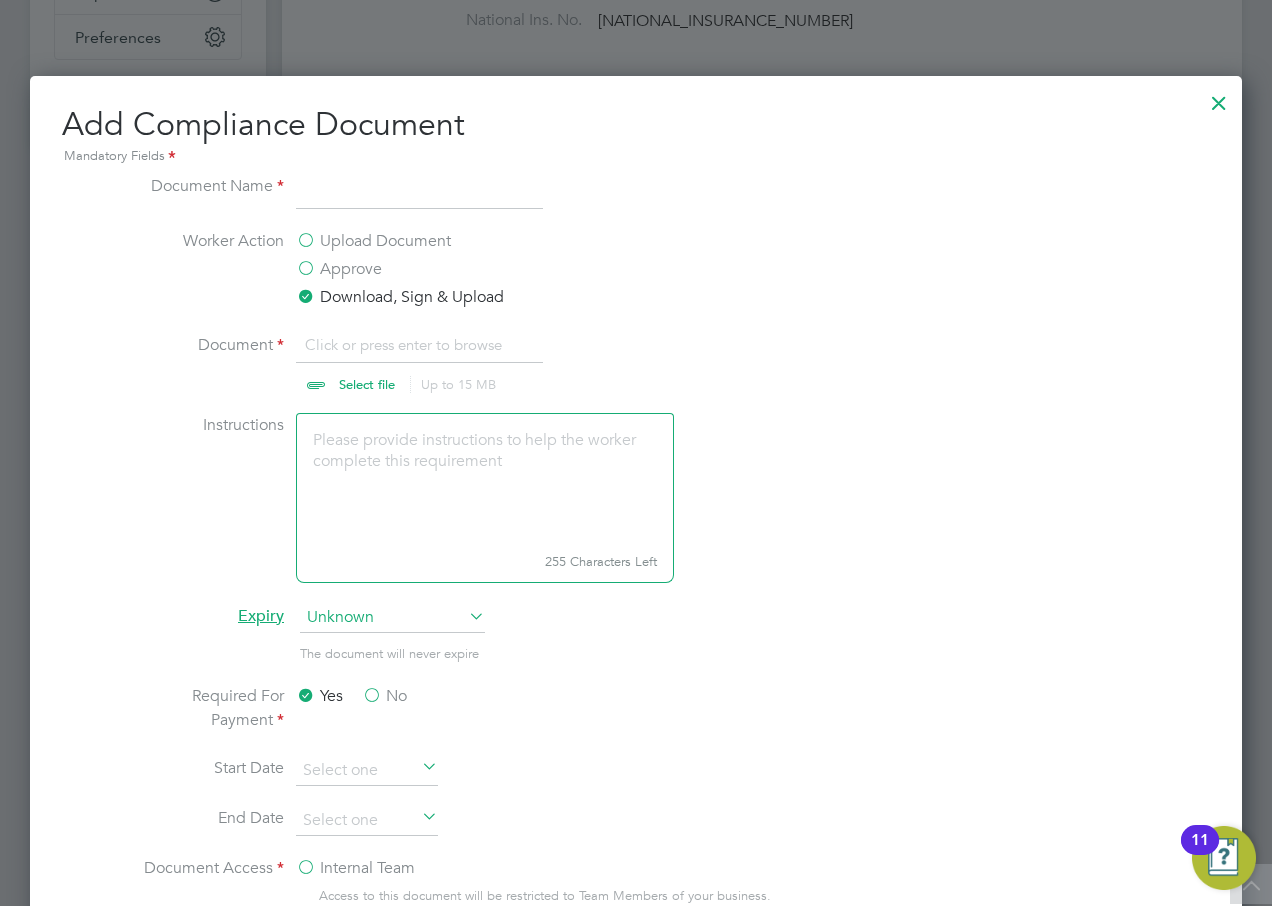 click at bounding box center (419, 192) 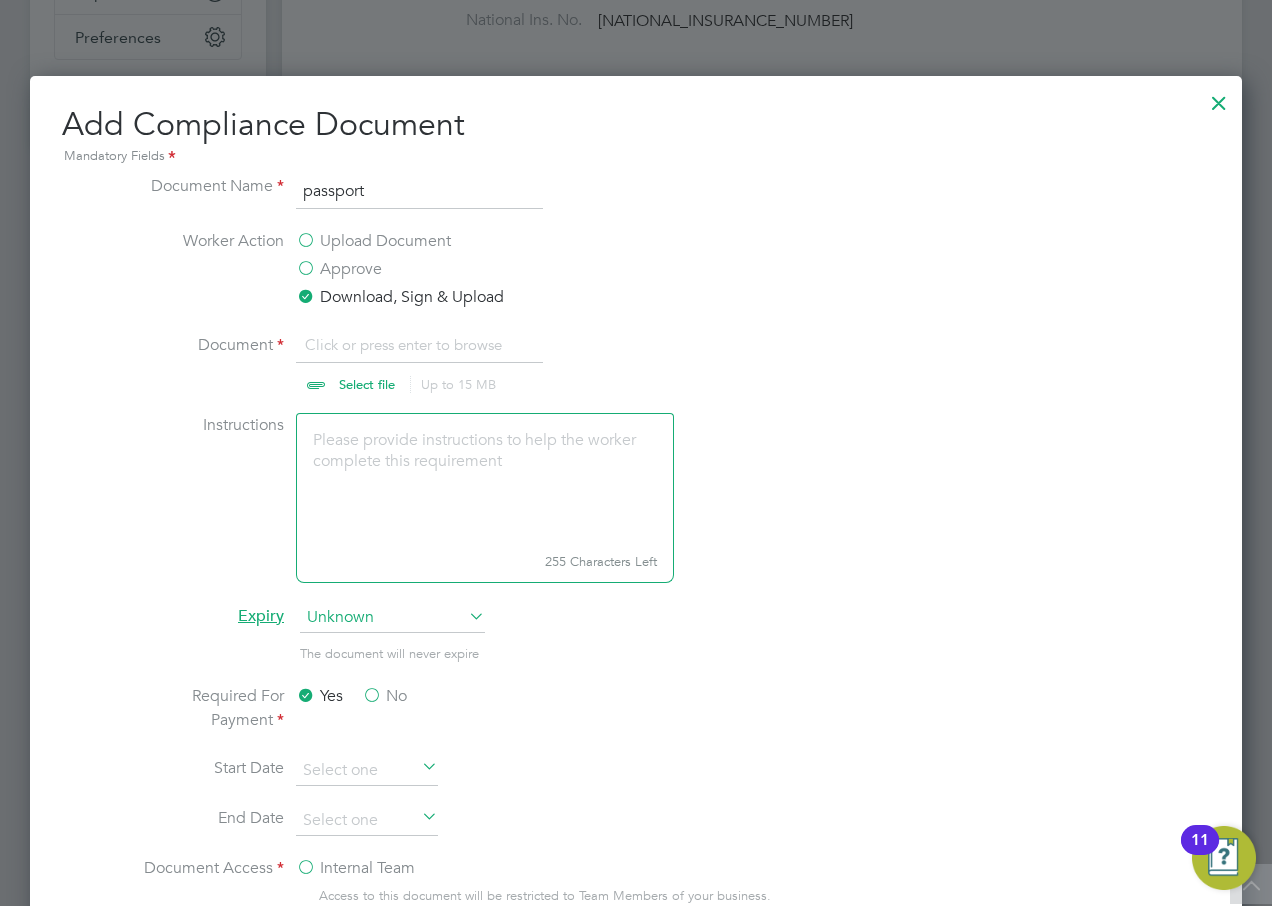 type on "passport" 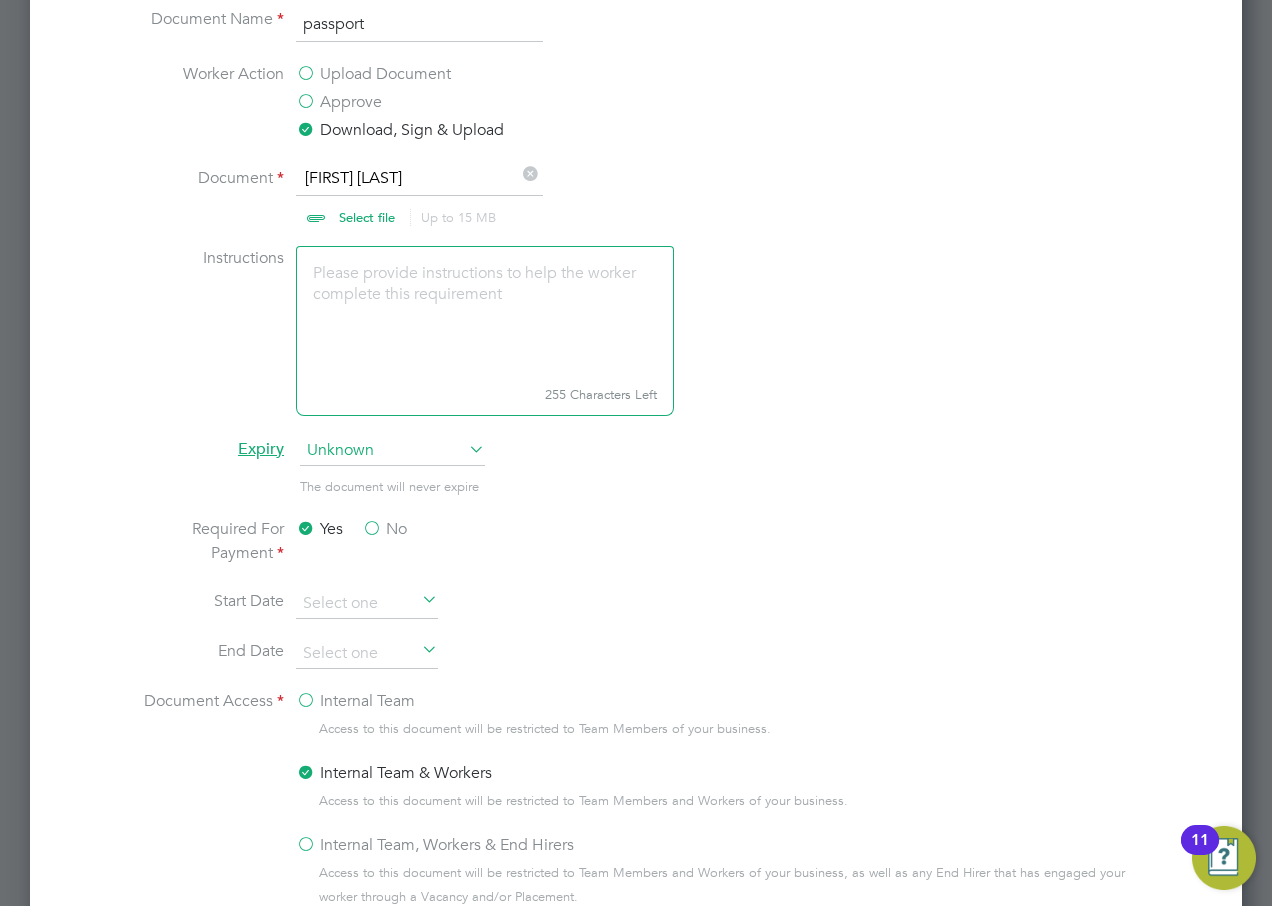 scroll, scrollTop: 902, scrollLeft: 0, axis: vertical 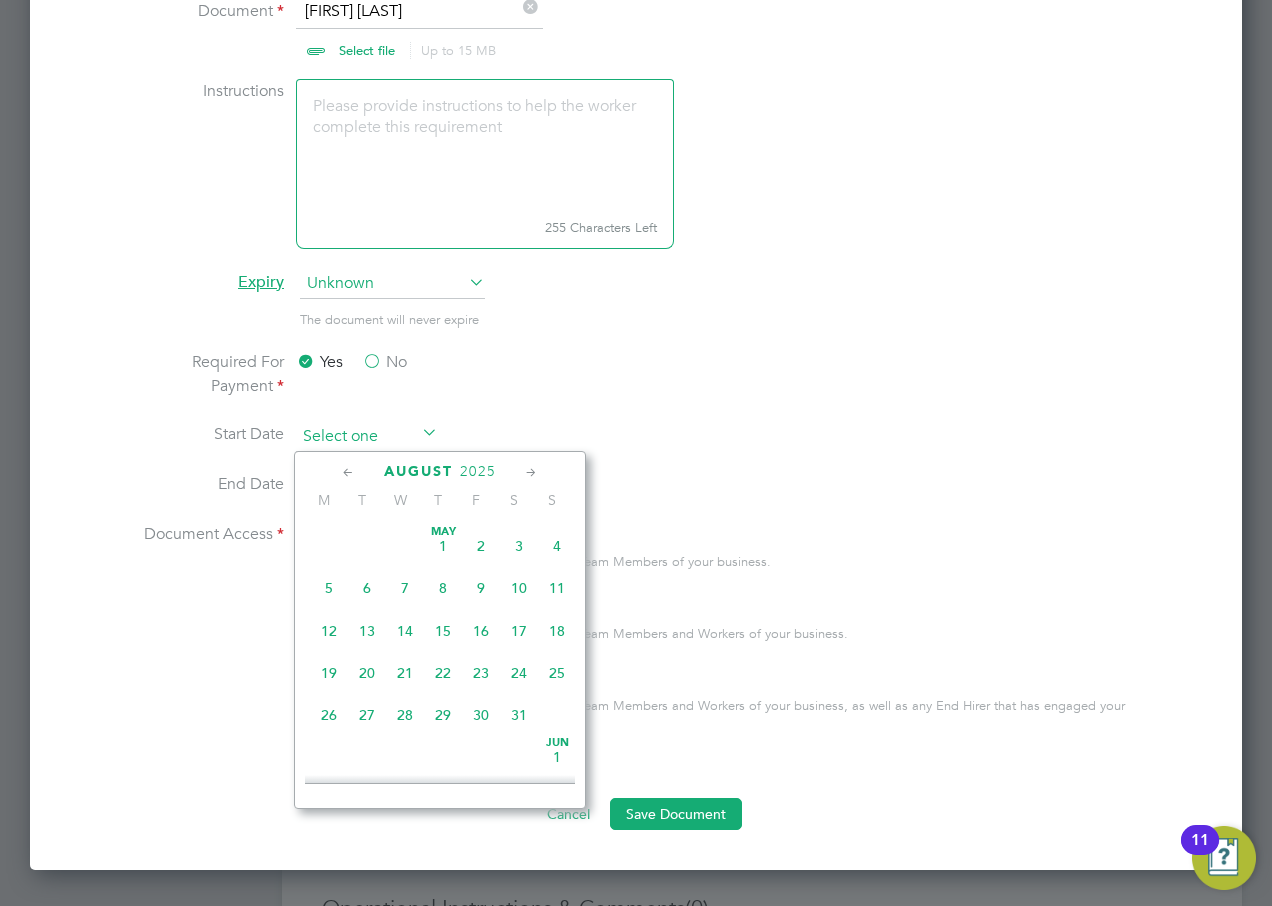 click at bounding box center (367, 437) 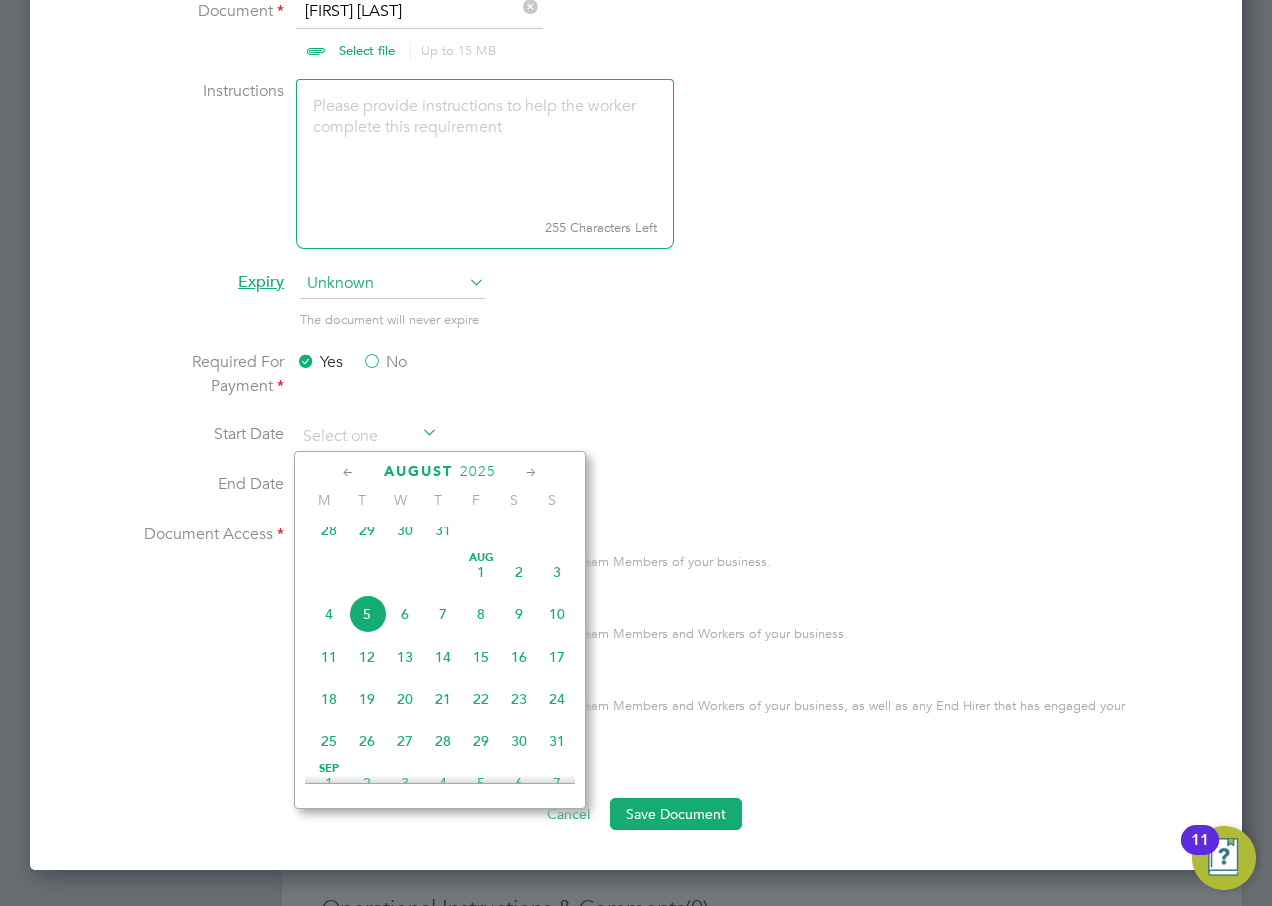click on "5" 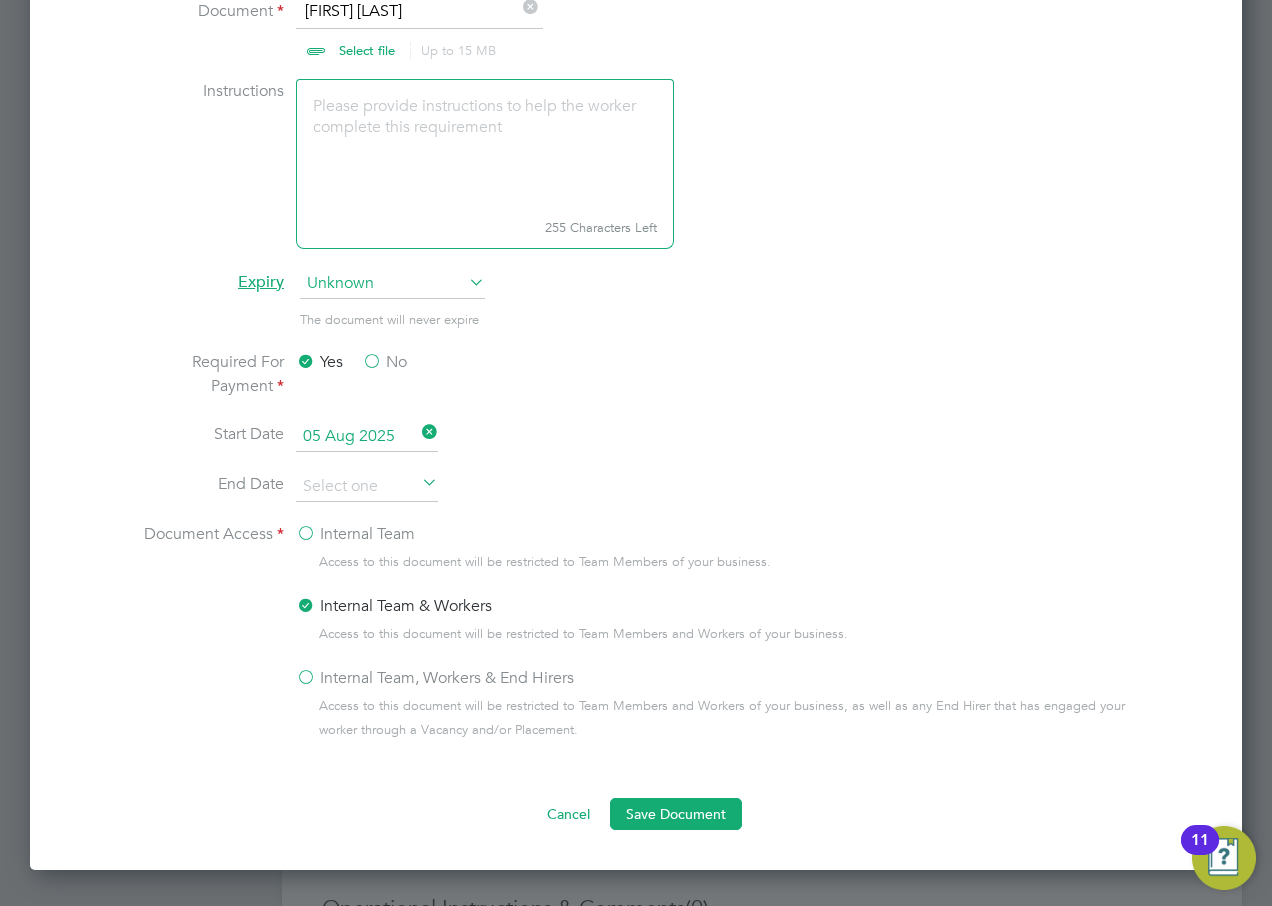 click on "Yes   No" at bounding box center [446, 376] 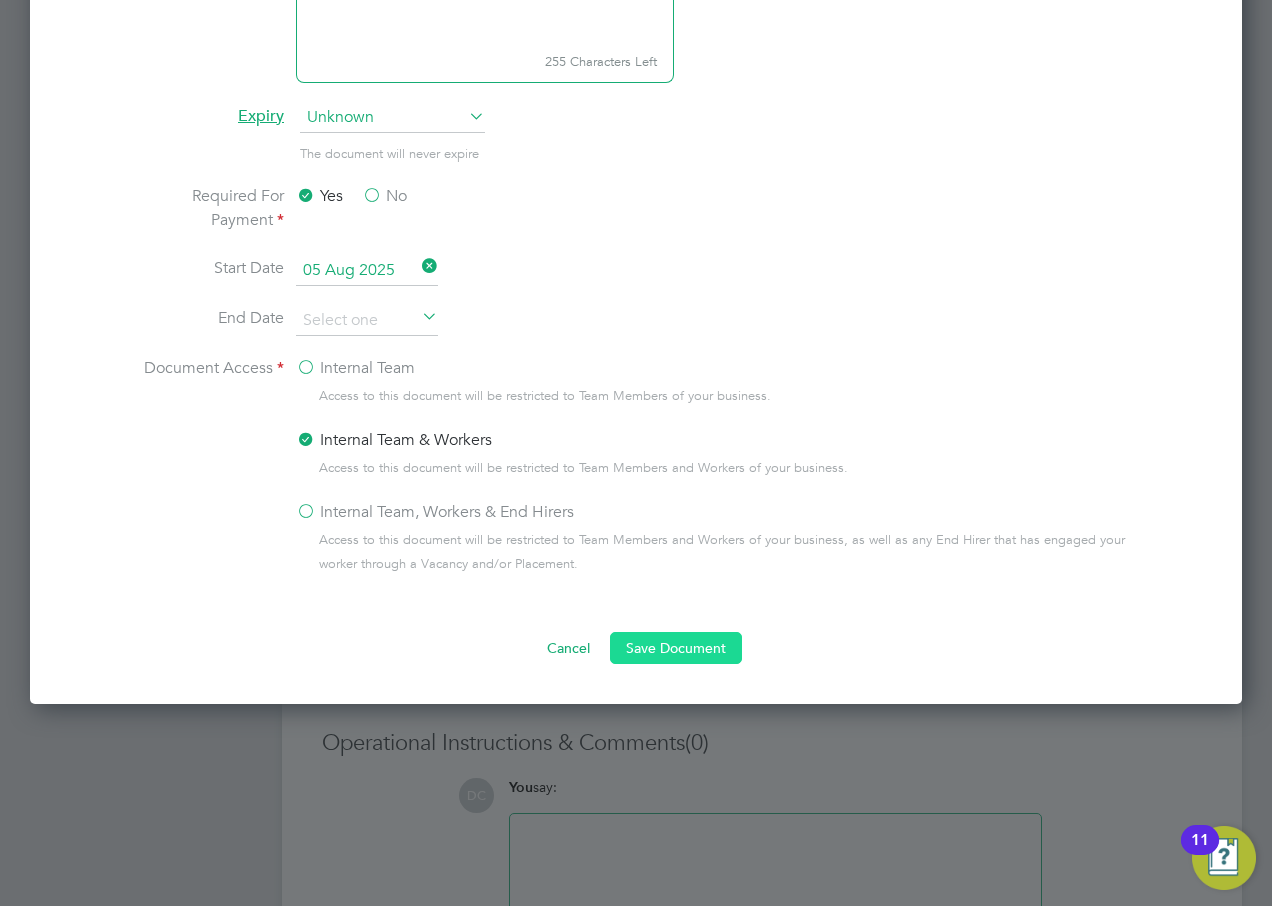 click on "Save Document" at bounding box center (676, 648) 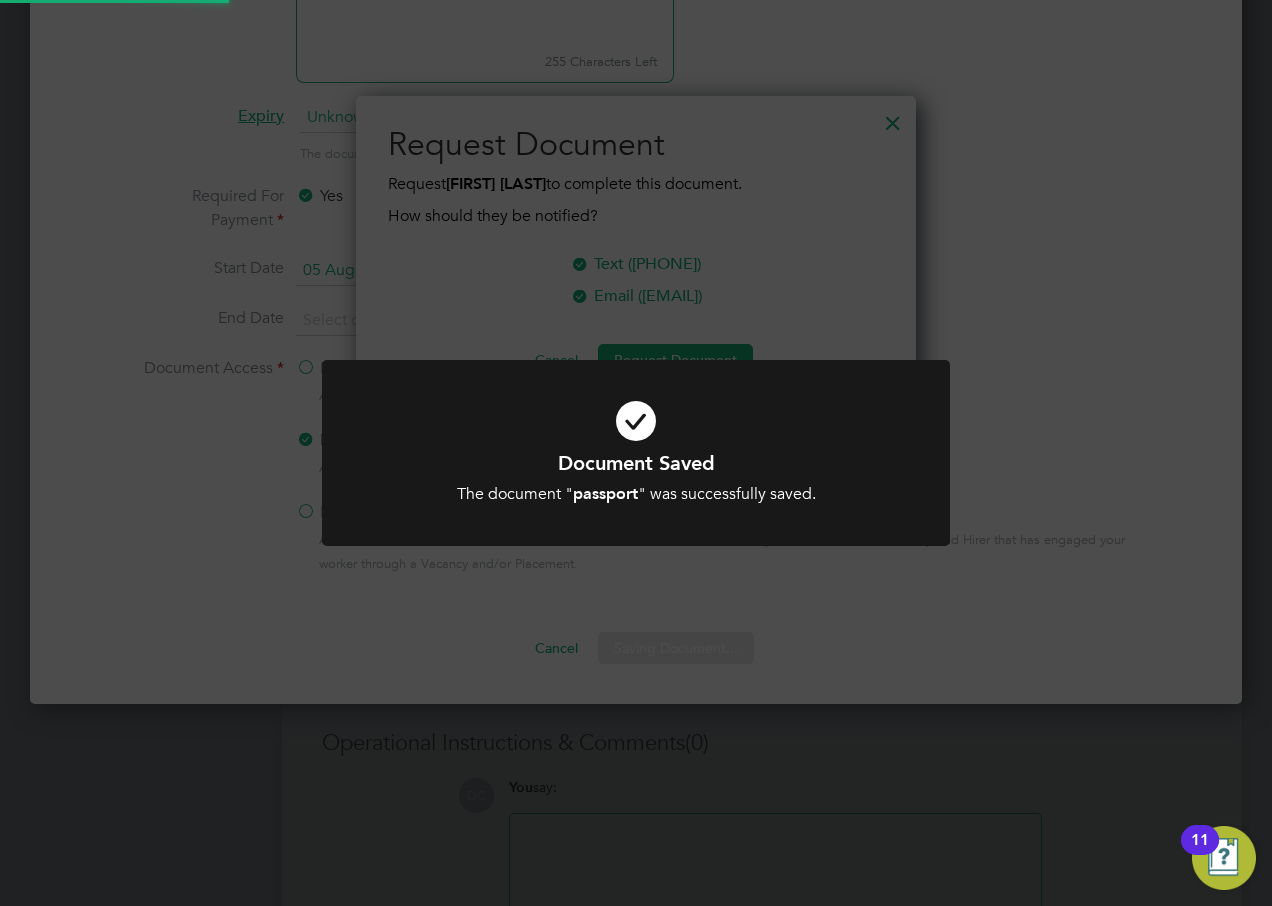 scroll, scrollTop: 10, scrollLeft: 10, axis: both 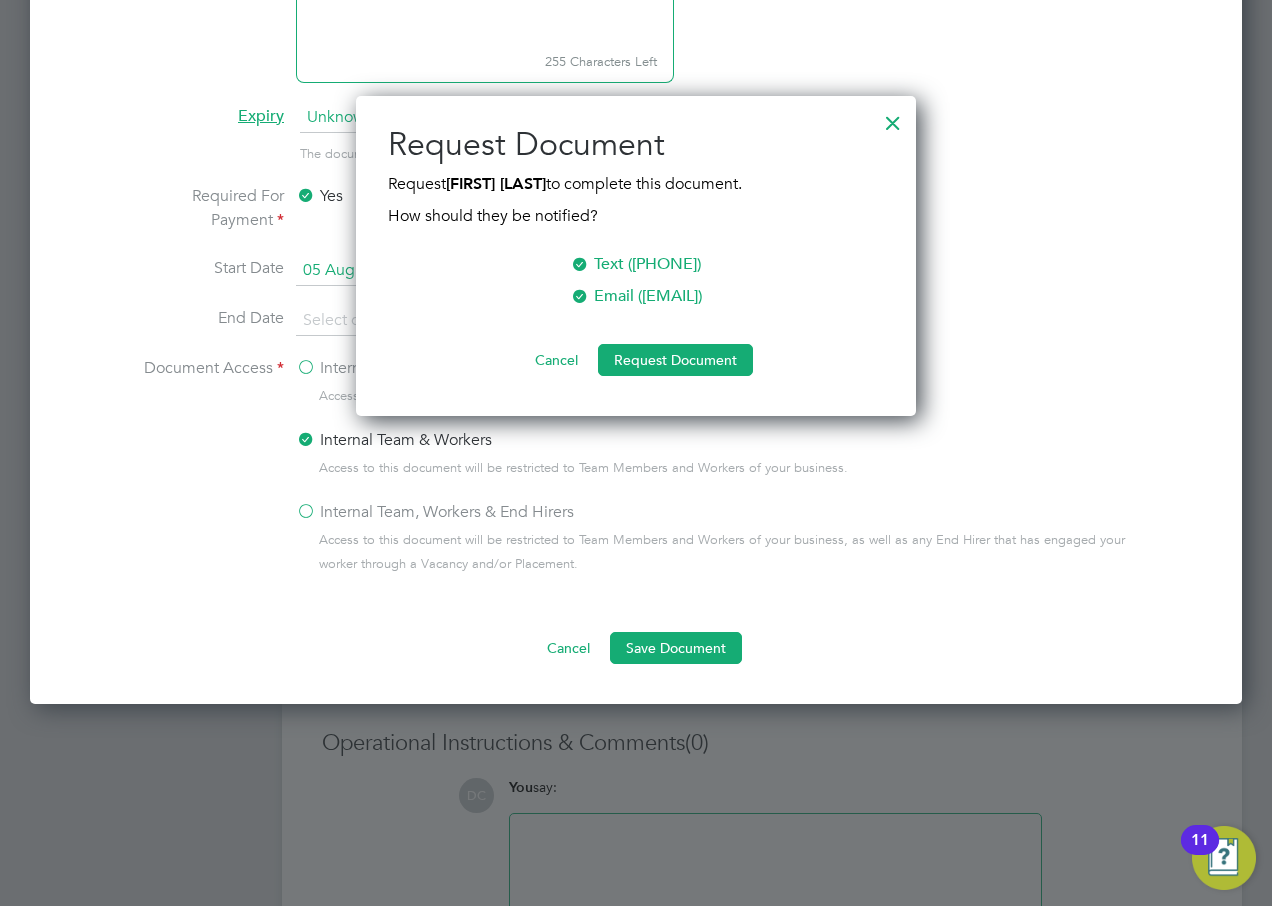 click on "All Workers Worker   Payment History   Tasks   Activity Logs   Worker Payment History Tasks Activity Logs All Workers Worker Details   Unfollow DP Danny Phillips     m:  07843437400   Personal Details ID     18909828 Mobile Phone   07843437400 Home Phone   Email   ports.jambo@hotmail.co.uk Address 5 Paddington Road Portsmouth PO2 5DU Date of Birth   06 Jul 1977 Gender   Male Nationality   National Ins. No.   JT108934C Right To Work Showing   01 Documents DOCUMENT  / DOCUMENT NO. EXPIRY  / ISSUED SUBMITTED  / METHOD STATUS  / TIMESTAMP DOWNLOAD Passport 1 18 May 2027 n/a 05 Aug 2025  Manual by Danielle Croombs. Verified 05 Aug 2025, 10:09   by Danielle Croombs.  Compliance Documents Showing   00 Documents DOCUMENT  / DOC. SETTINGS EXPIRY  / ISSUED SUBMITTED  / METHOD STATUS  / TIMESTAMP ACCESS This worker does not need to supply additional documents.  Create New Document Engagement Type Engagement Type Umbrella / PAYE Umbrella Start Date 05 Aug 2025 End Date - Status Current PAYE  Registration Completed    (0)" 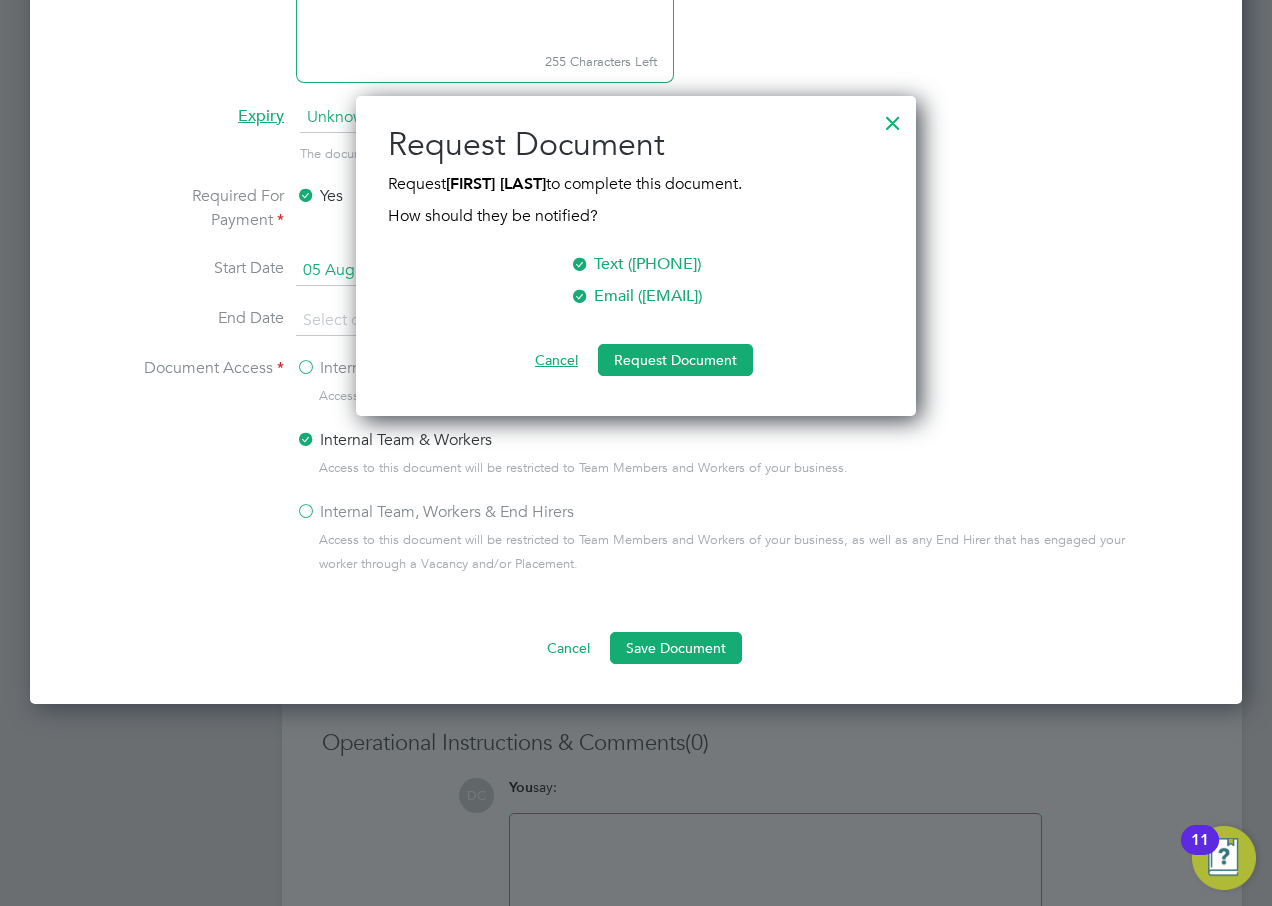 click on "Cancel" at bounding box center (556, 360) 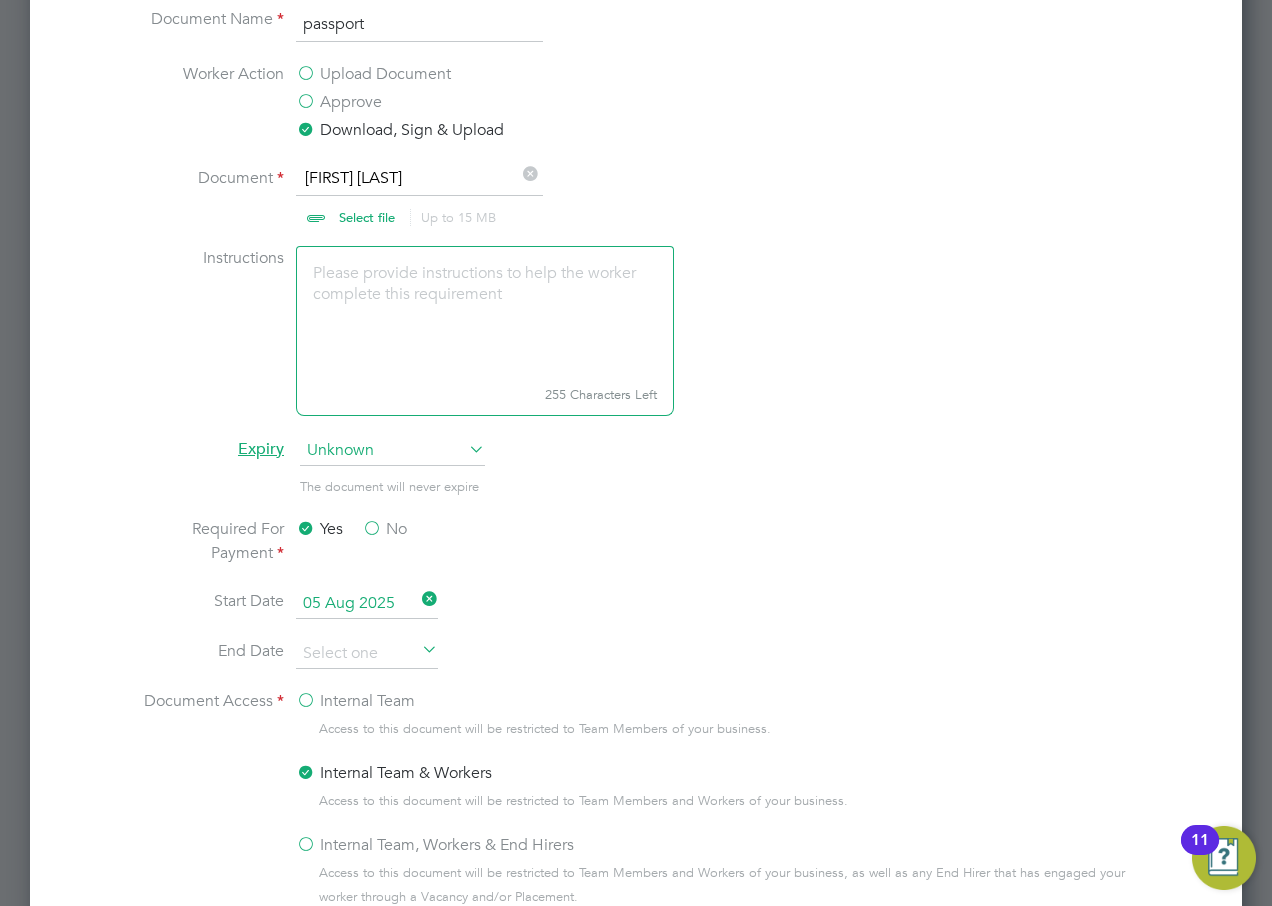 scroll, scrollTop: 402, scrollLeft: 0, axis: vertical 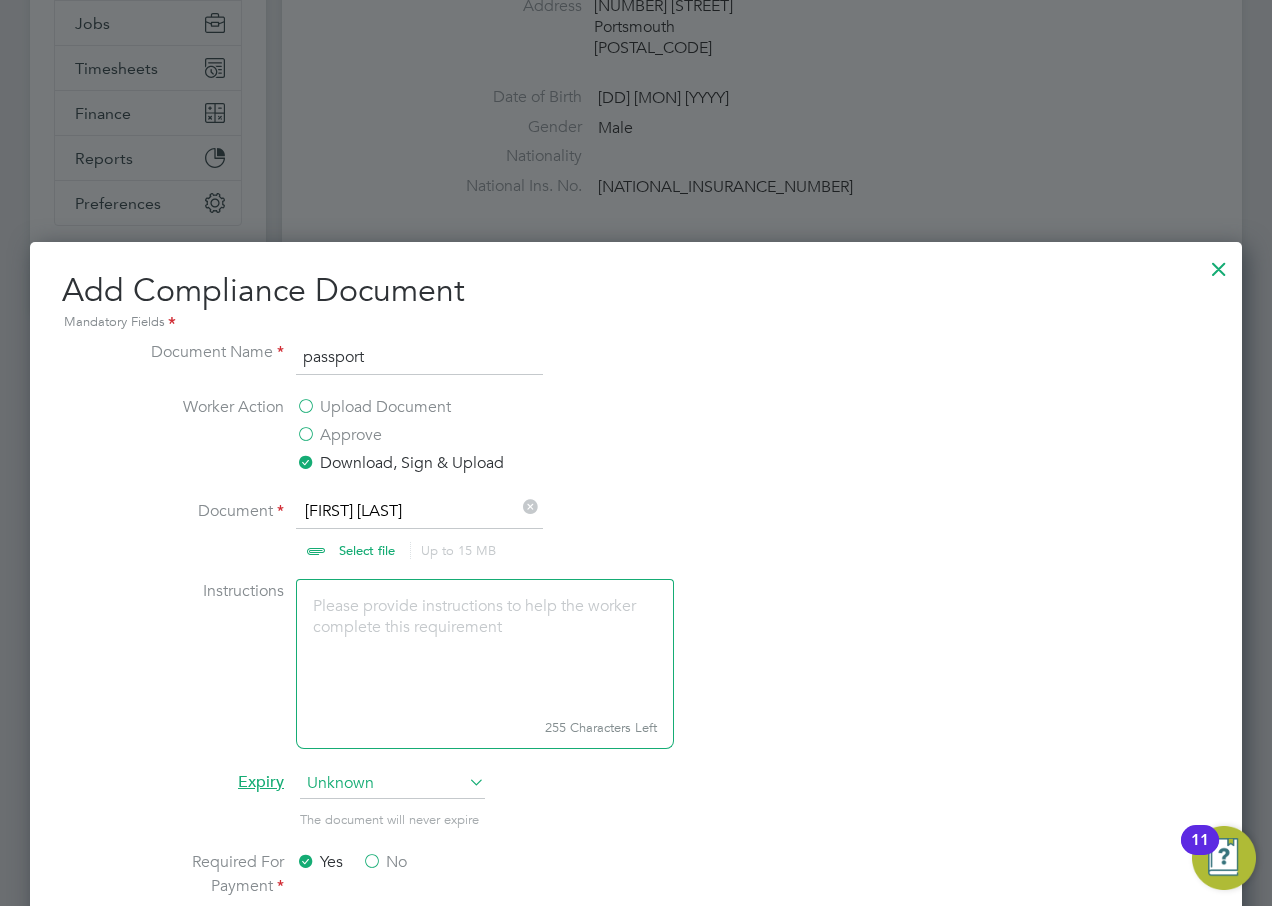click on "Upload Document" at bounding box center [373, 407] 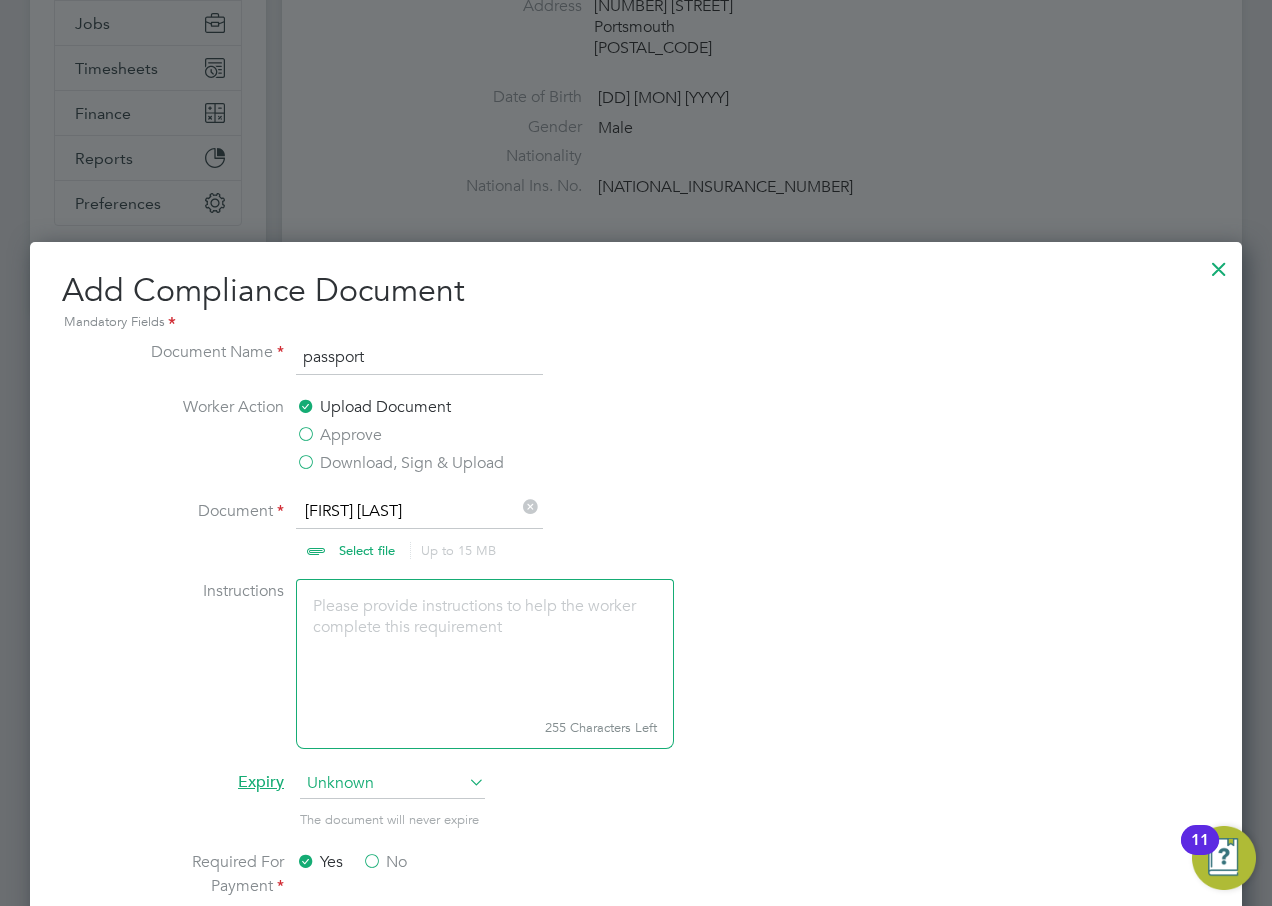 scroll, scrollTop: 1050, scrollLeft: 1213, axis: both 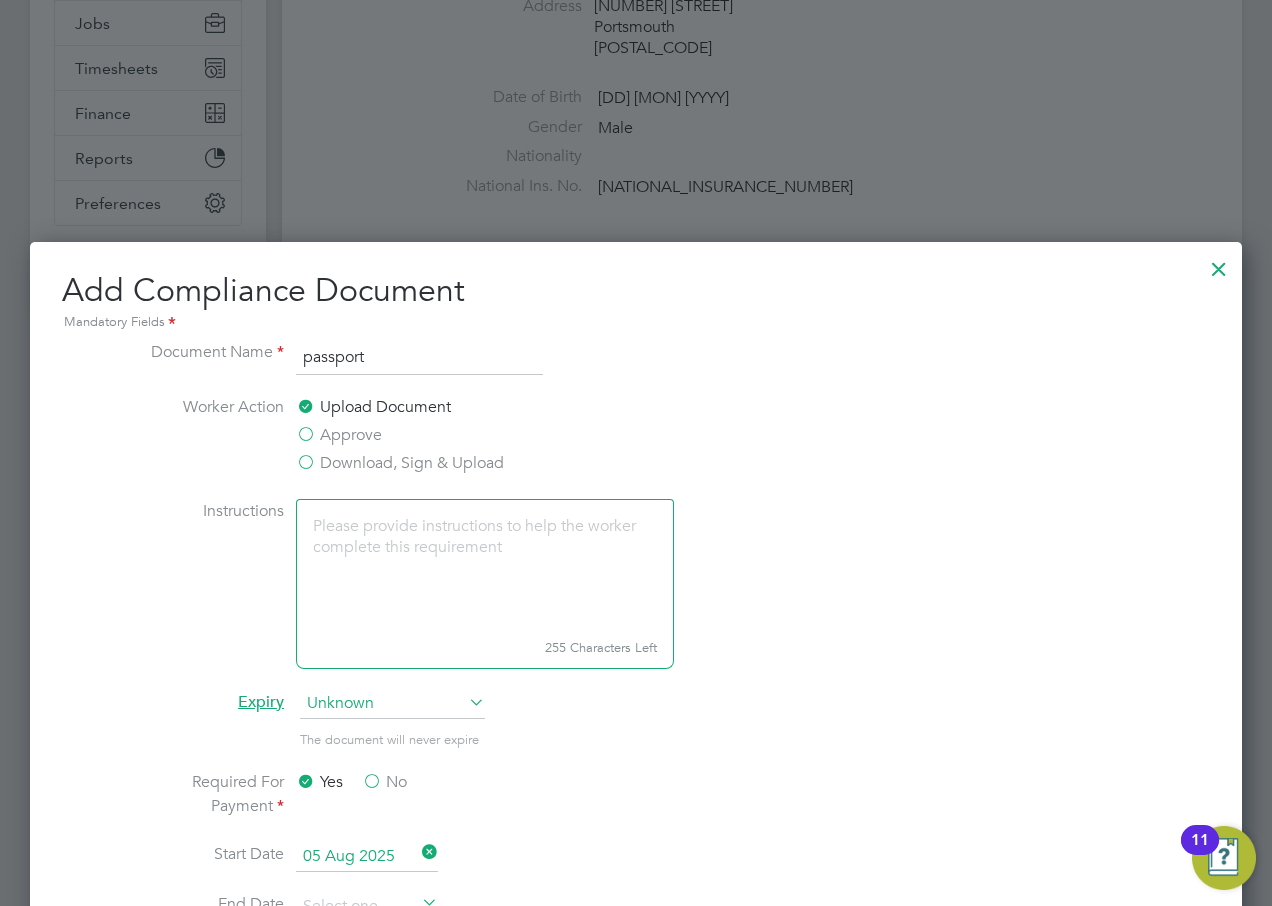 click at bounding box center [485, 565] 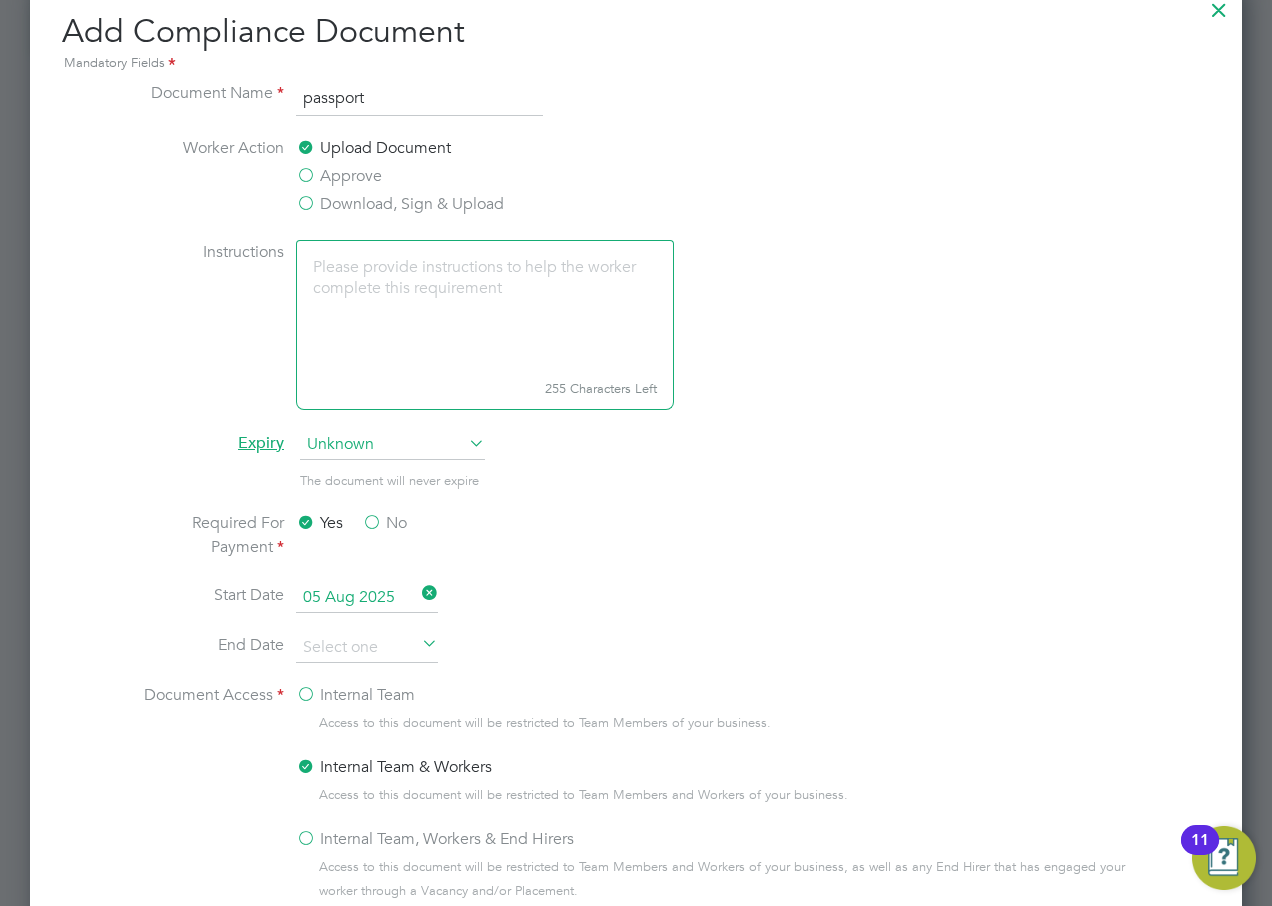 scroll, scrollTop: 735, scrollLeft: 0, axis: vertical 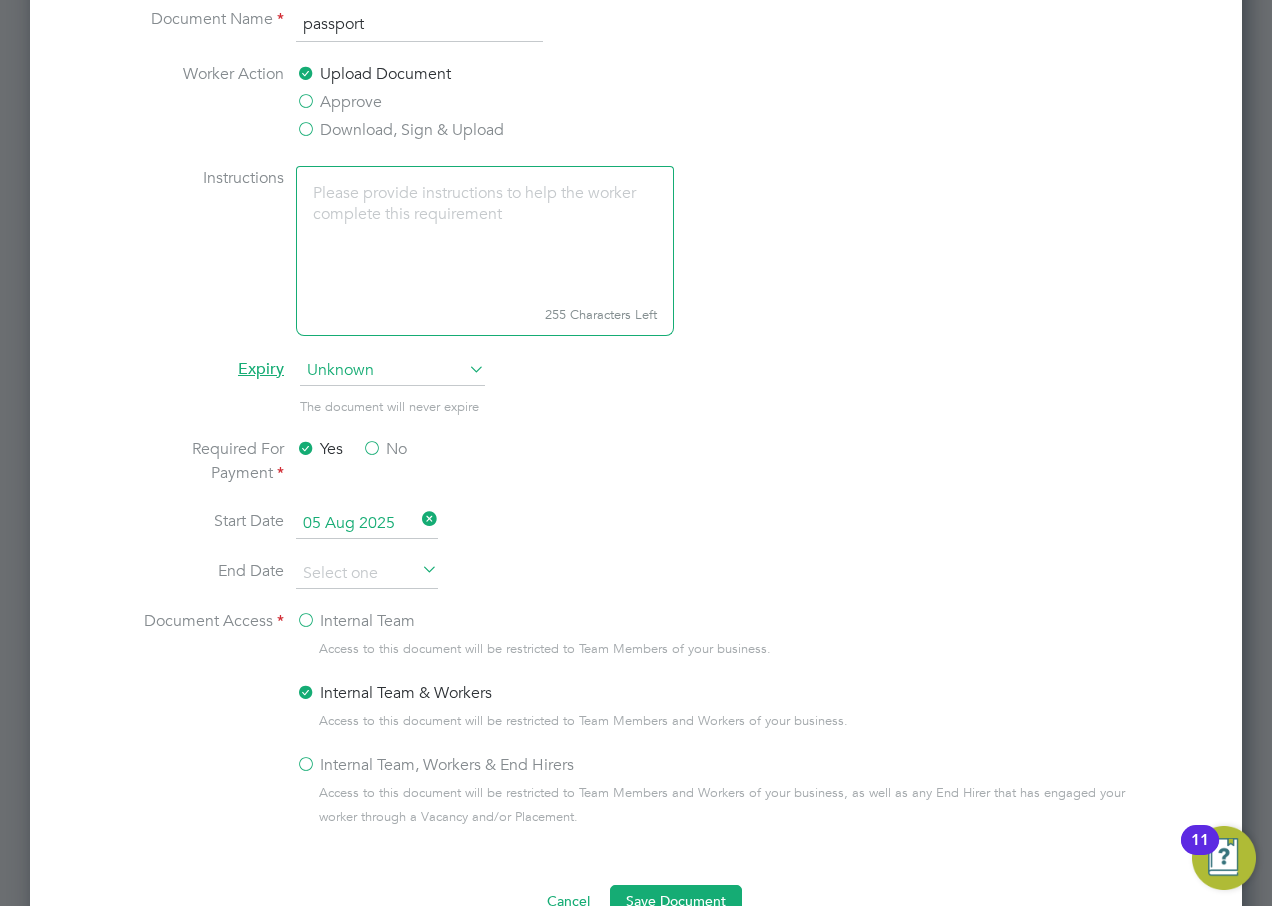 click on "Unknown" at bounding box center (392, 371) 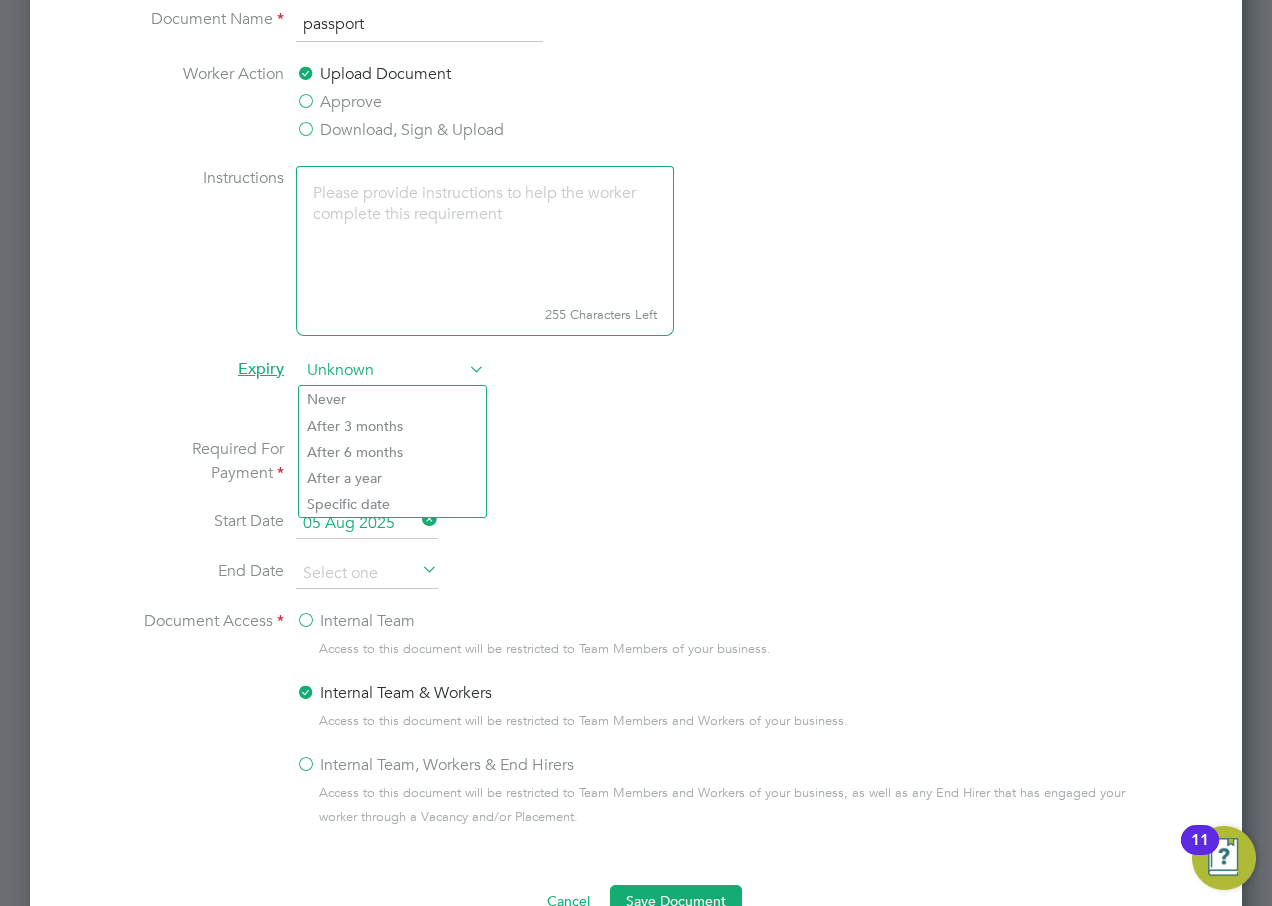 click on "Unknown" at bounding box center (392, 371) 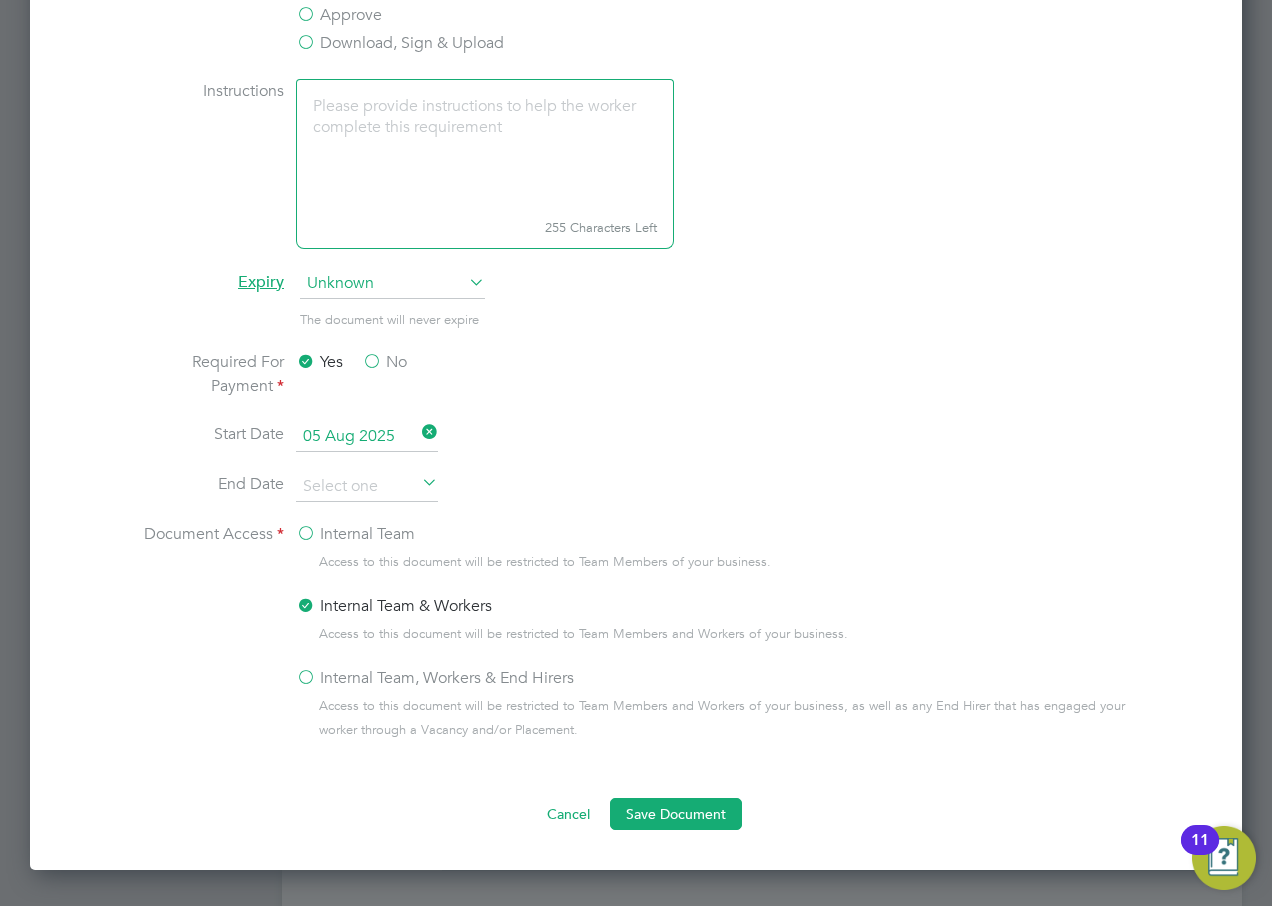 scroll, scrollTop: 1068, scrollLeft: 0, axis: vertical 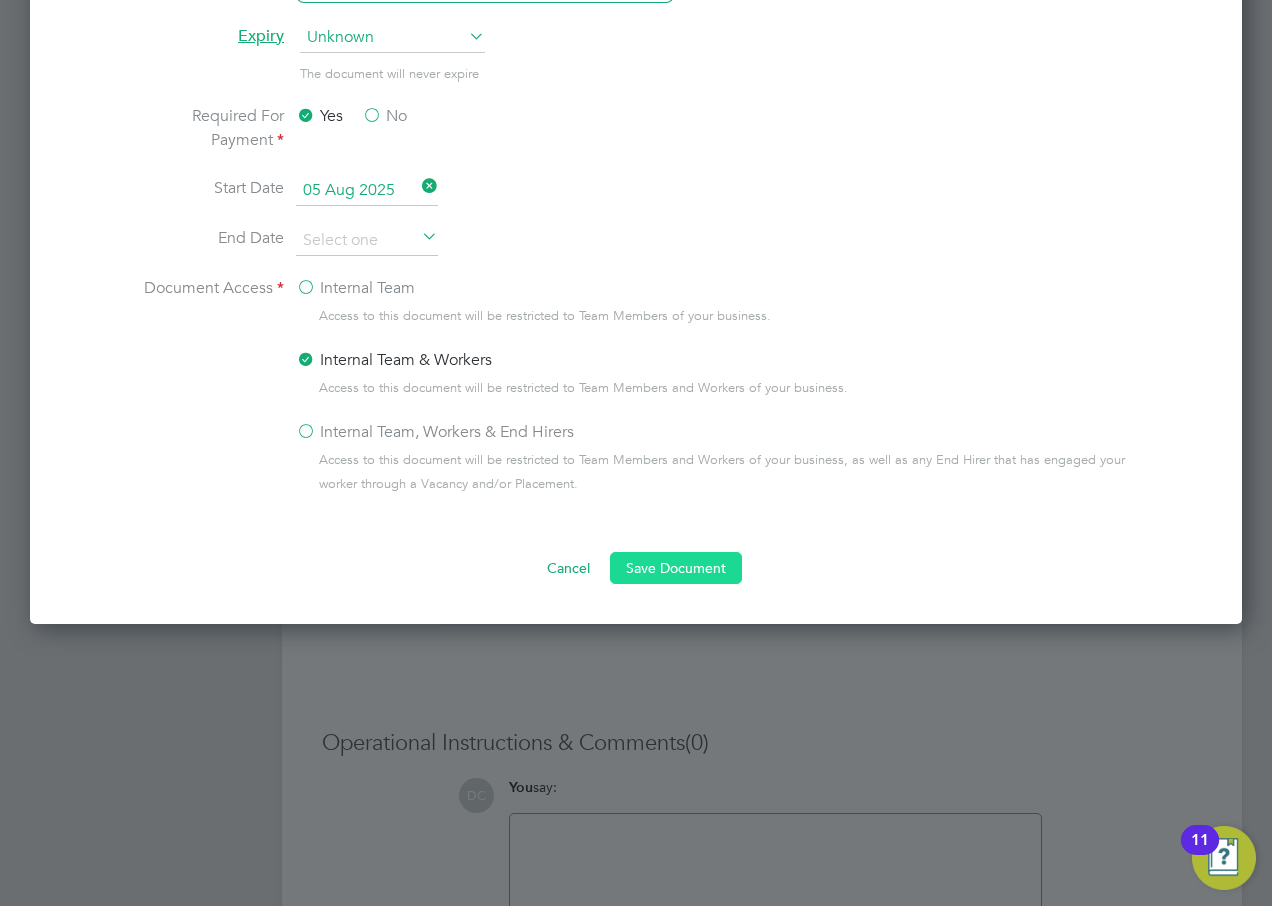 click on "Save Document" at bounding box center (676, 568) 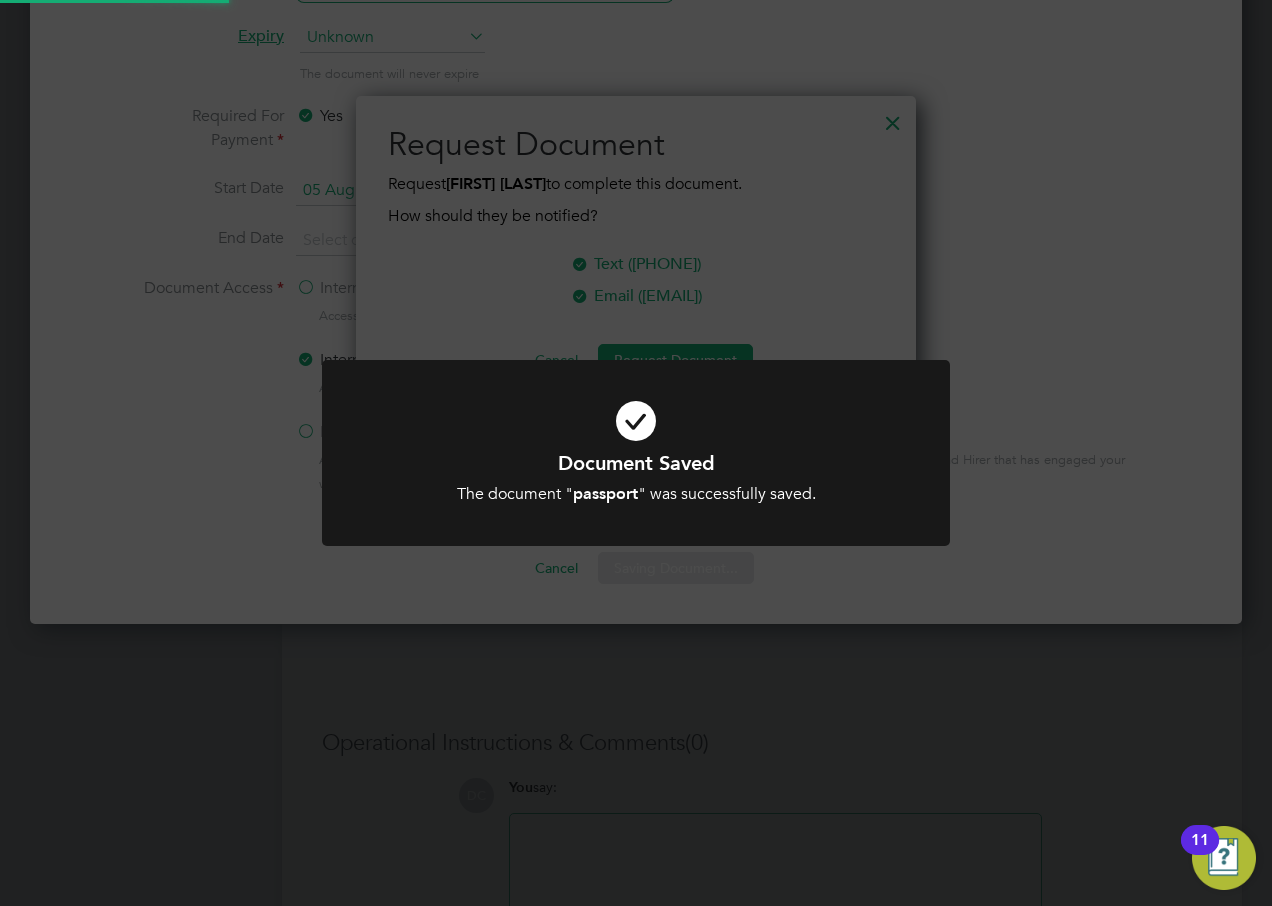 scroll, scrollTop: 10, scrollLeft: 10, axis: both 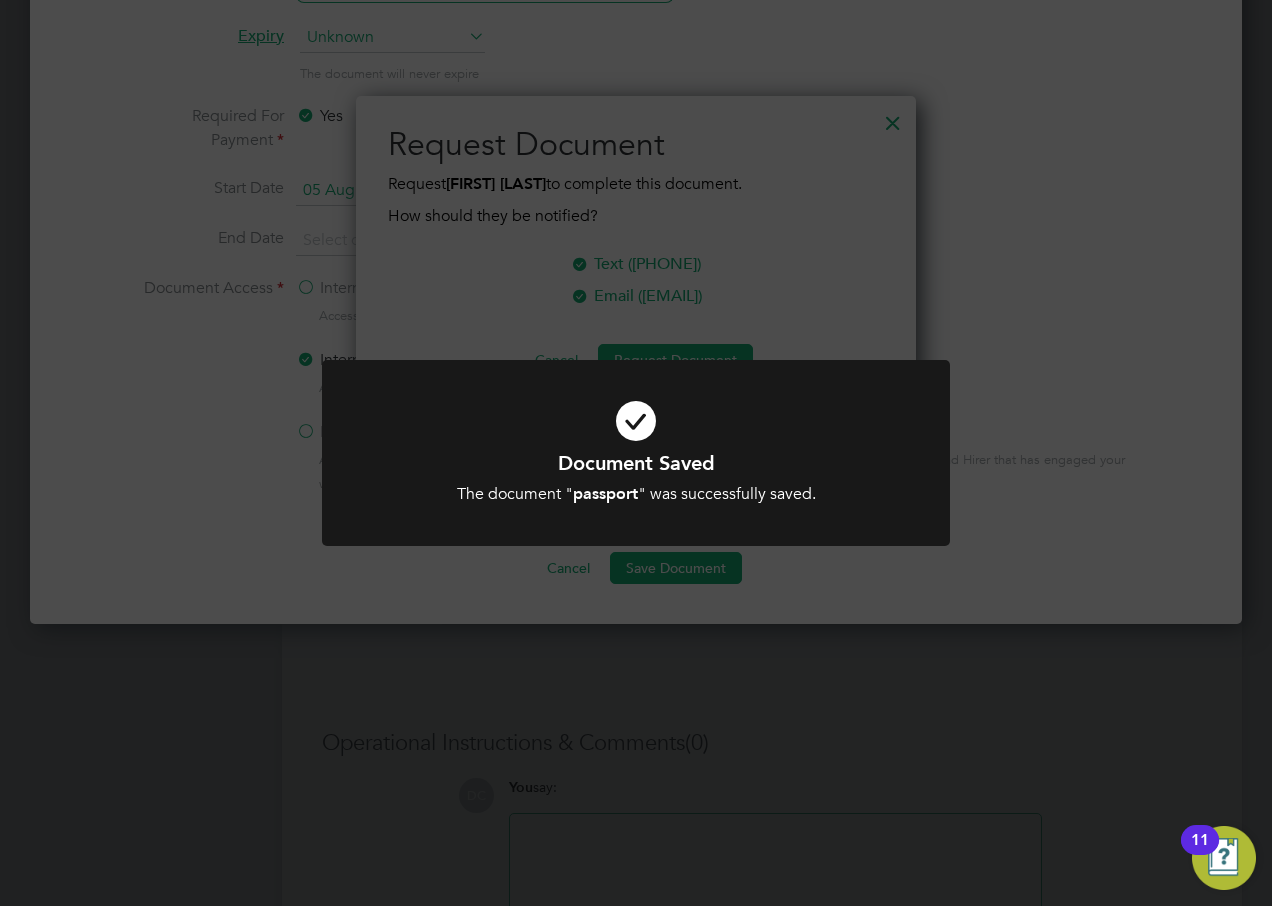 click on "Document Saved The document " passport " was successfully saved. Cancel Okay" 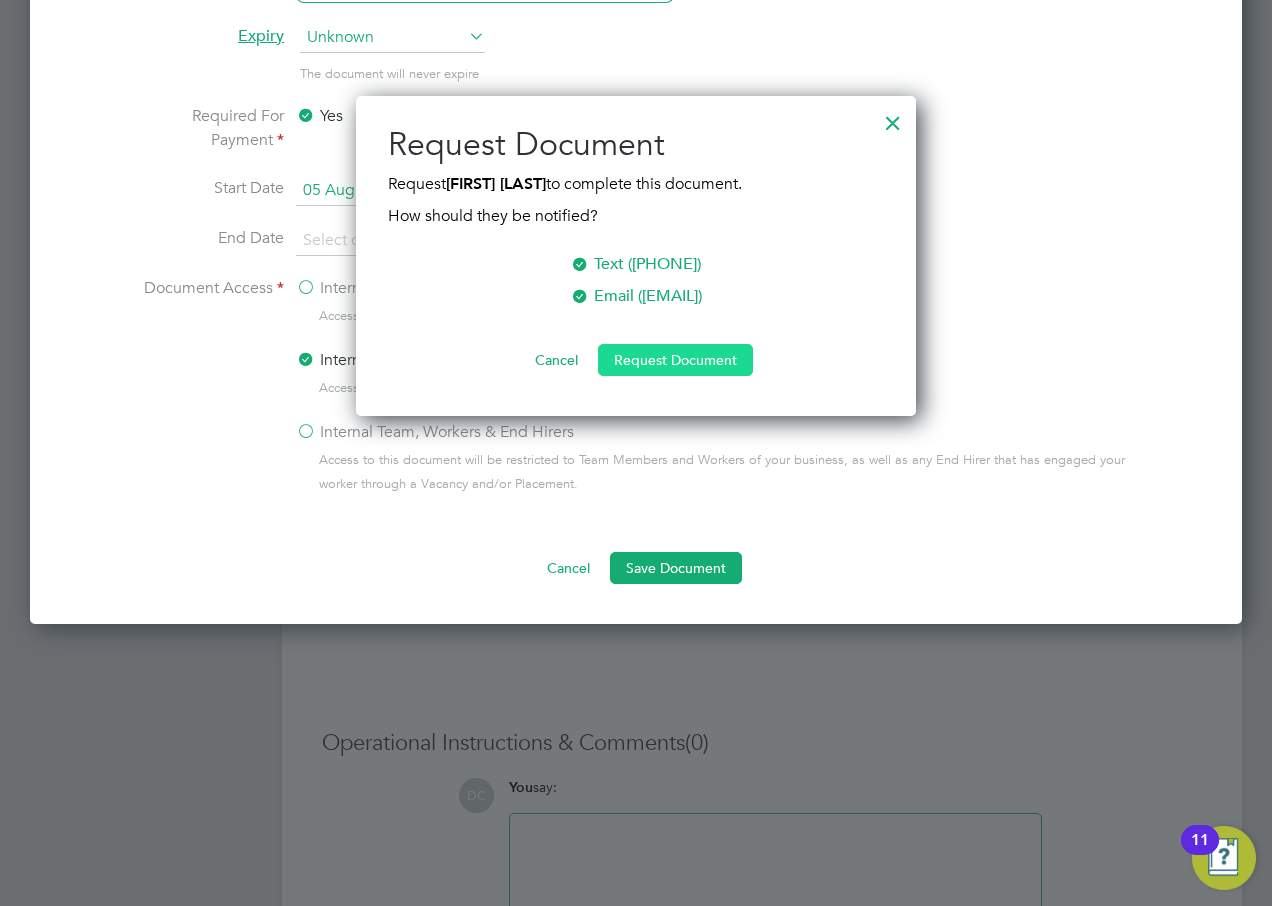 click on "Request Document" at bounding box center (675, 360) 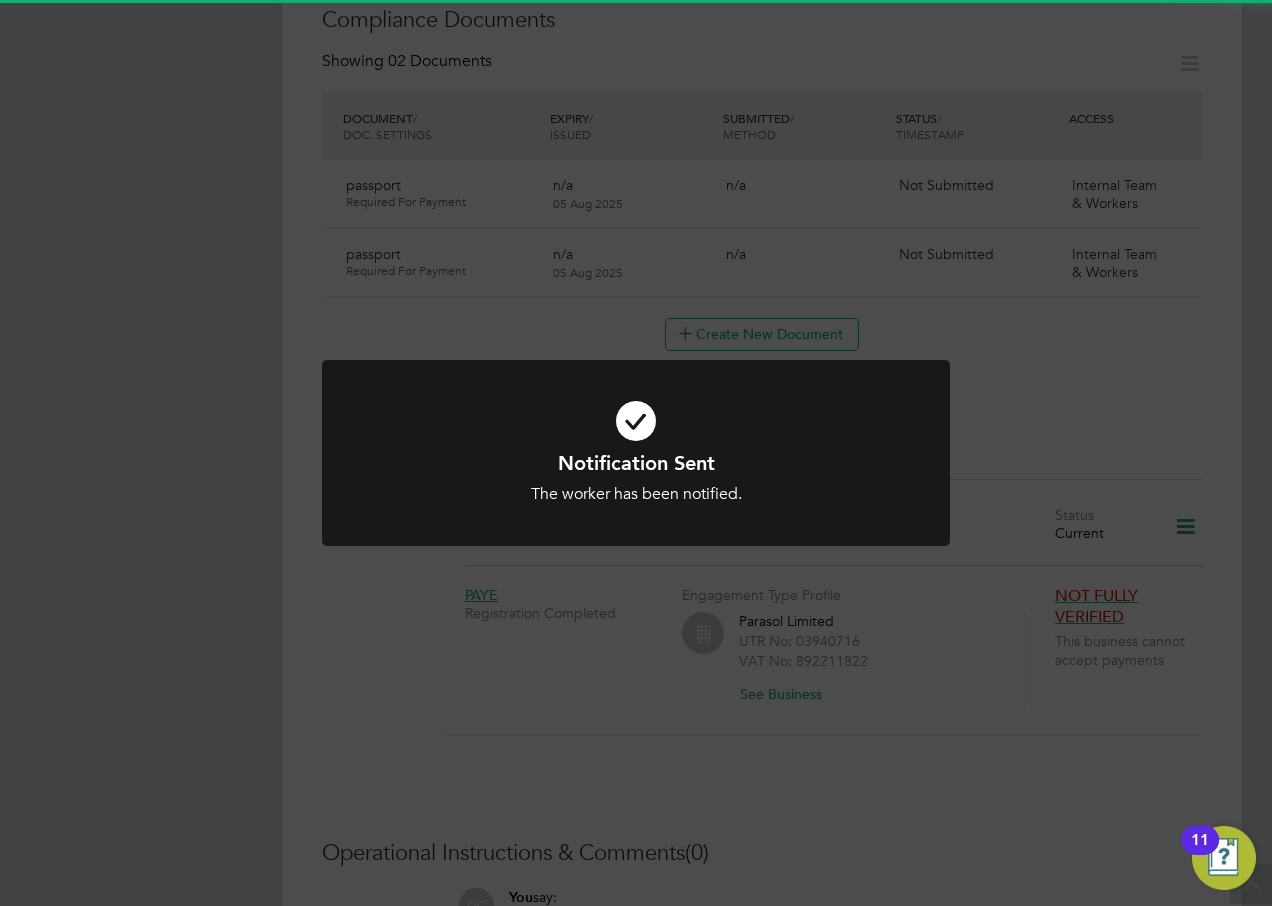 scroll, scrollTop: 1068, scrollLeft: 0, axis: vertical 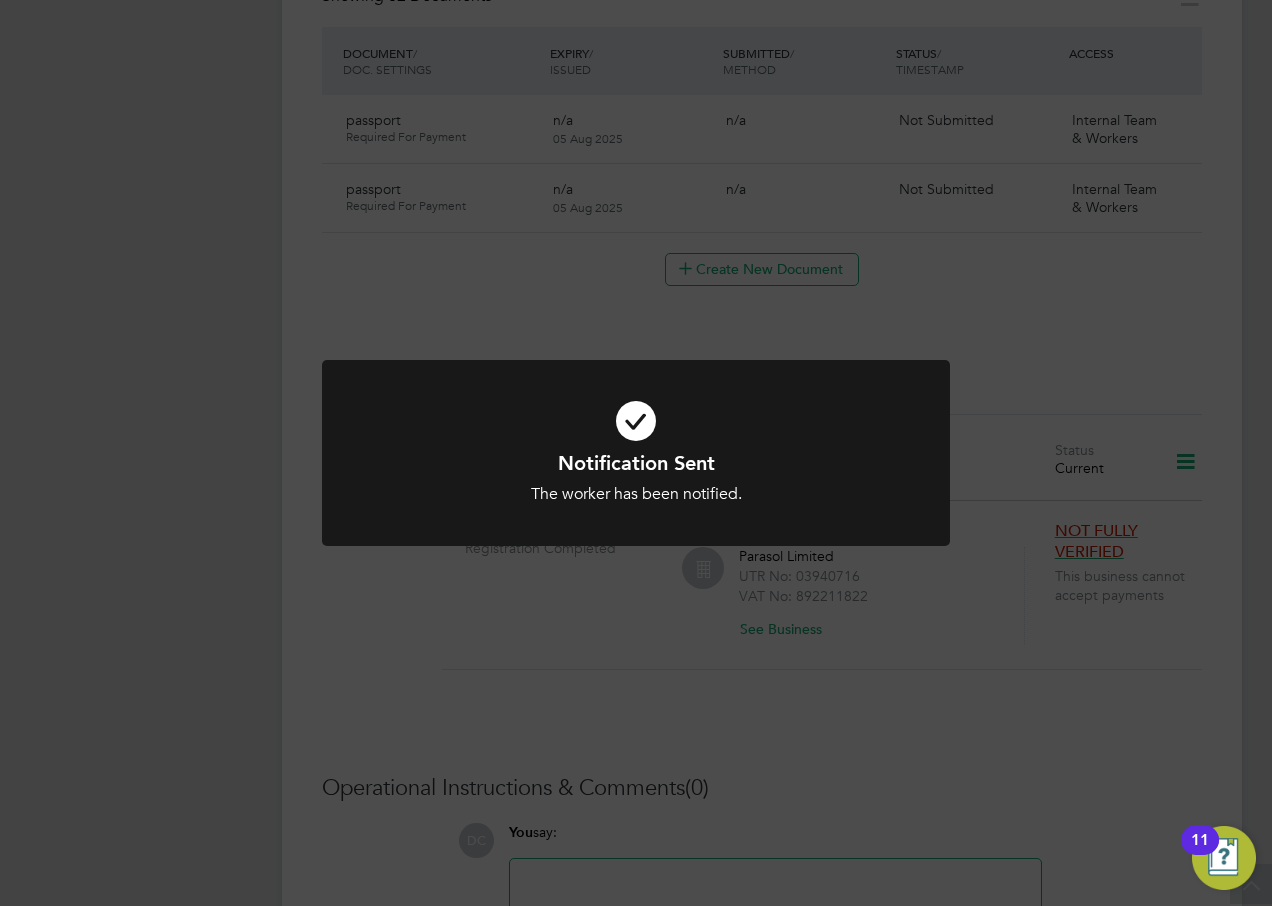 click on "Notification Sent The worker has been notified. Cancel Okay" 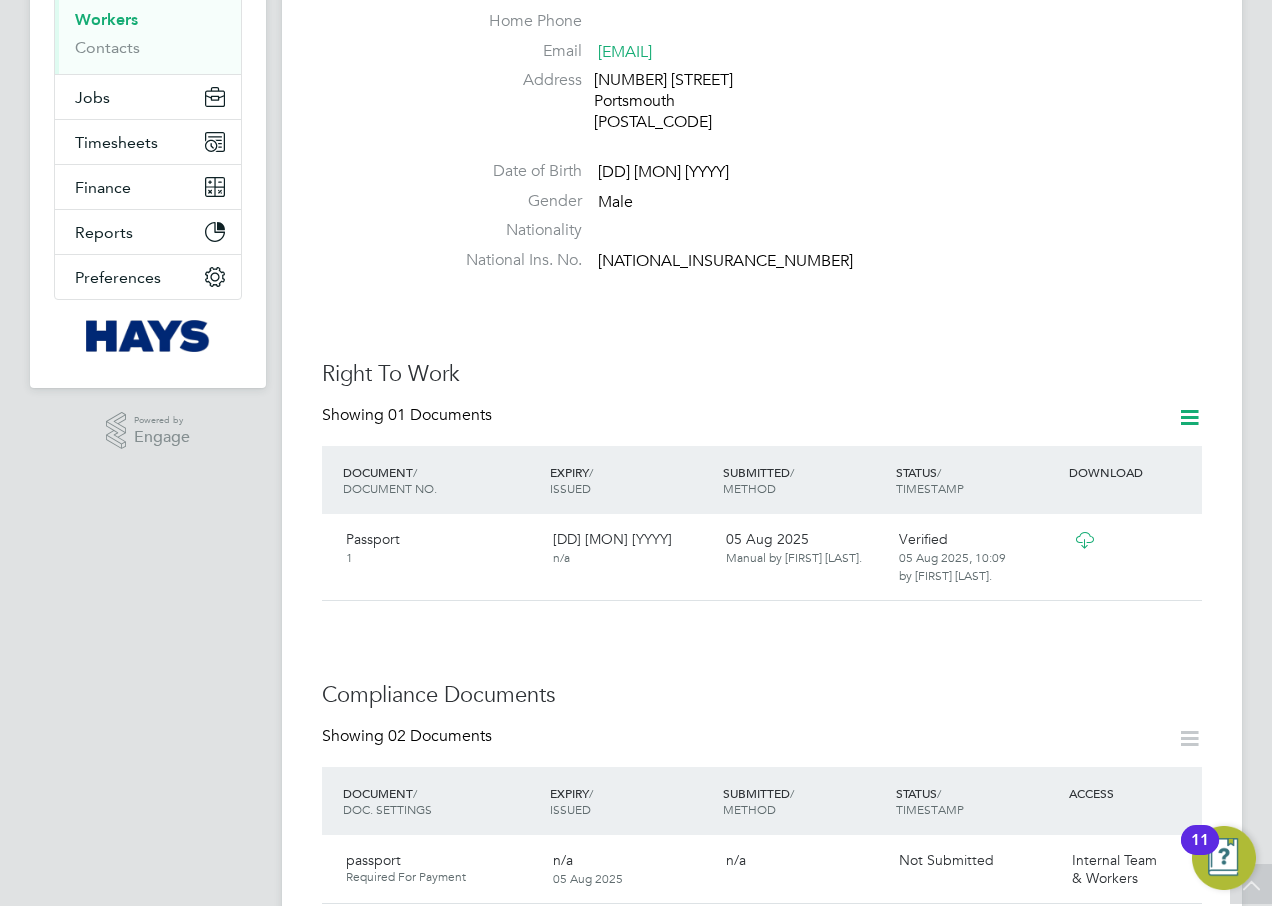 scroll, scrollTop: 0, scrollLeft: 0, axis: both 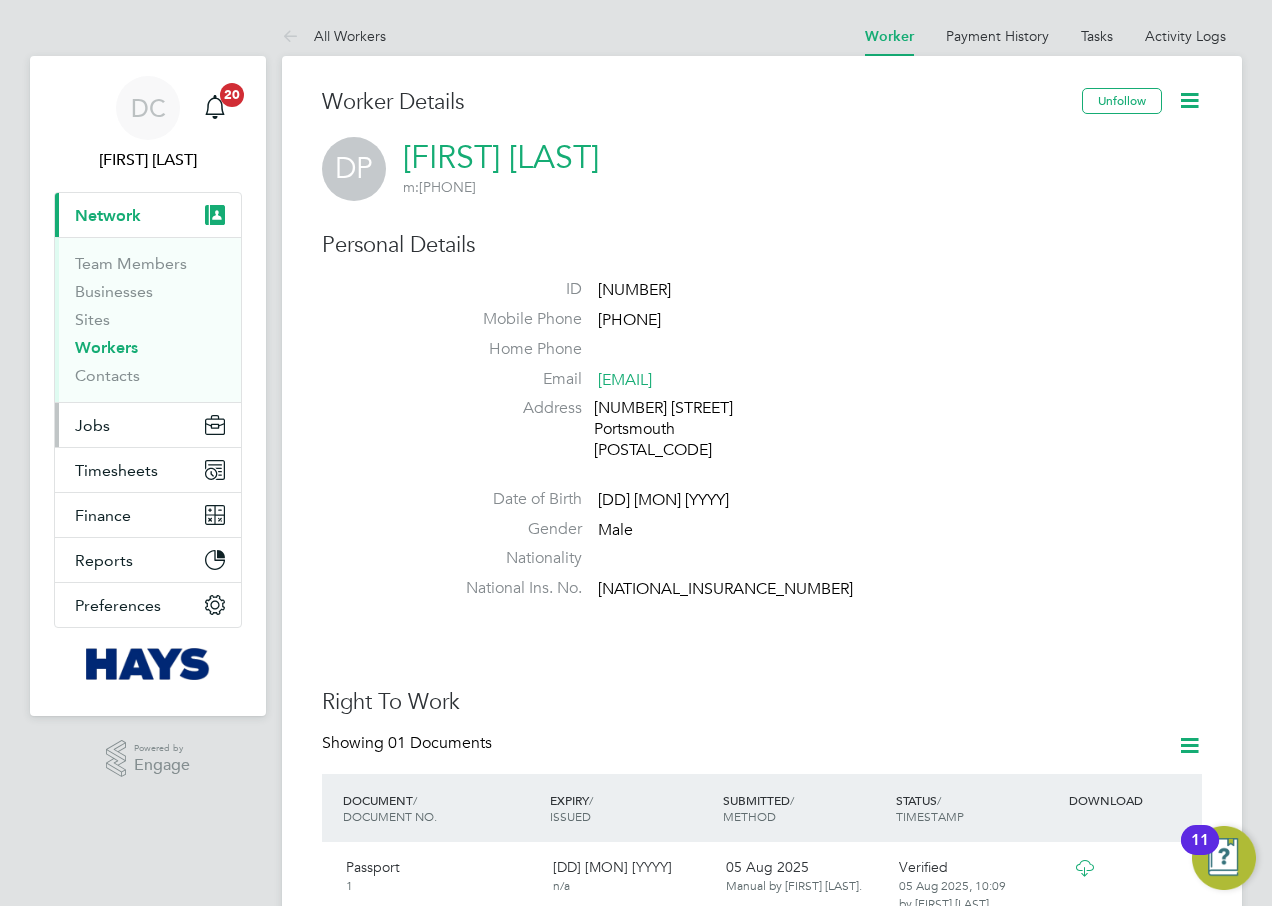 click on "Jobs" at bounding box center (148, 425) 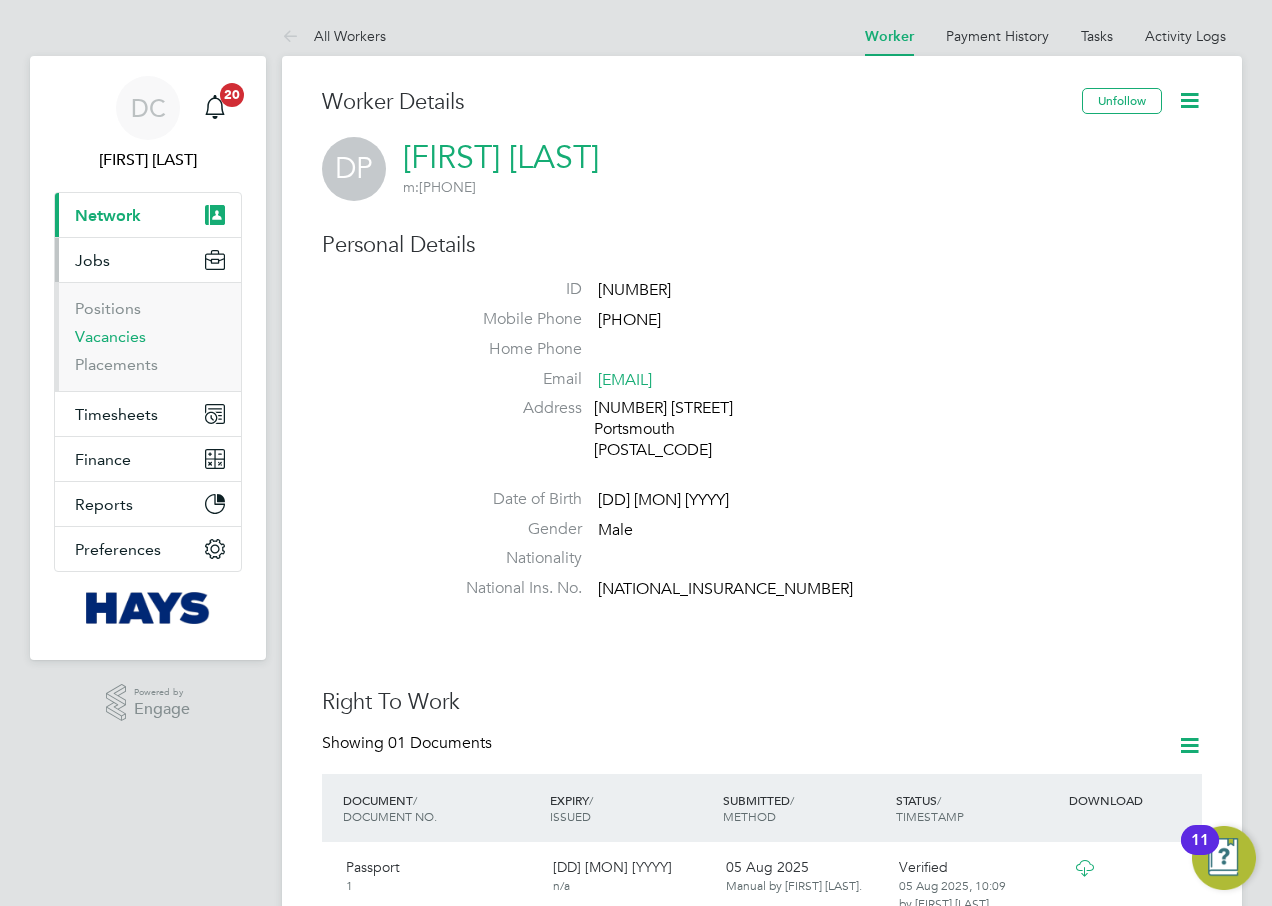 click on "Vacancies" at bounding box center (110, 336) 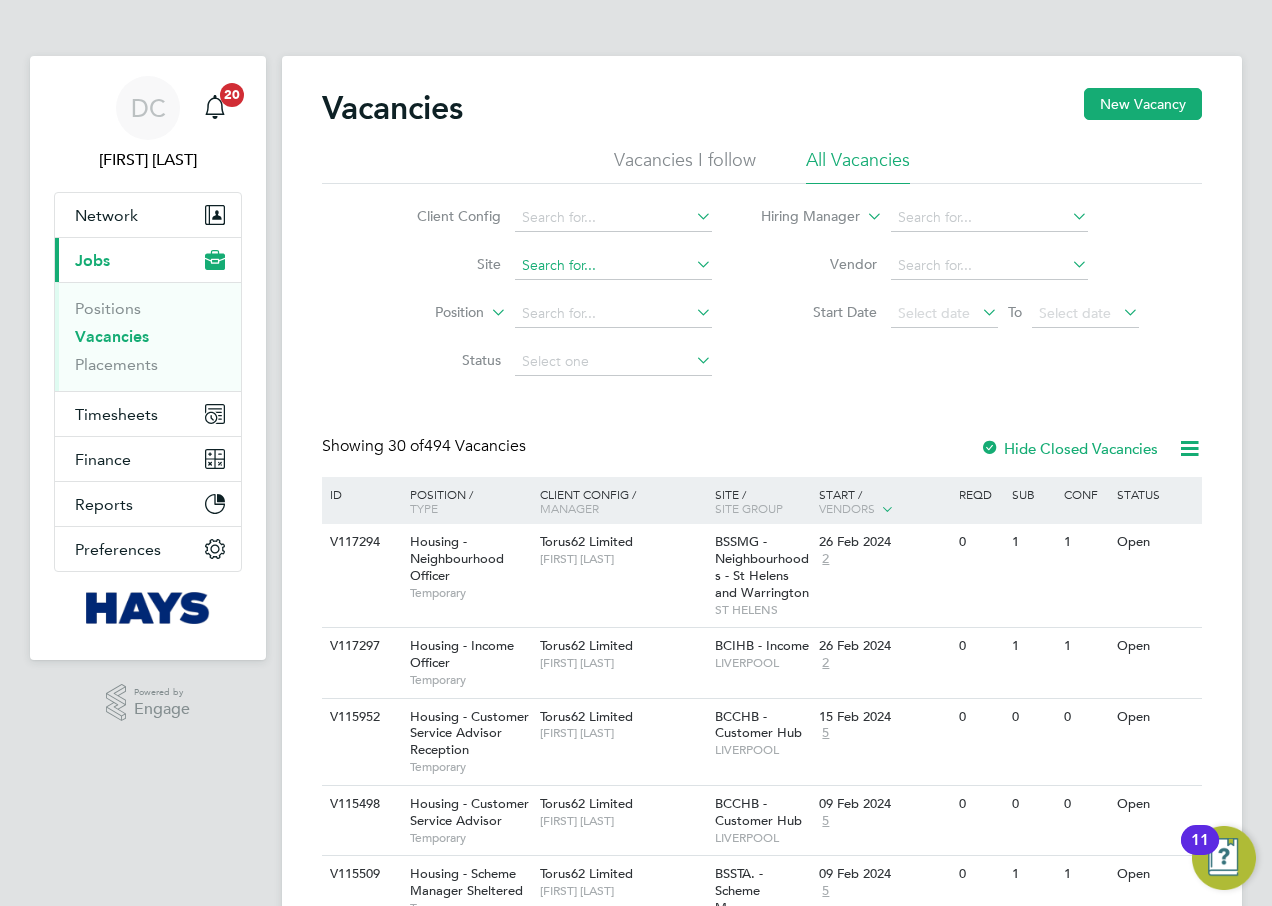 click 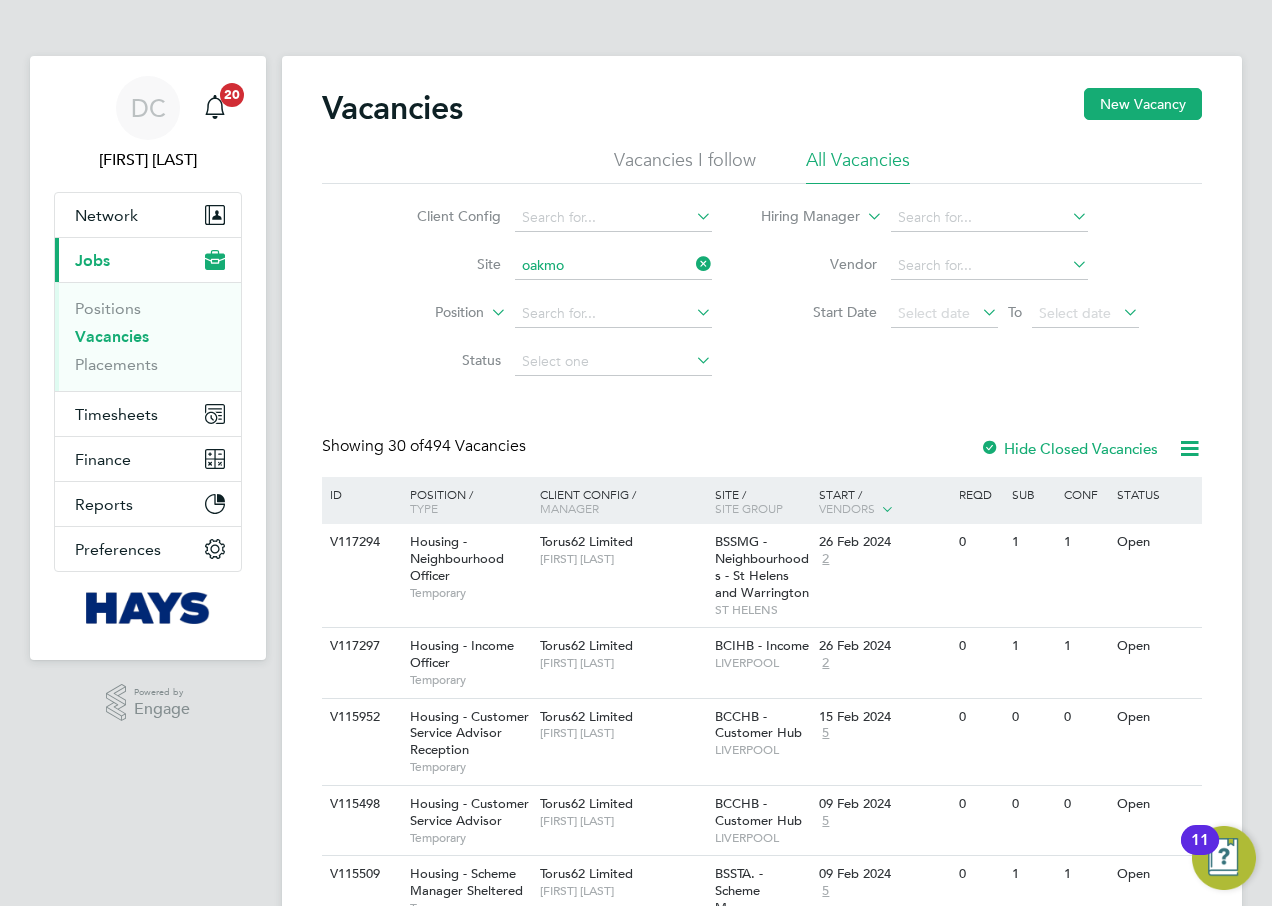 click on "[SCHOOL_NAME]" 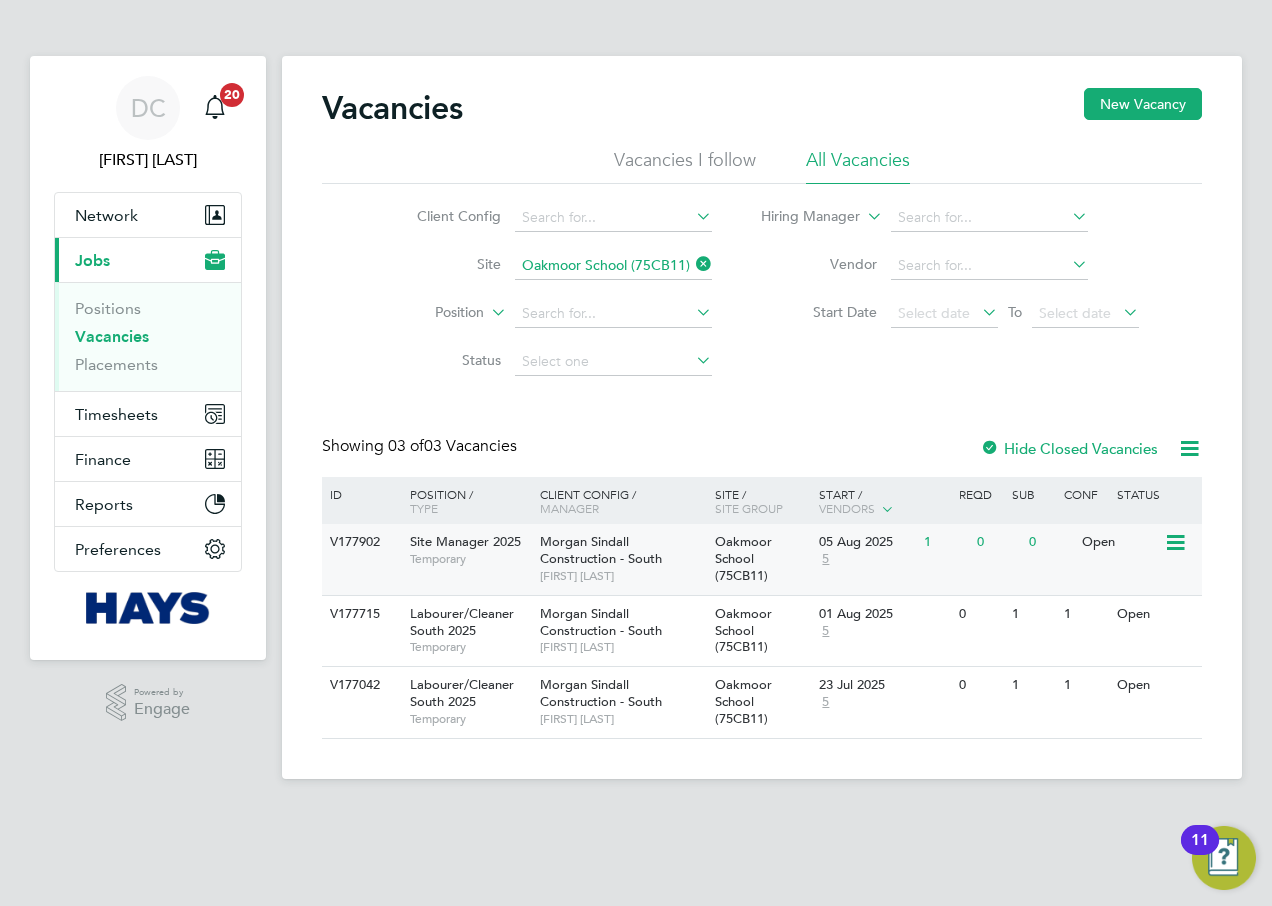 click 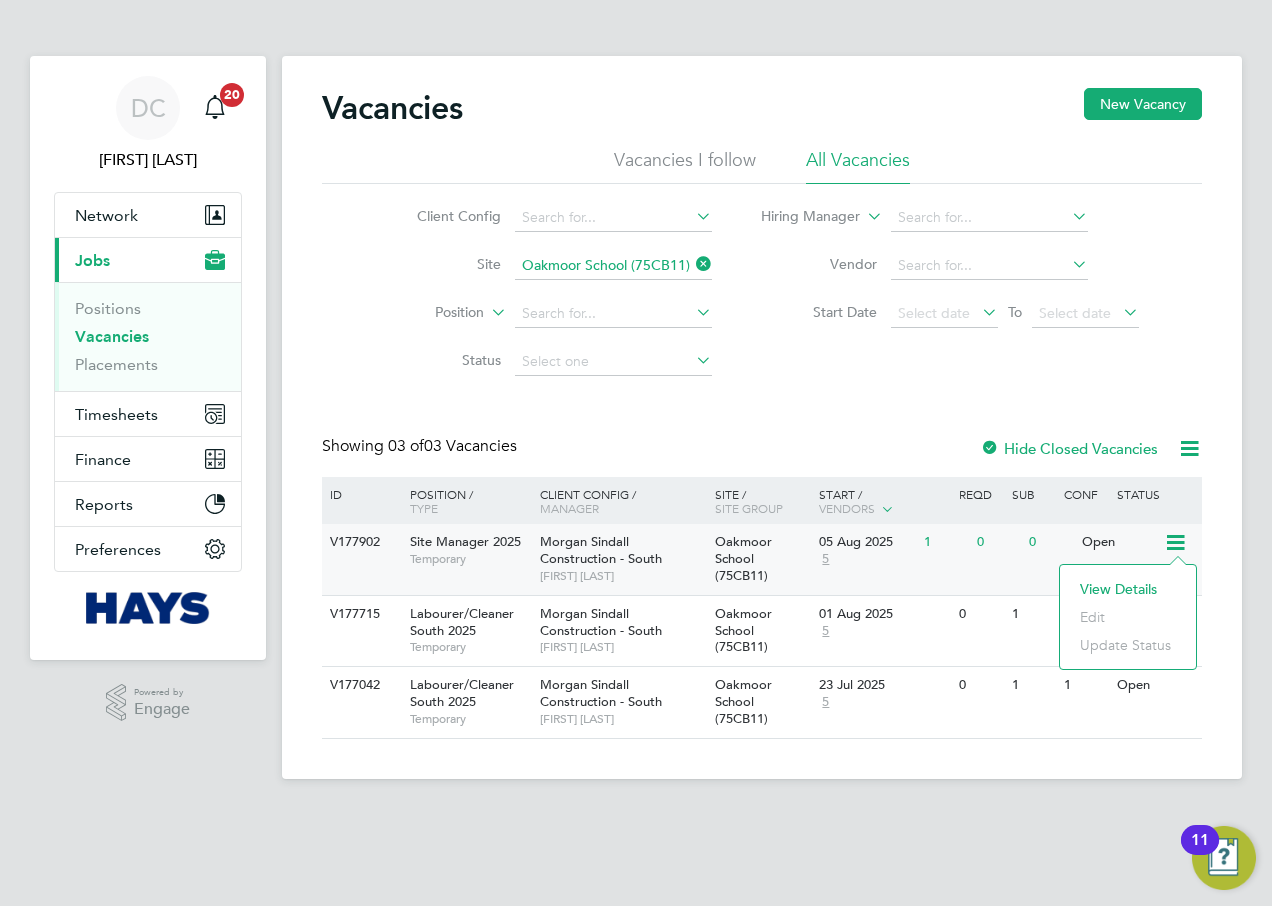 click on "View Details" 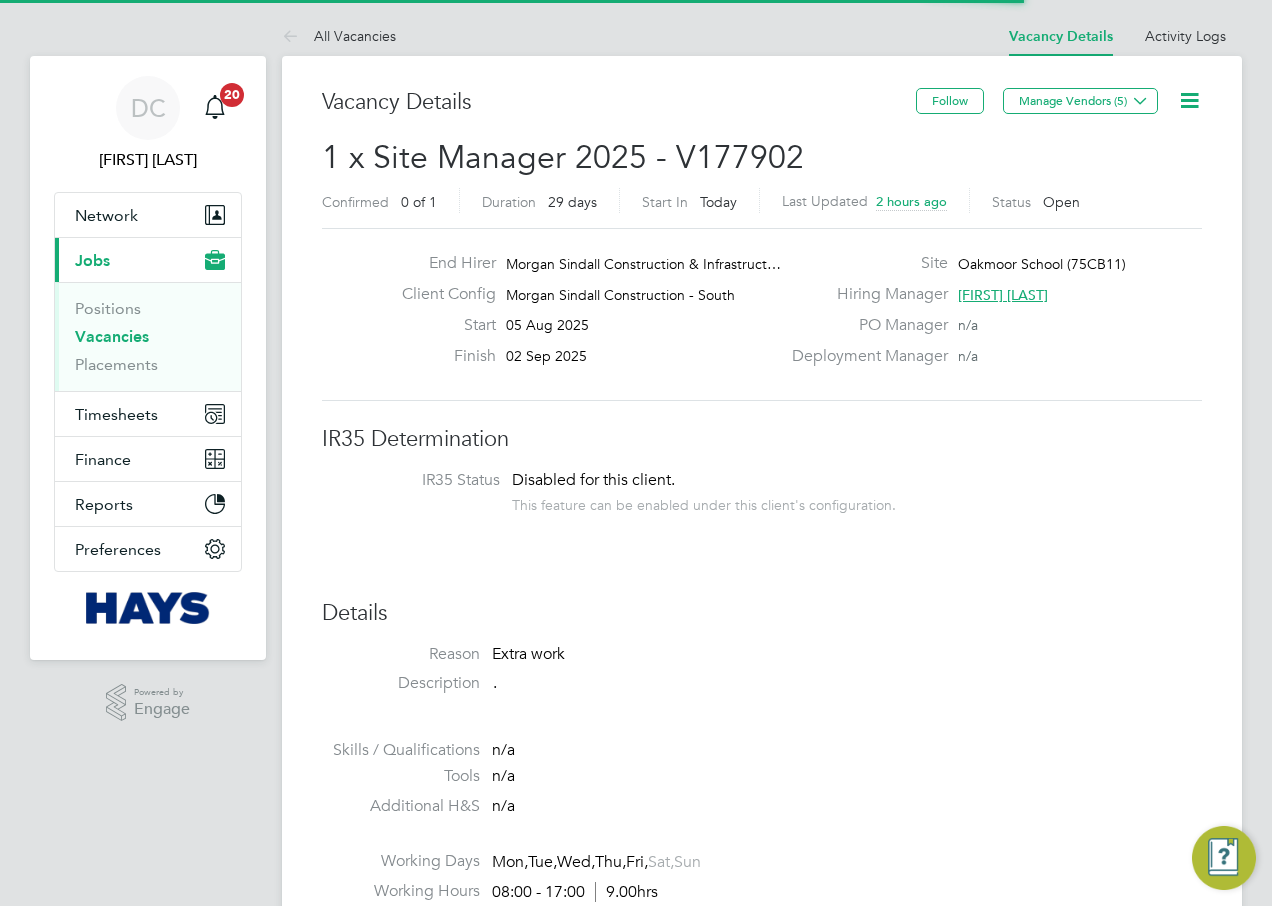 scroll, scrollTop: 0, scrollLeft: 0, axis: both 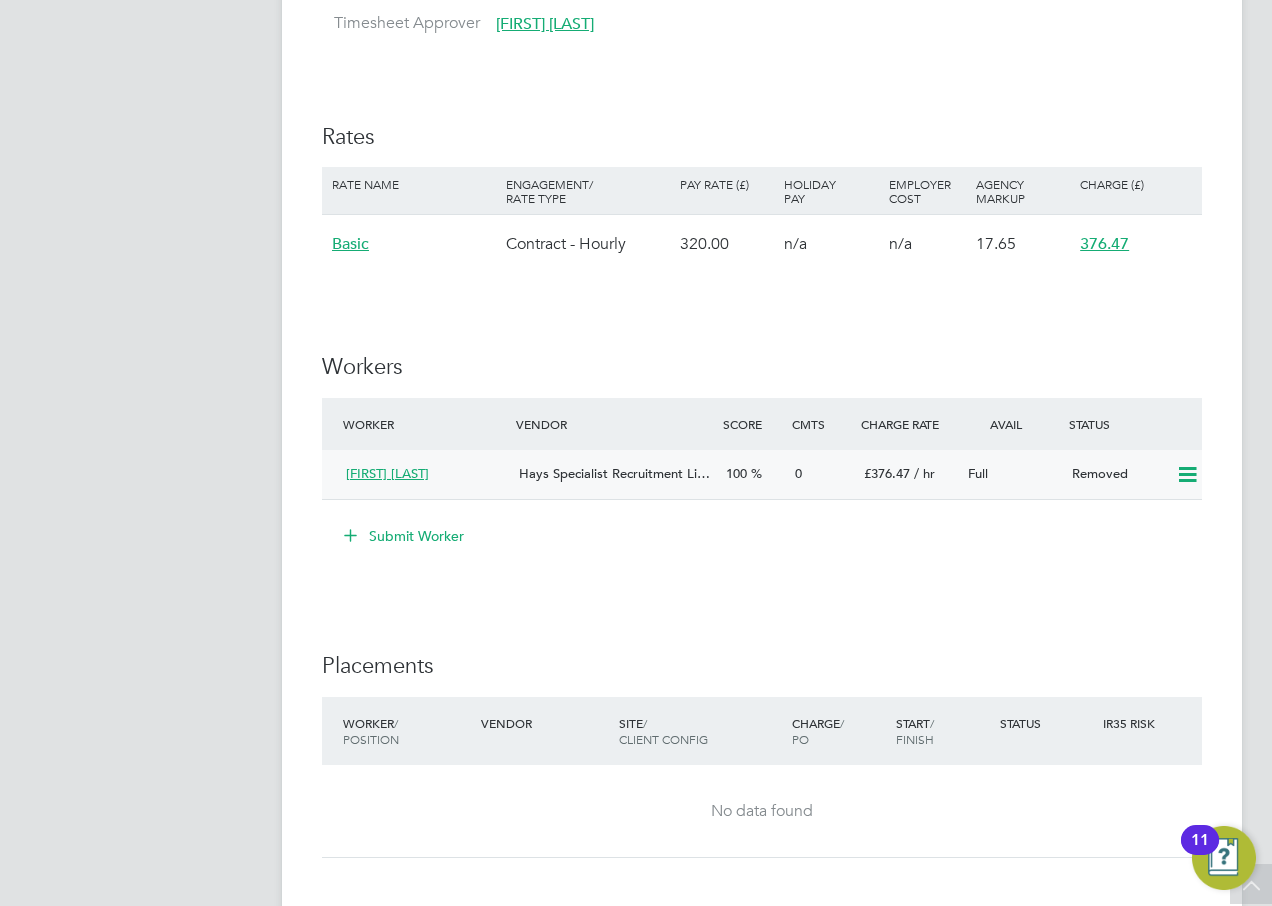 click 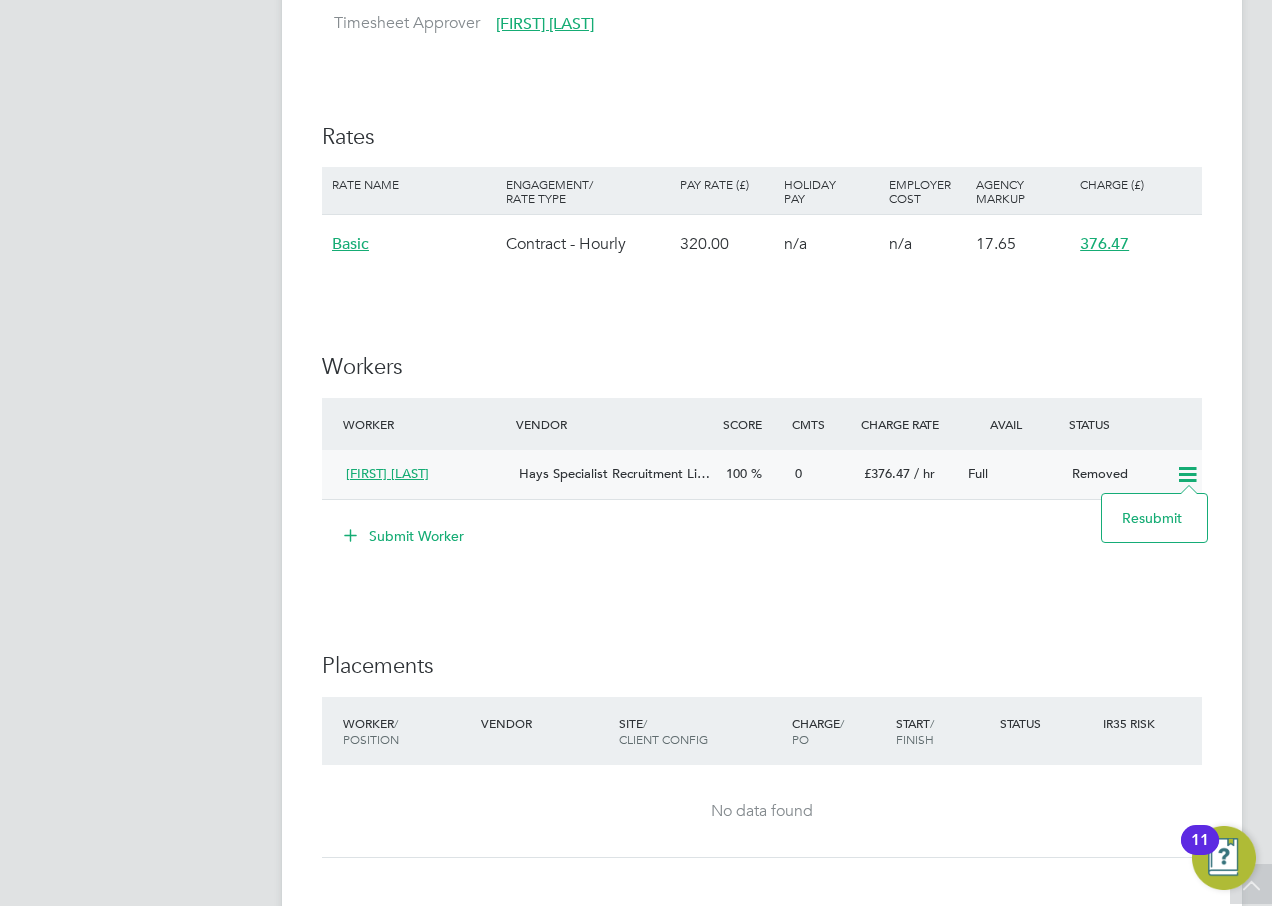 click on "Submit Worker" 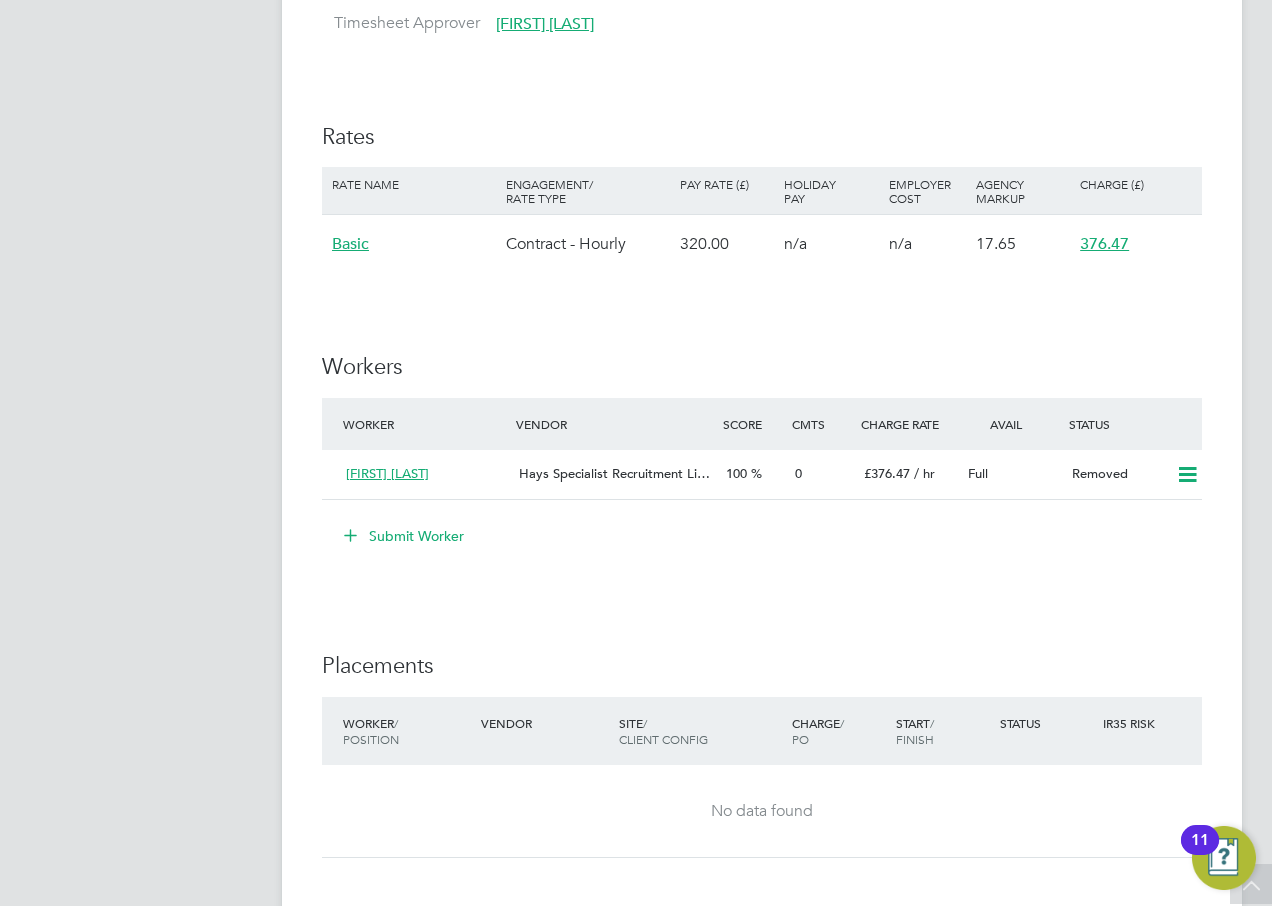 click on "Submit Worker" 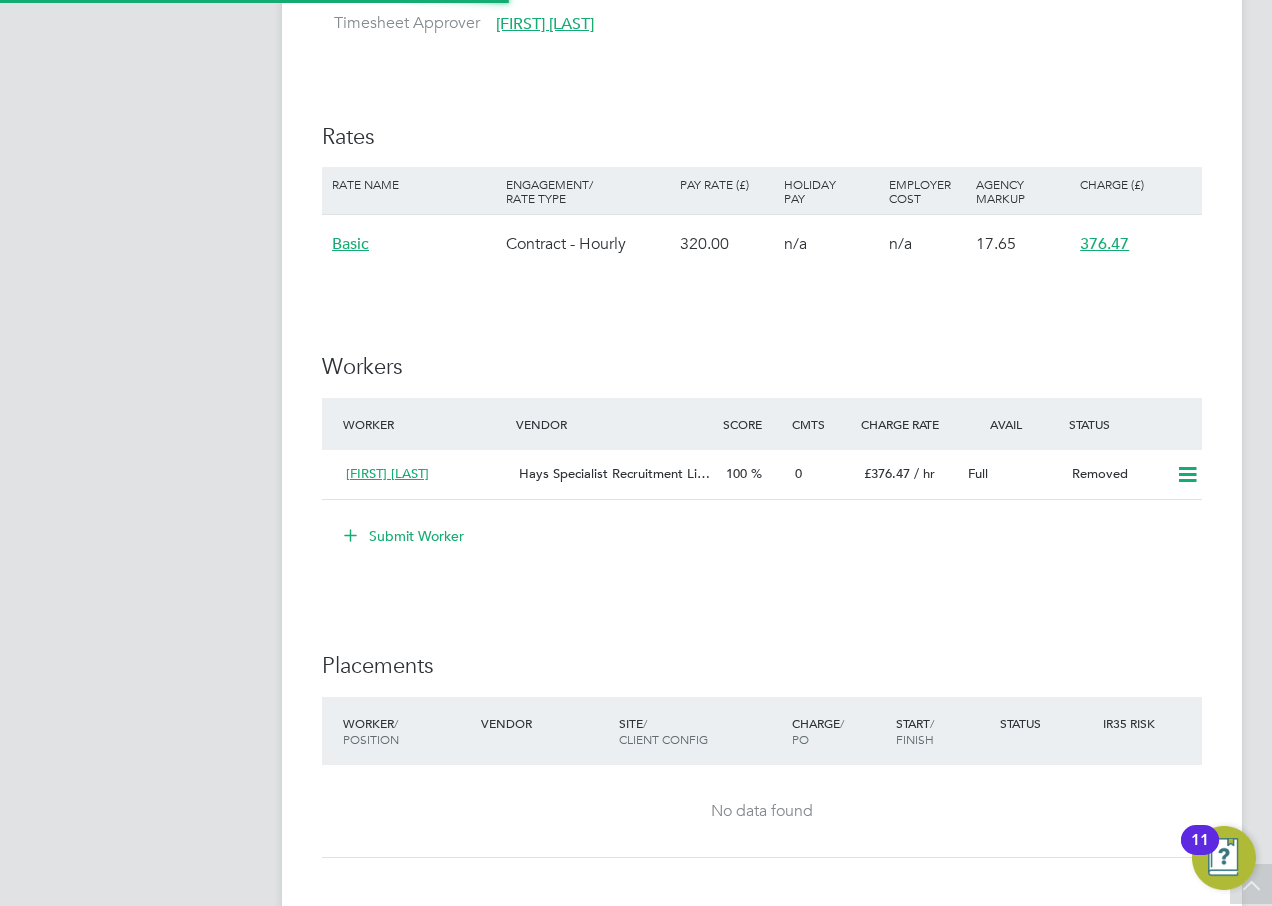 scroll, scrollTop: 10, scrollLeft: 10, axis: both 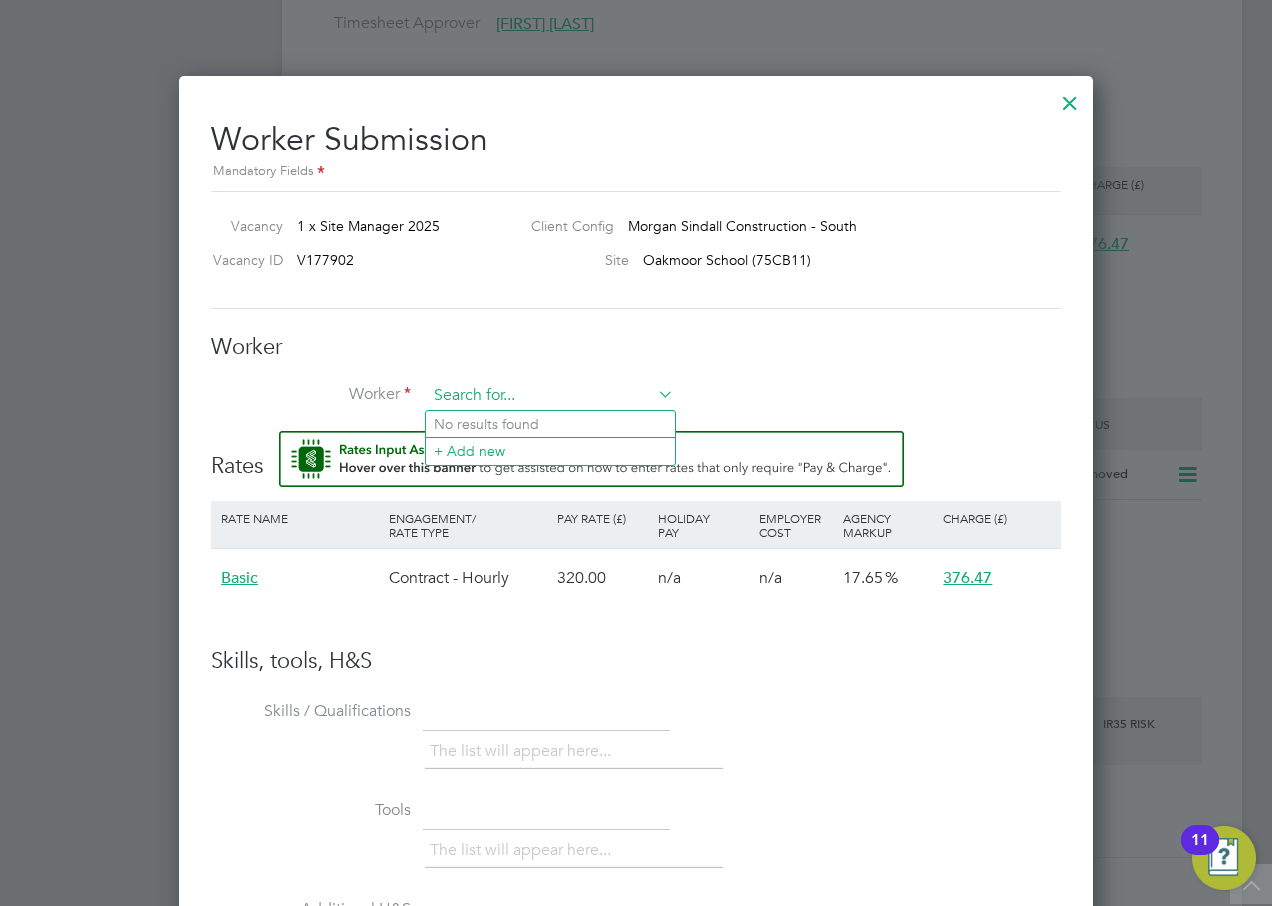 click at bounding box center [550, 396] 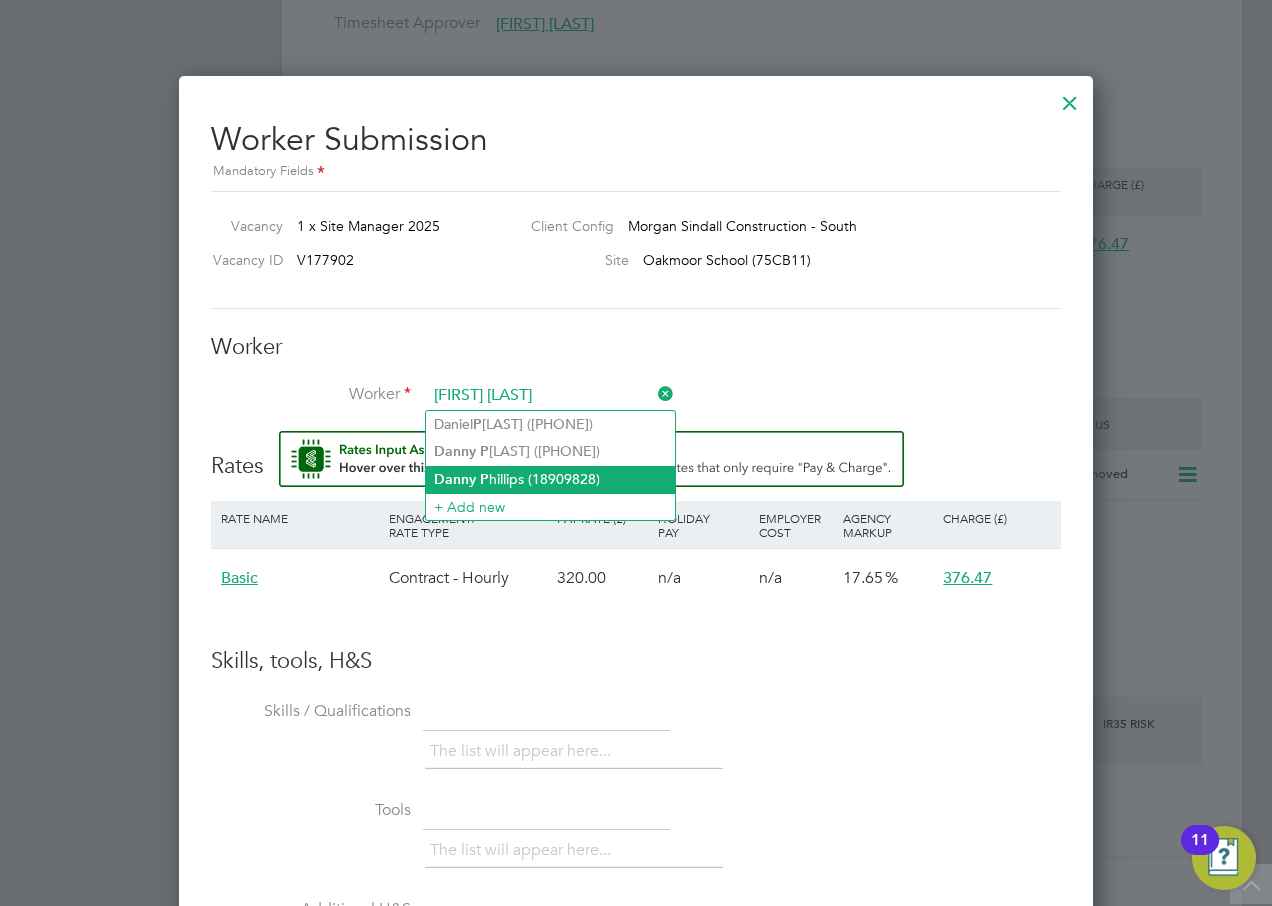 click on "[FIRST]   [LAST] ([PHONE])" 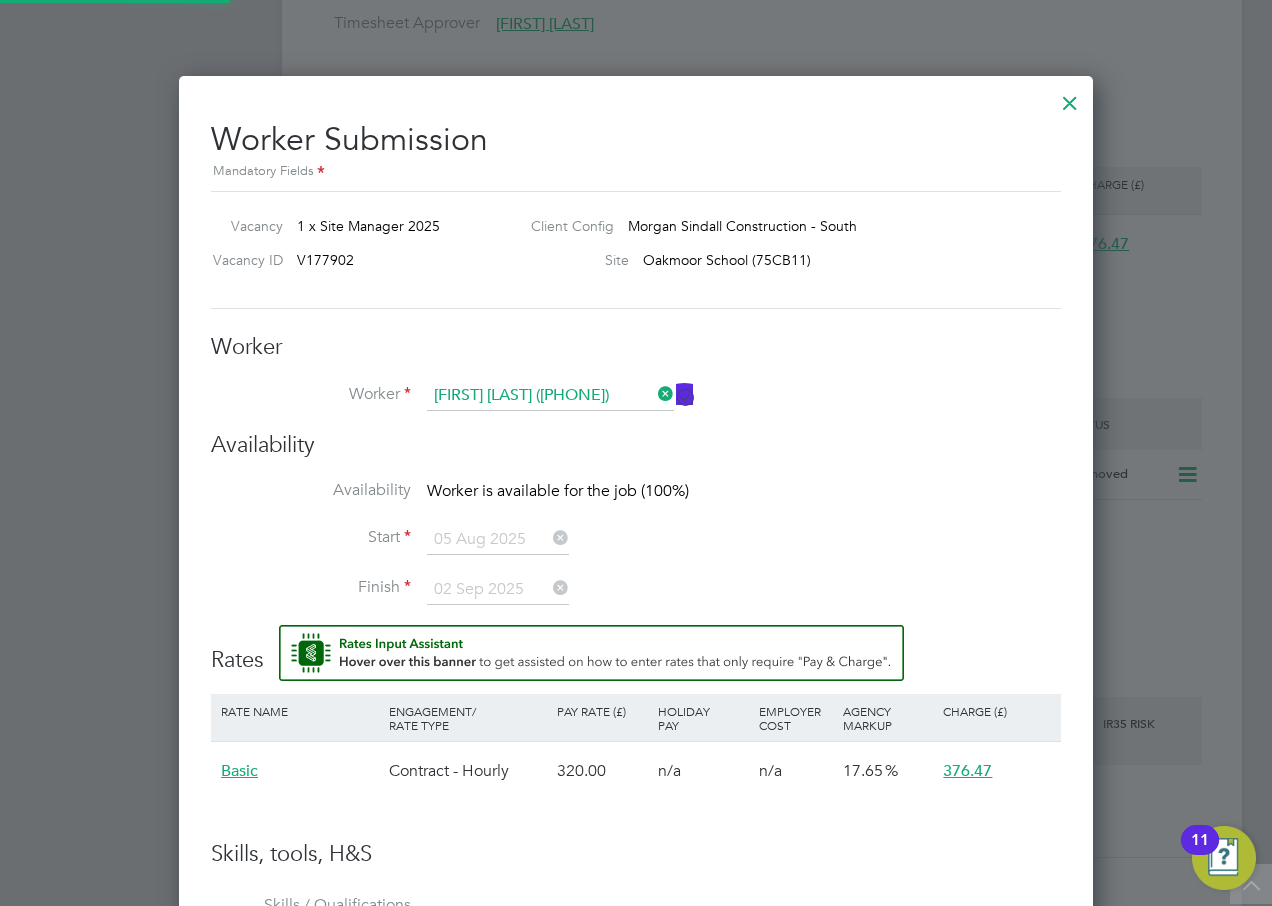scroll, scrollTop: 10, scrollLeft: 10, axis: both 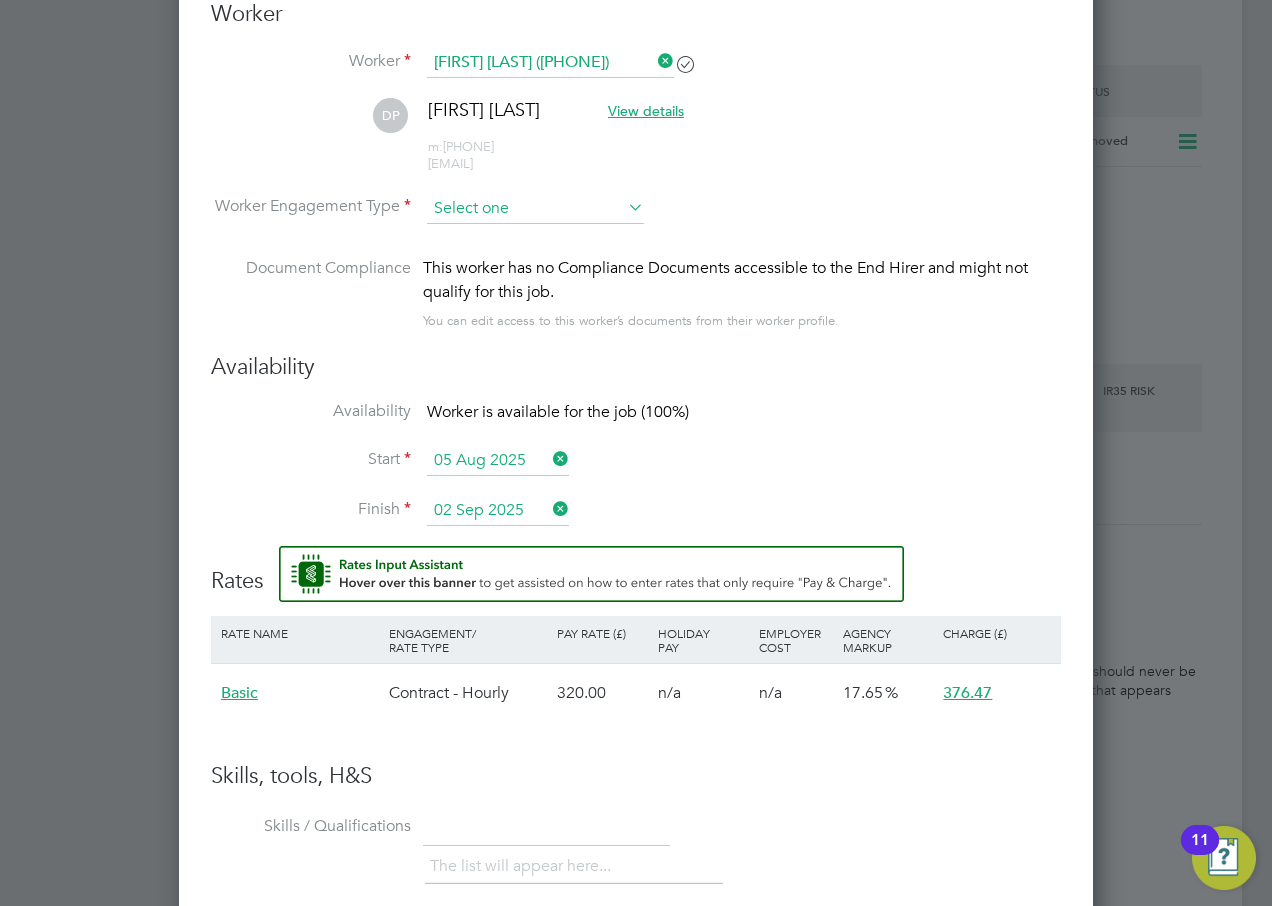 click at bounding box center (535, 209) 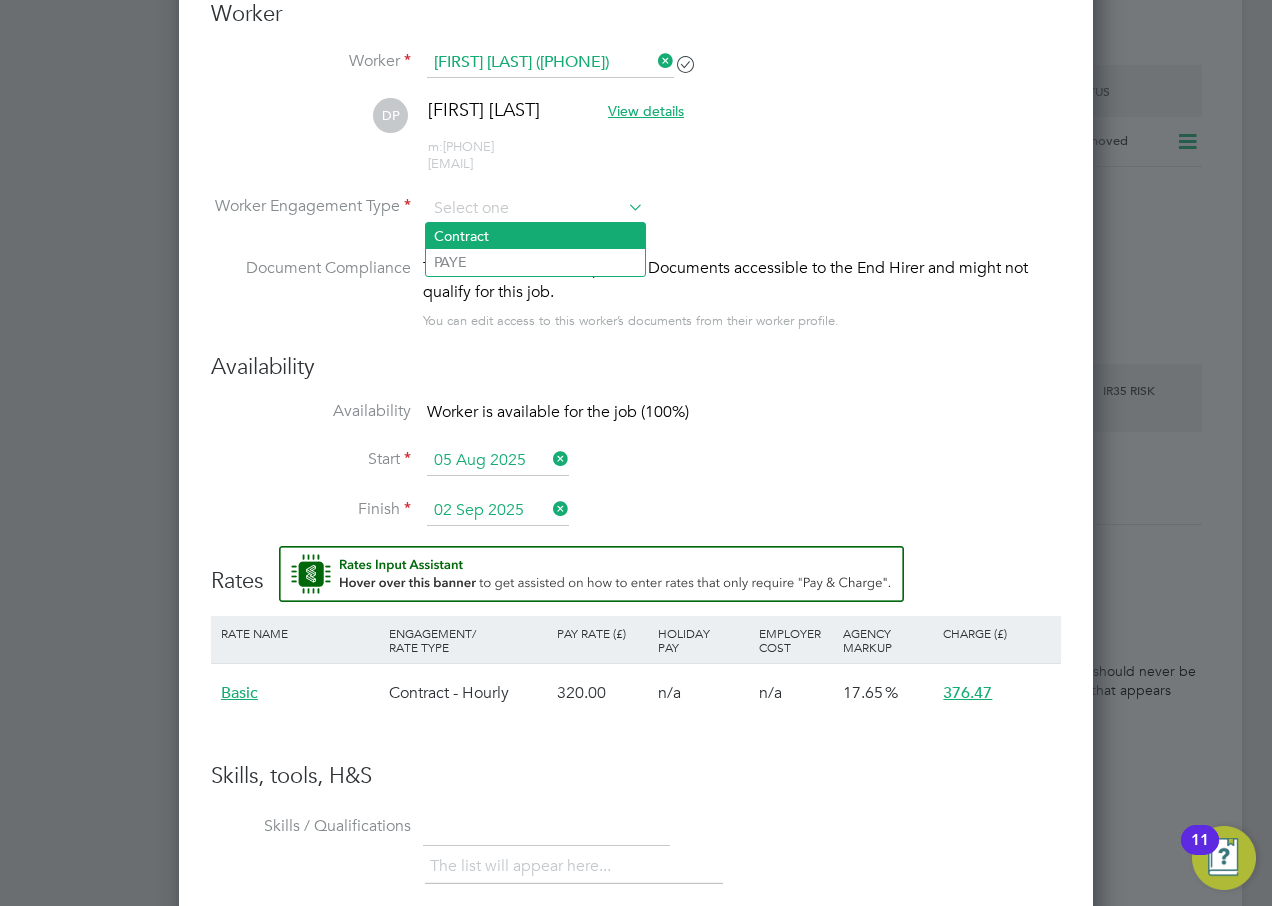 click on "Contract" 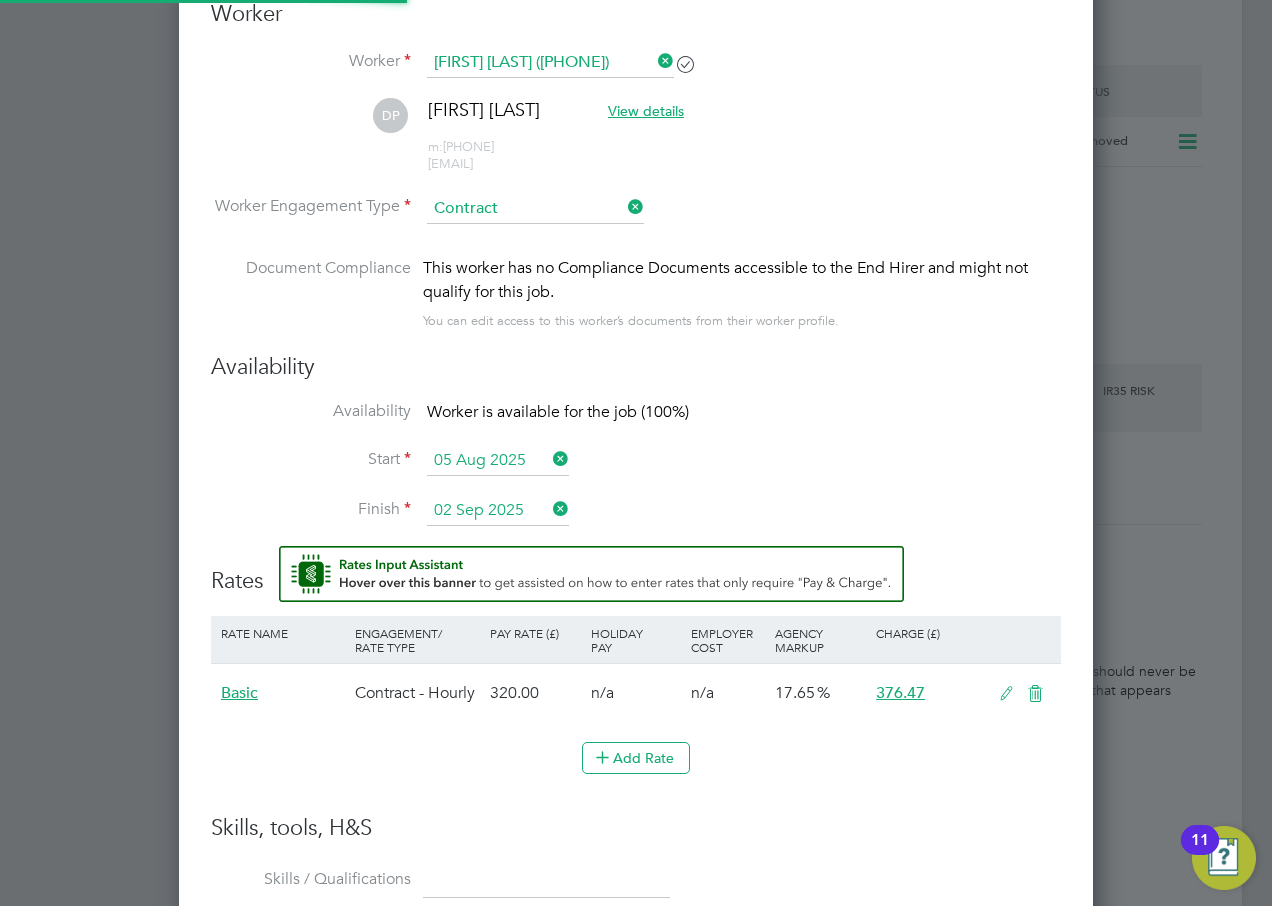 click on "Worker Engagement Type   Contract" at bounding box center (636, 225) 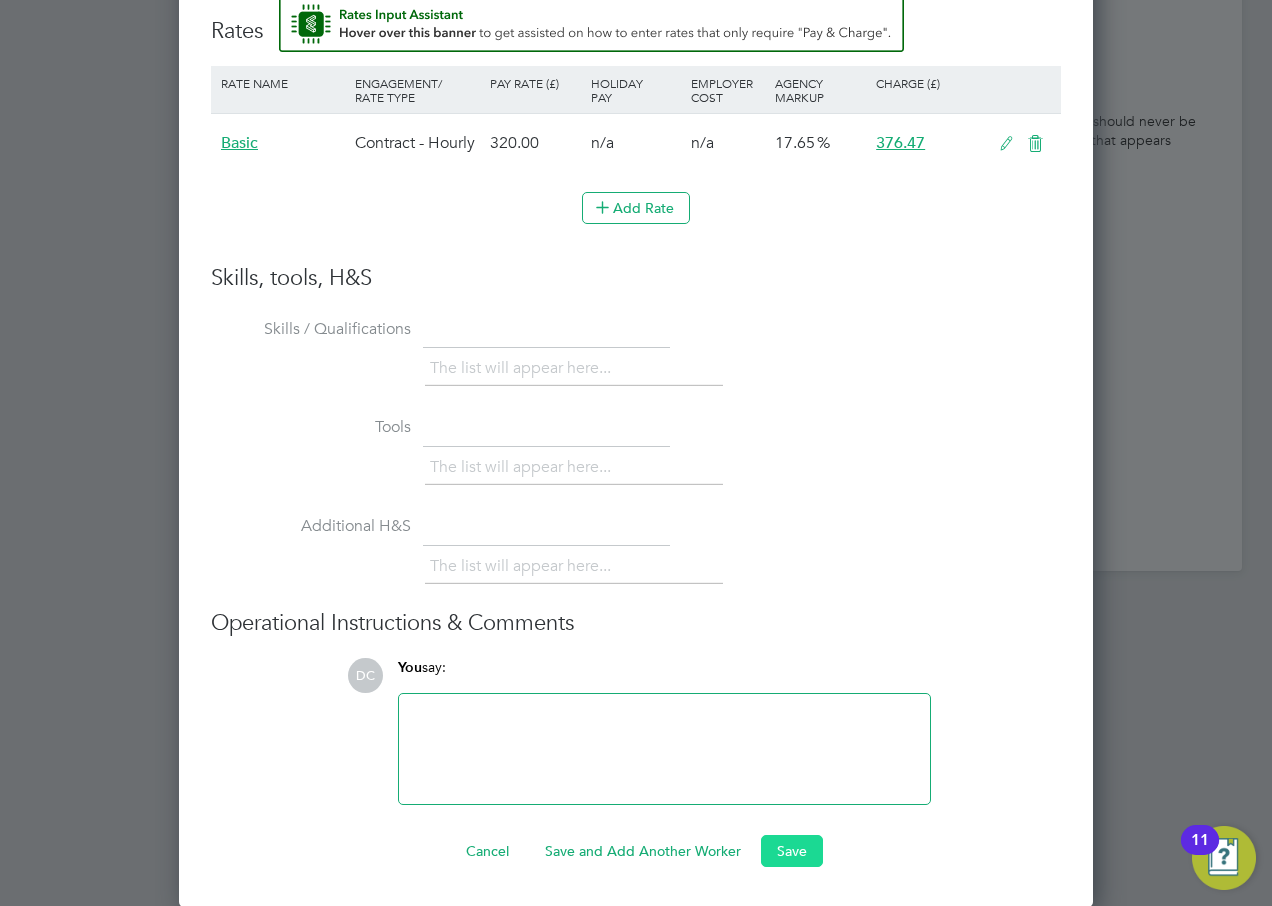 click on "Save" at bounding box center (792, 851) 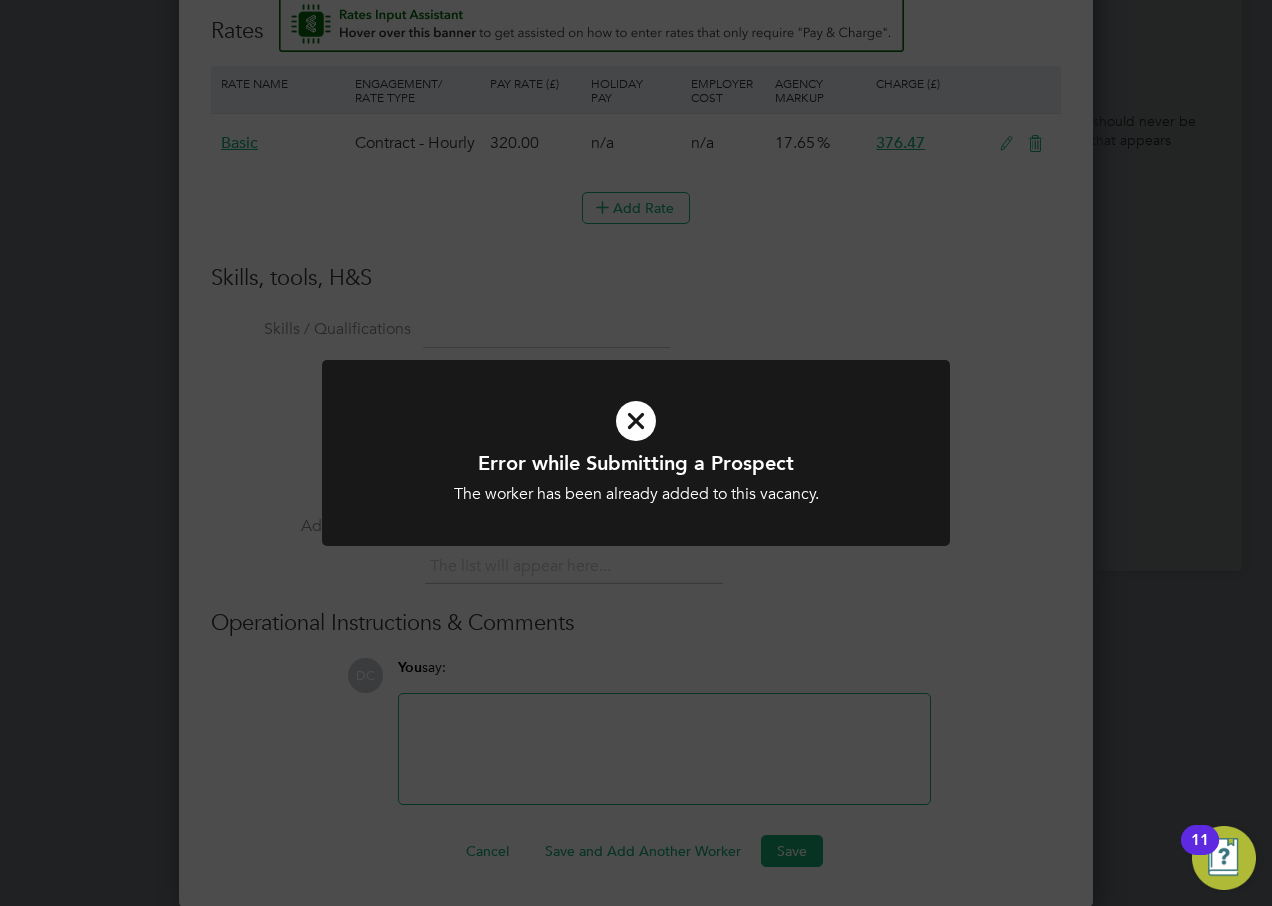 click on "Error while Submitting a Prospect The worker has been already added to this vacancy. Cancel Okay" 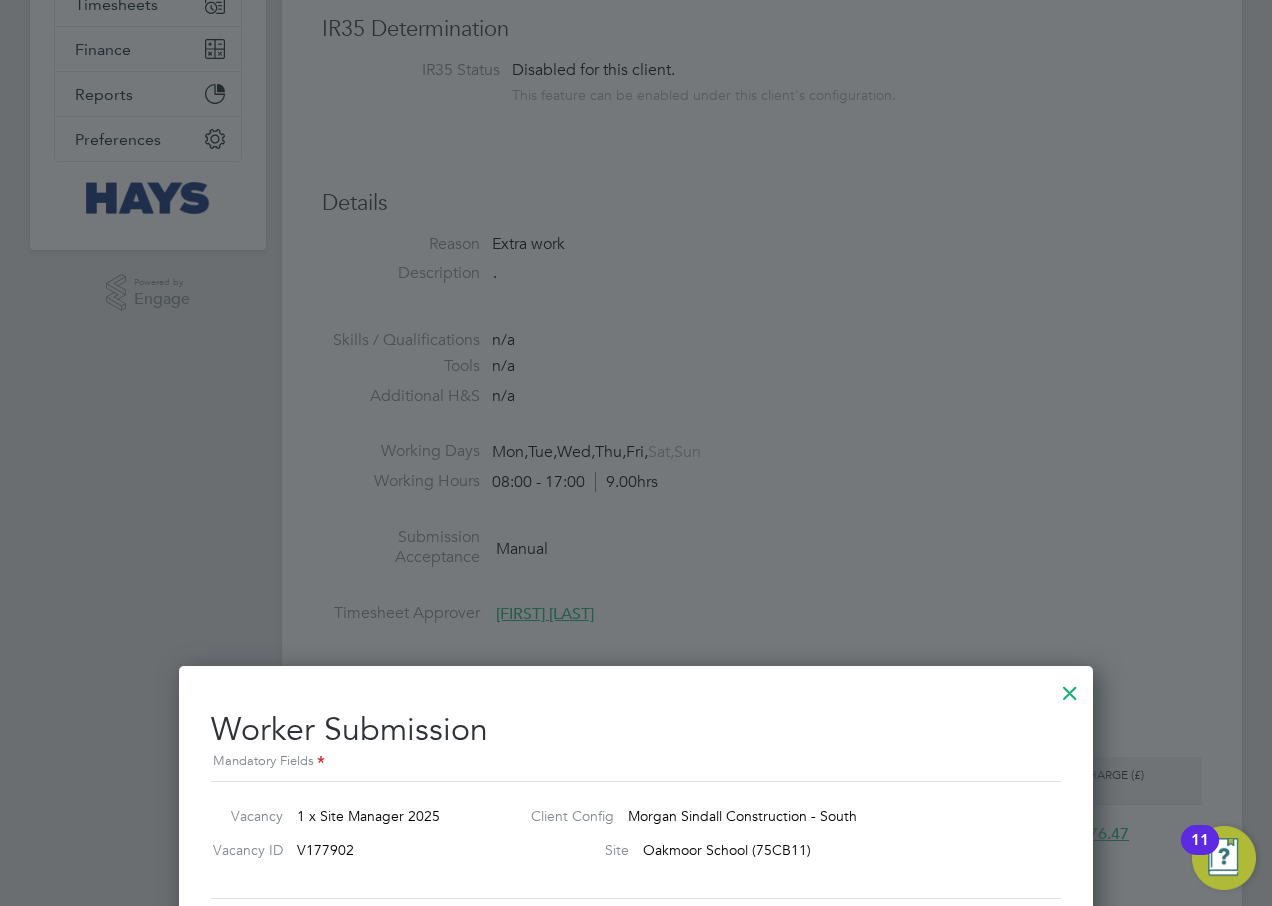 click at bounding box center [1070, 688] 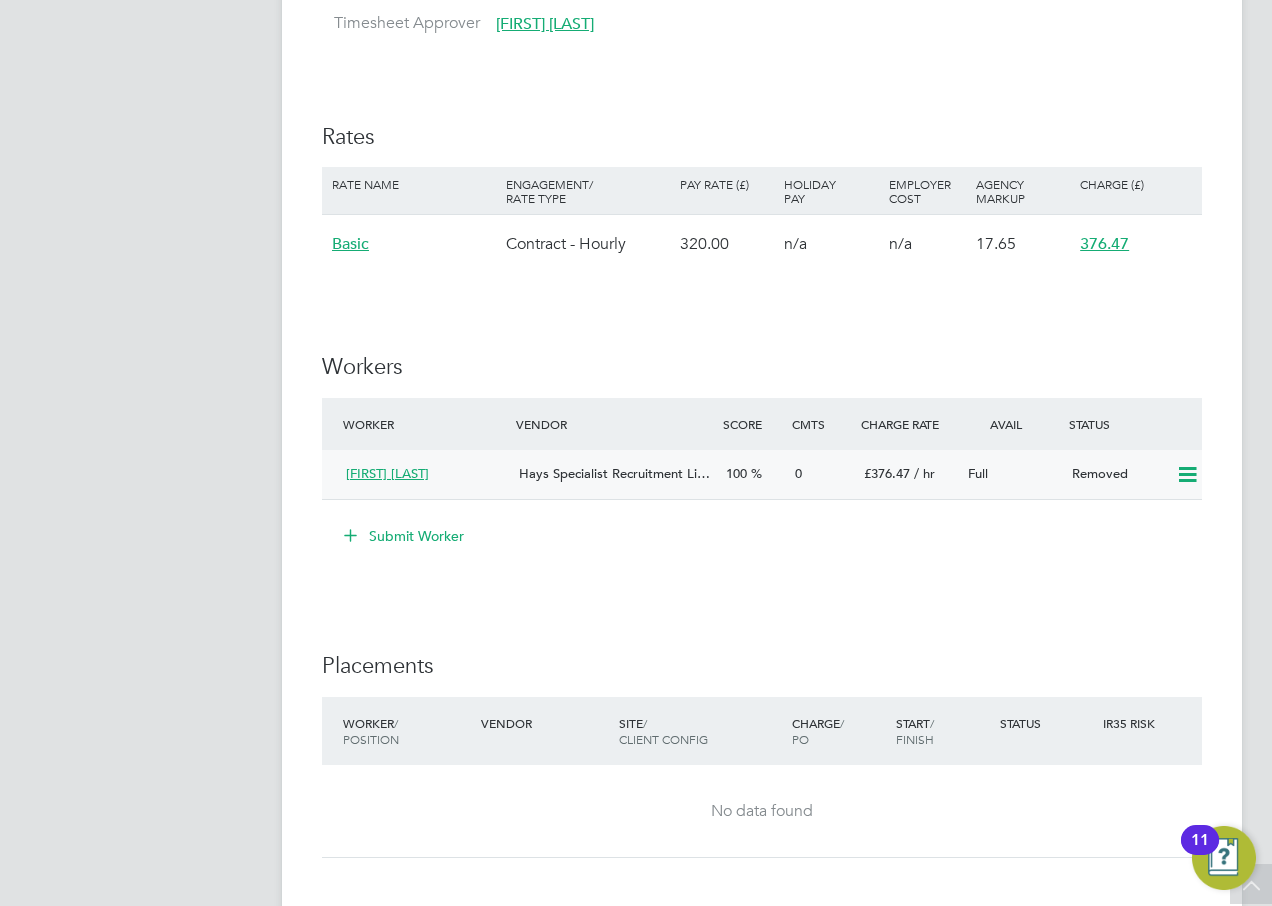 click 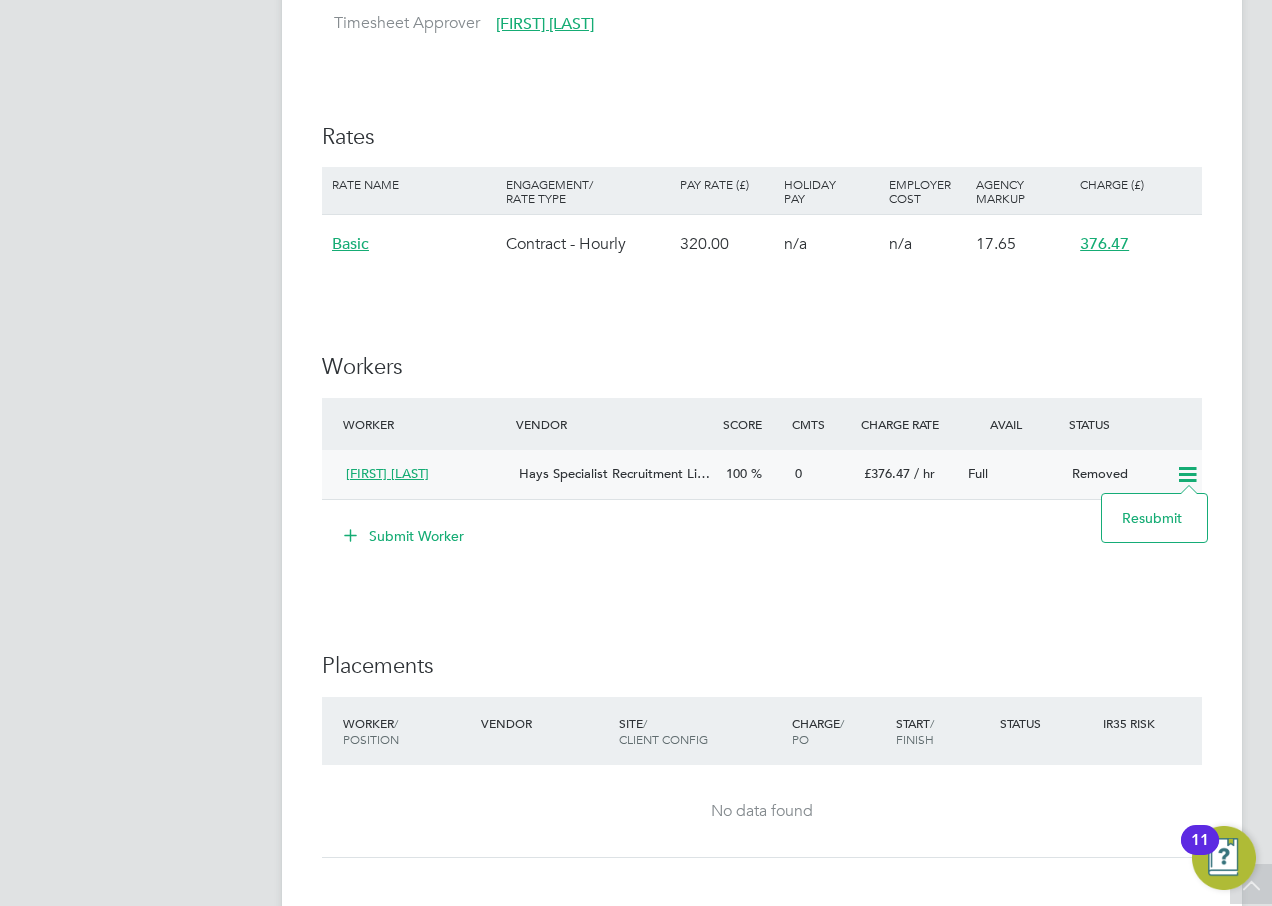 click on "Resubmit" 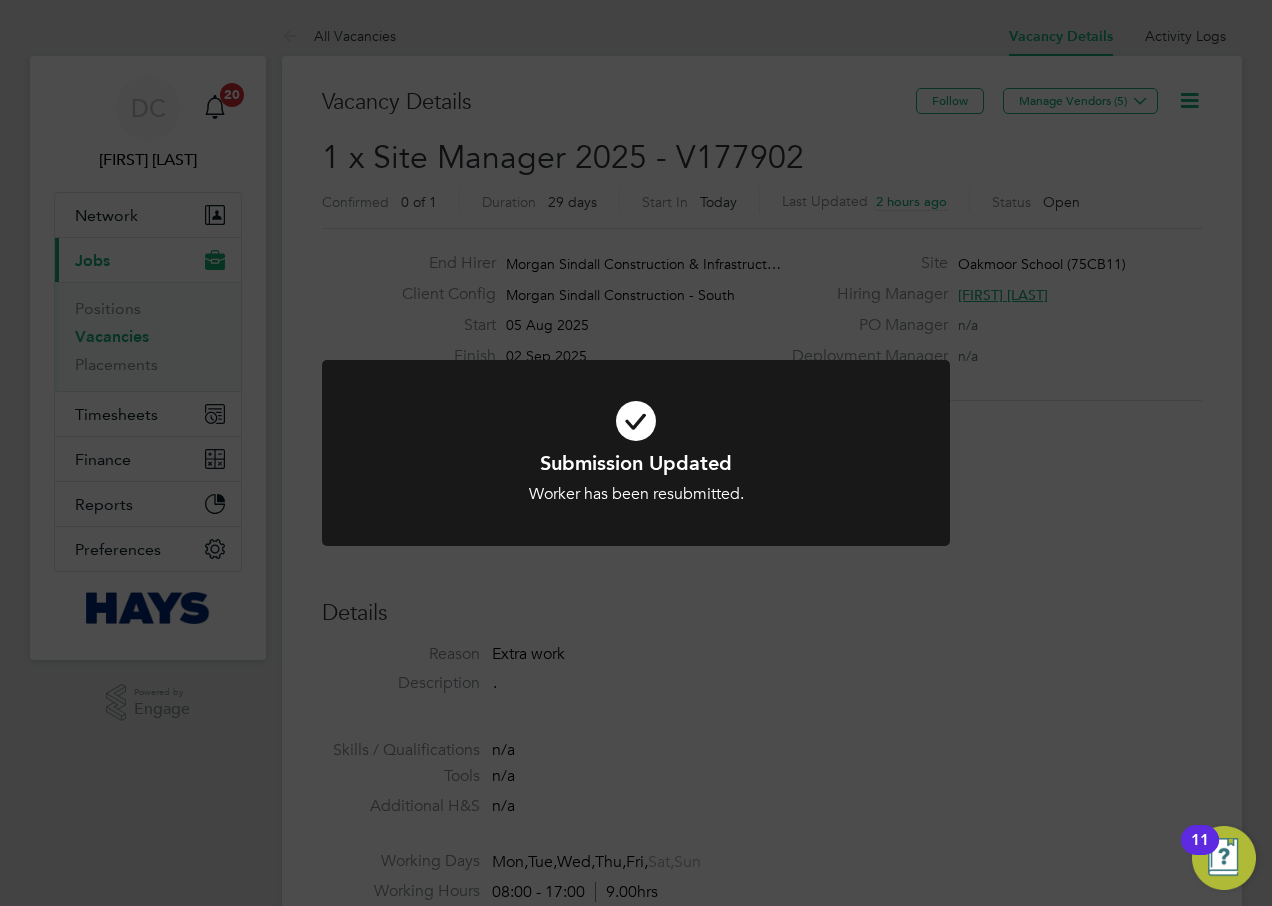click on "Submission Updated Worker has been resubmitted. Cancel Okay" 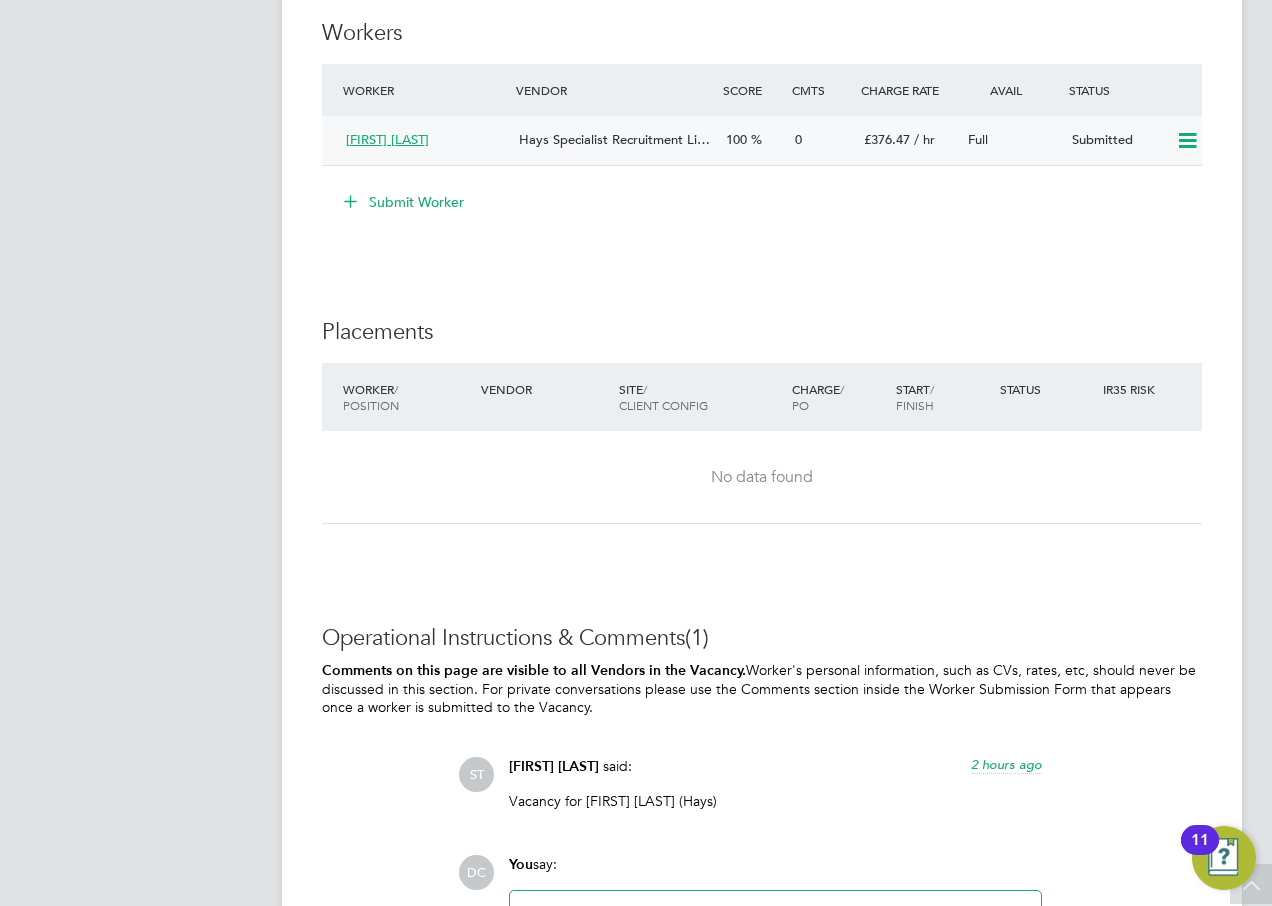 click on "Submitted" 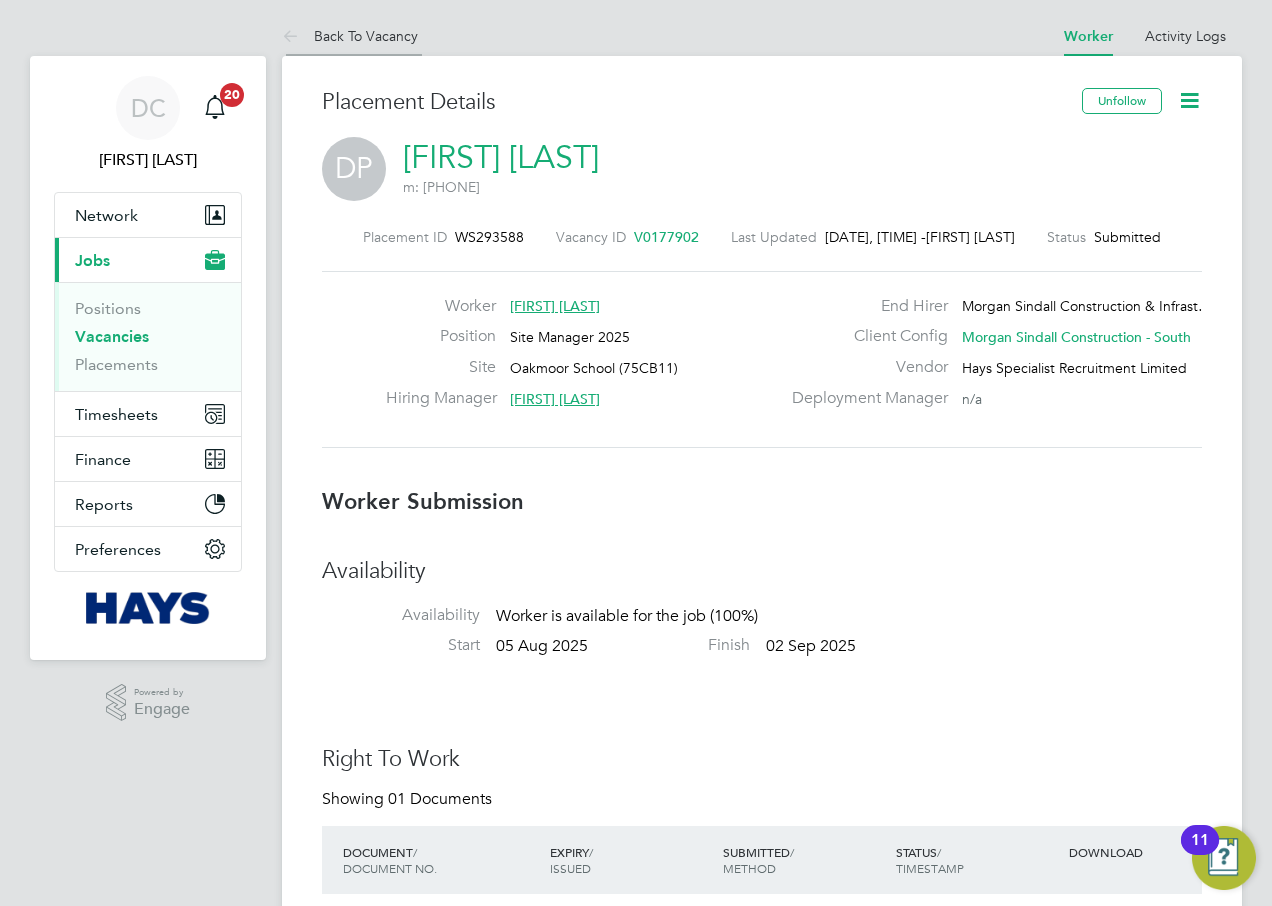 click at bounding box center (294, 37) 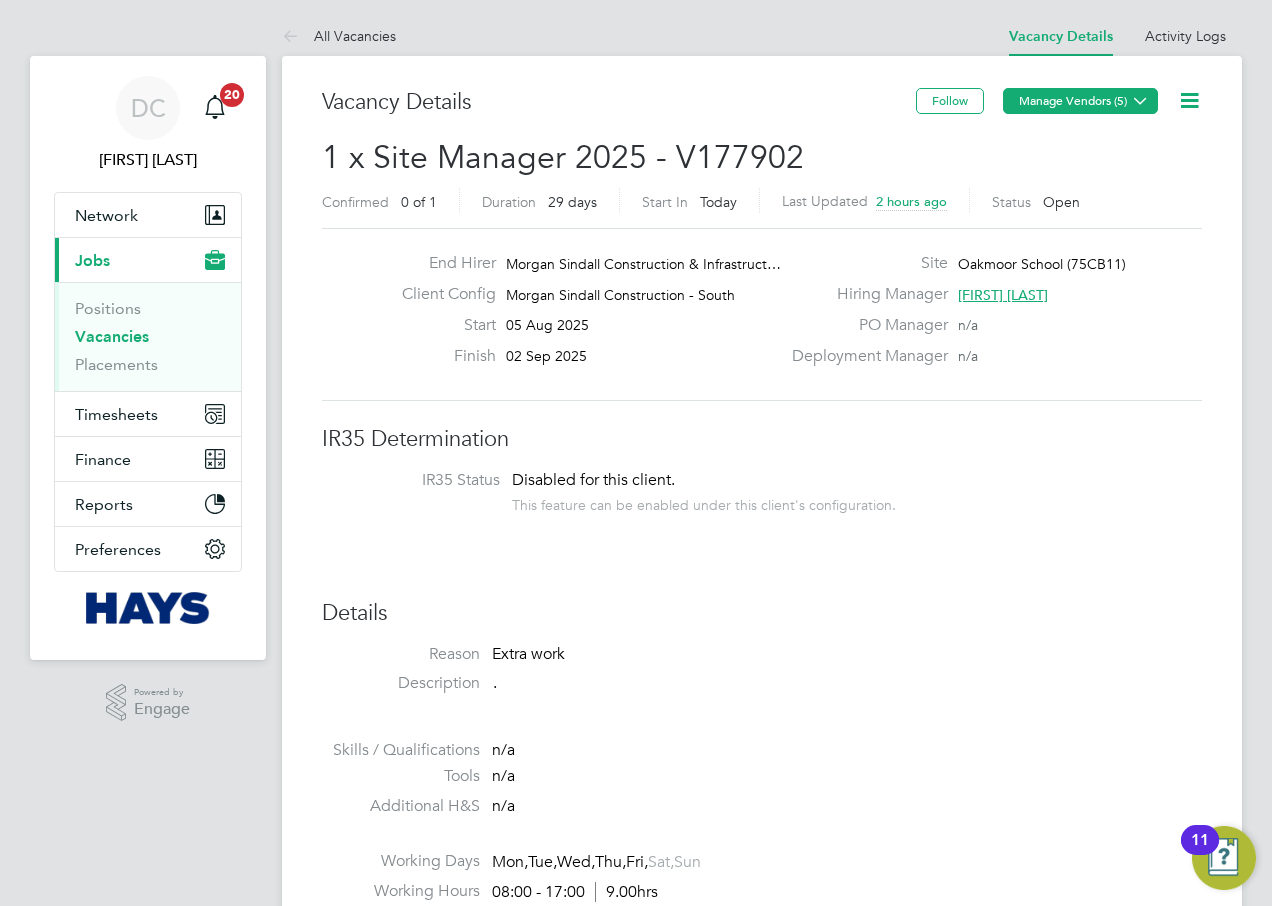 click 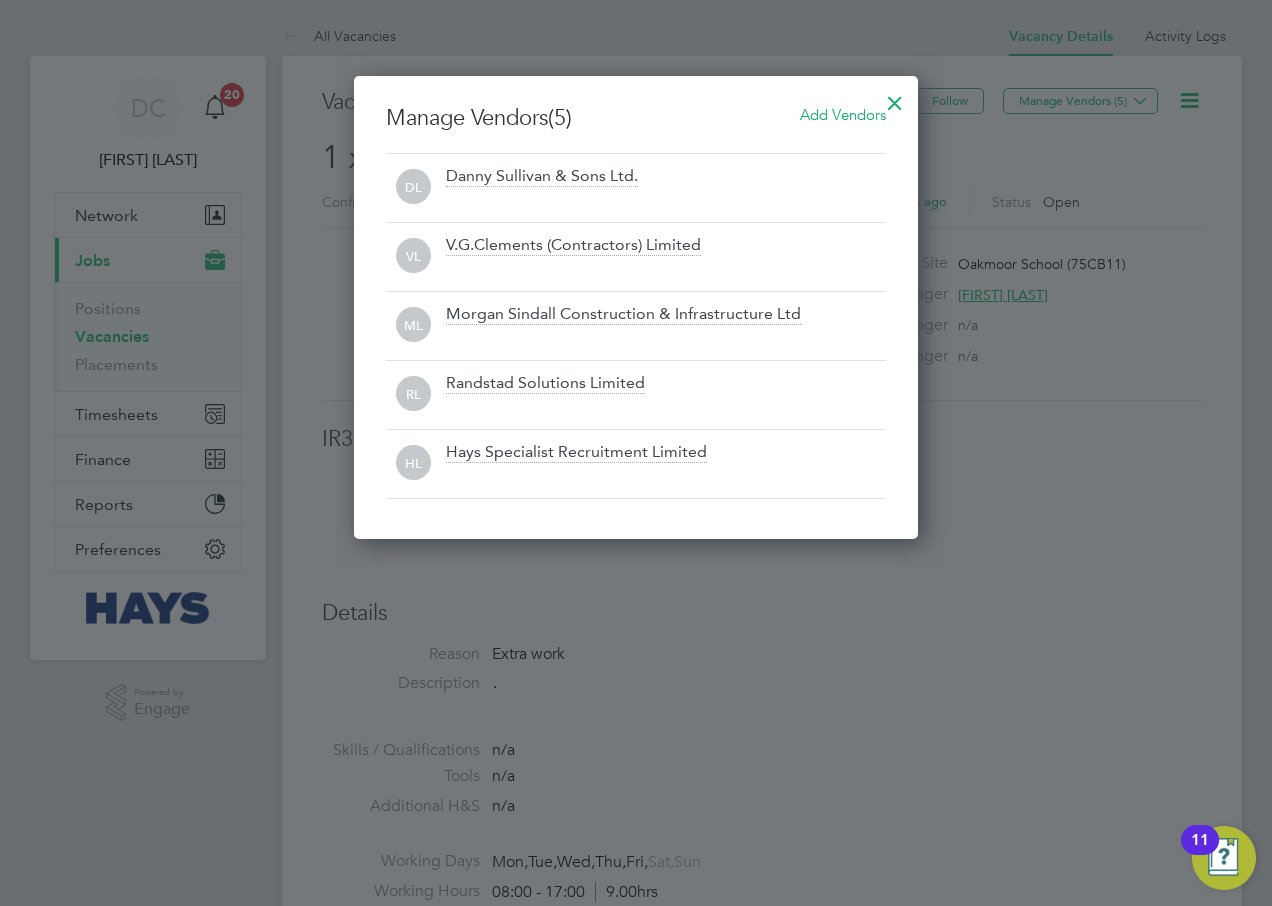click at bounding box center [895, 98] 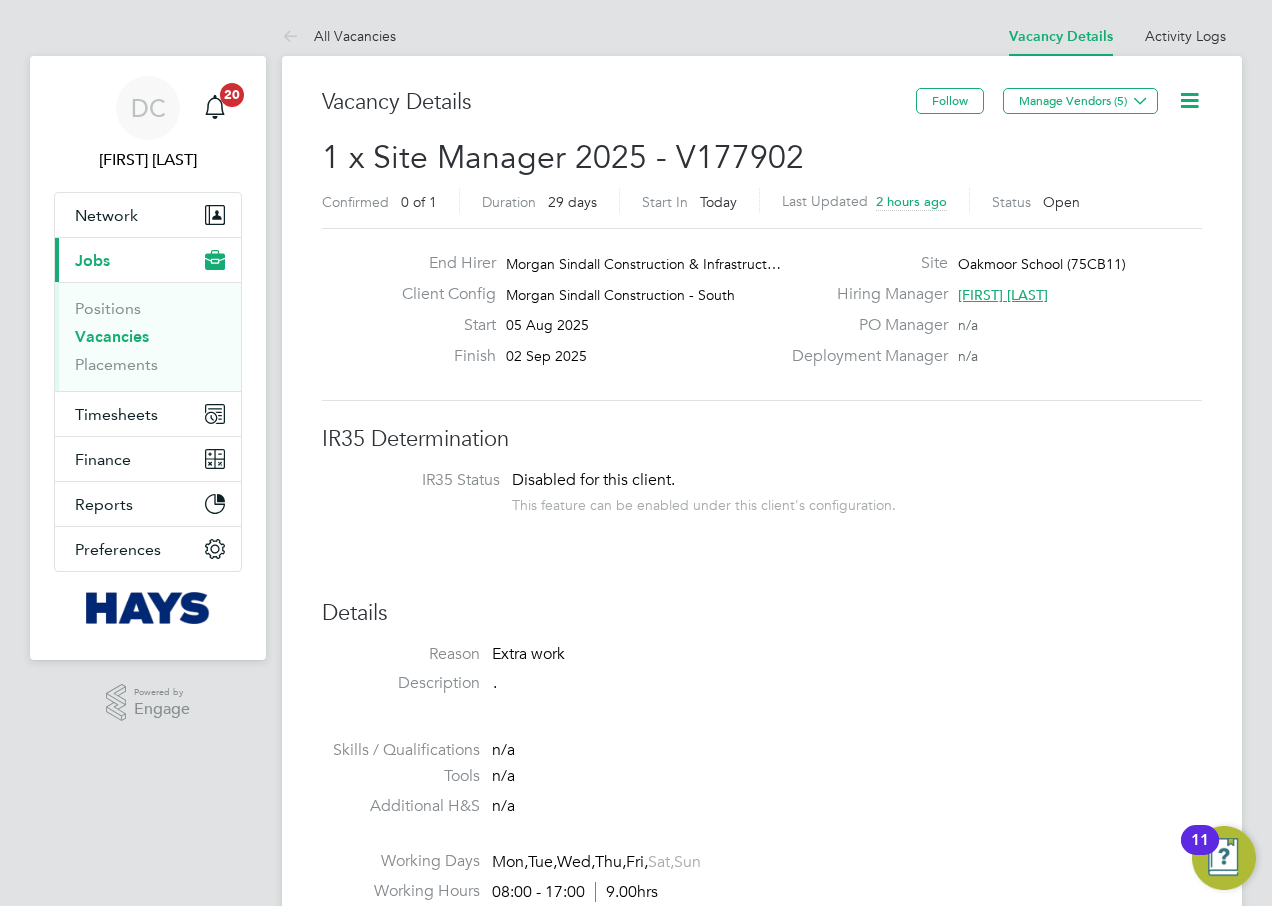 click 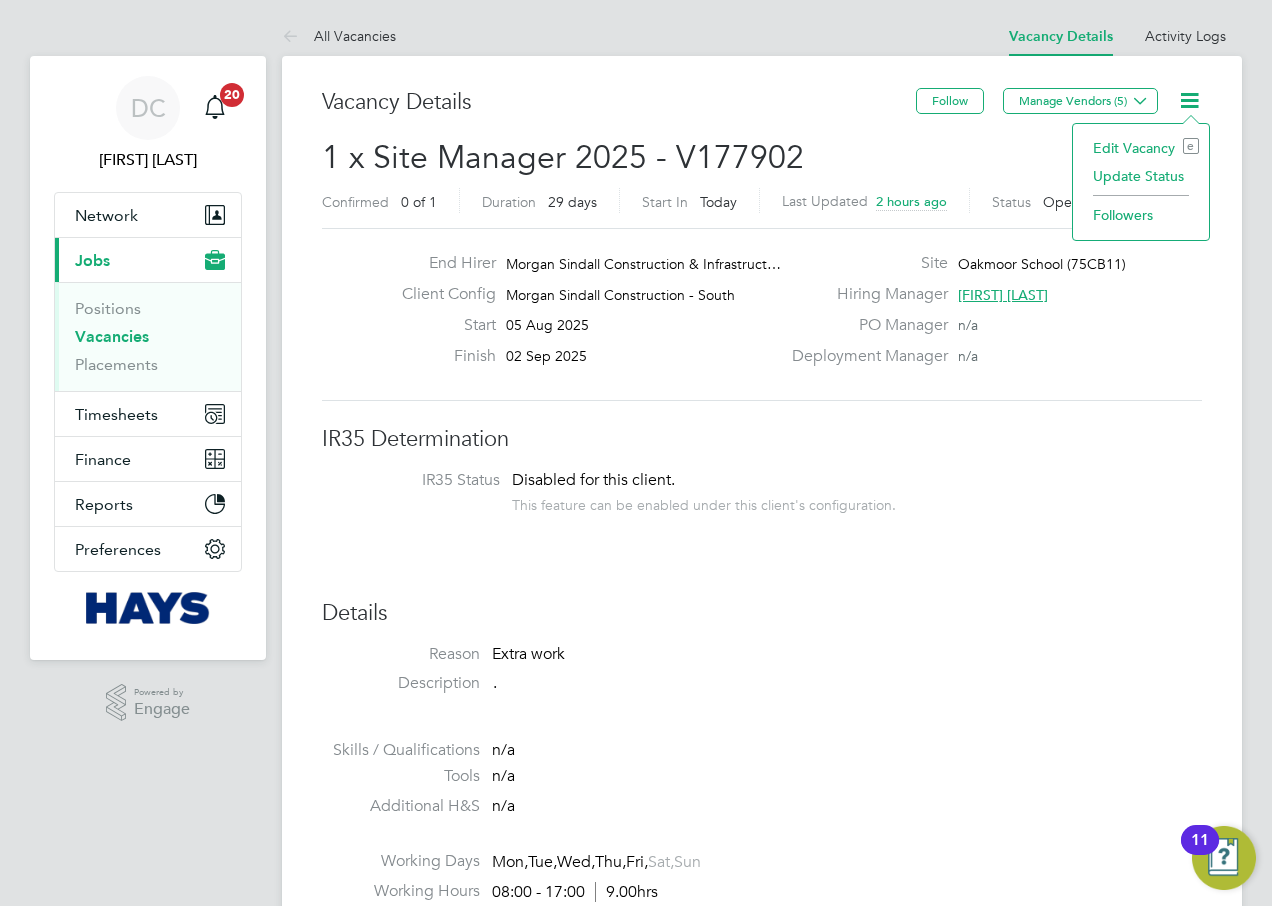 click on "Edit Vacancy e" 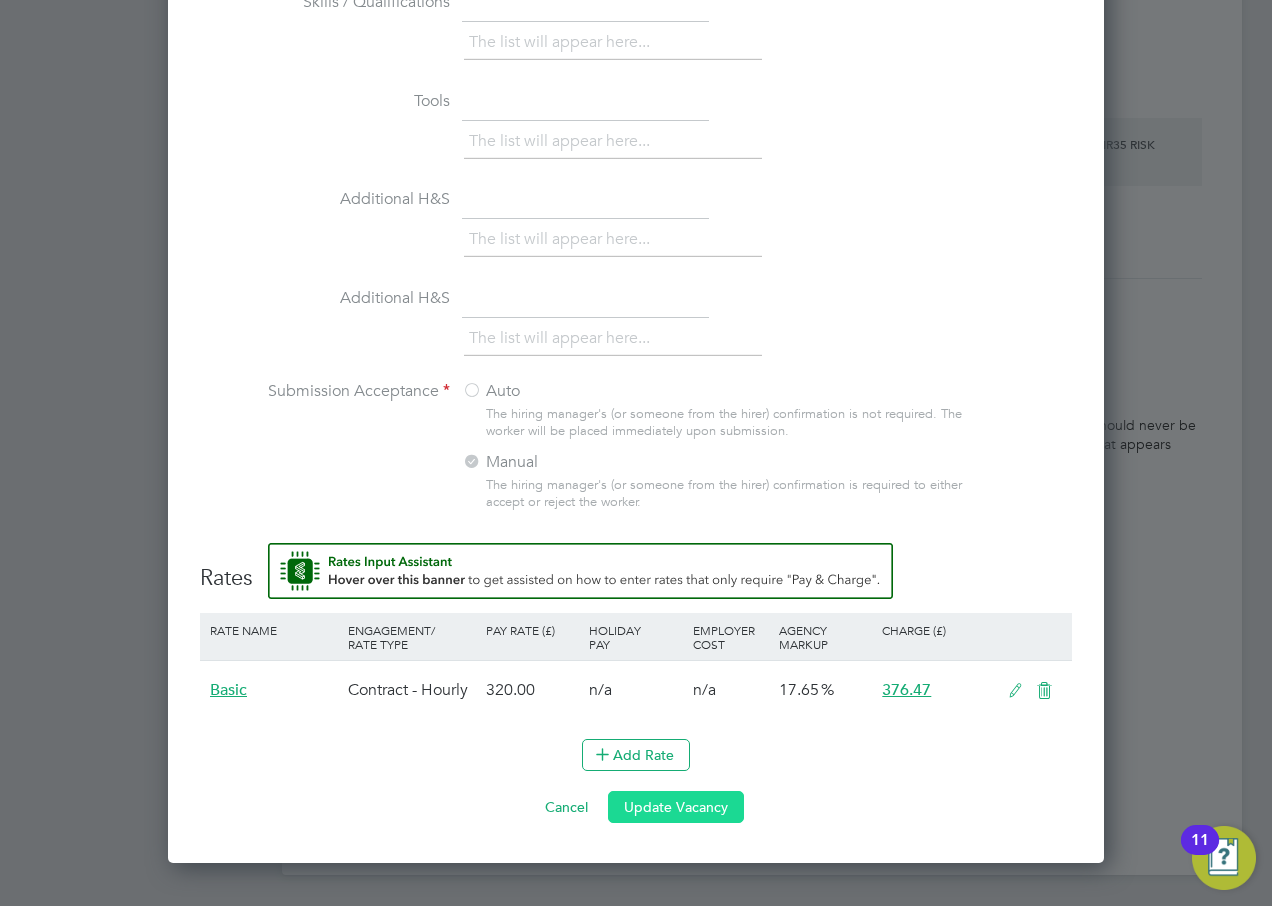 click on "Update Vacancy" at bounding box center (676, 807) 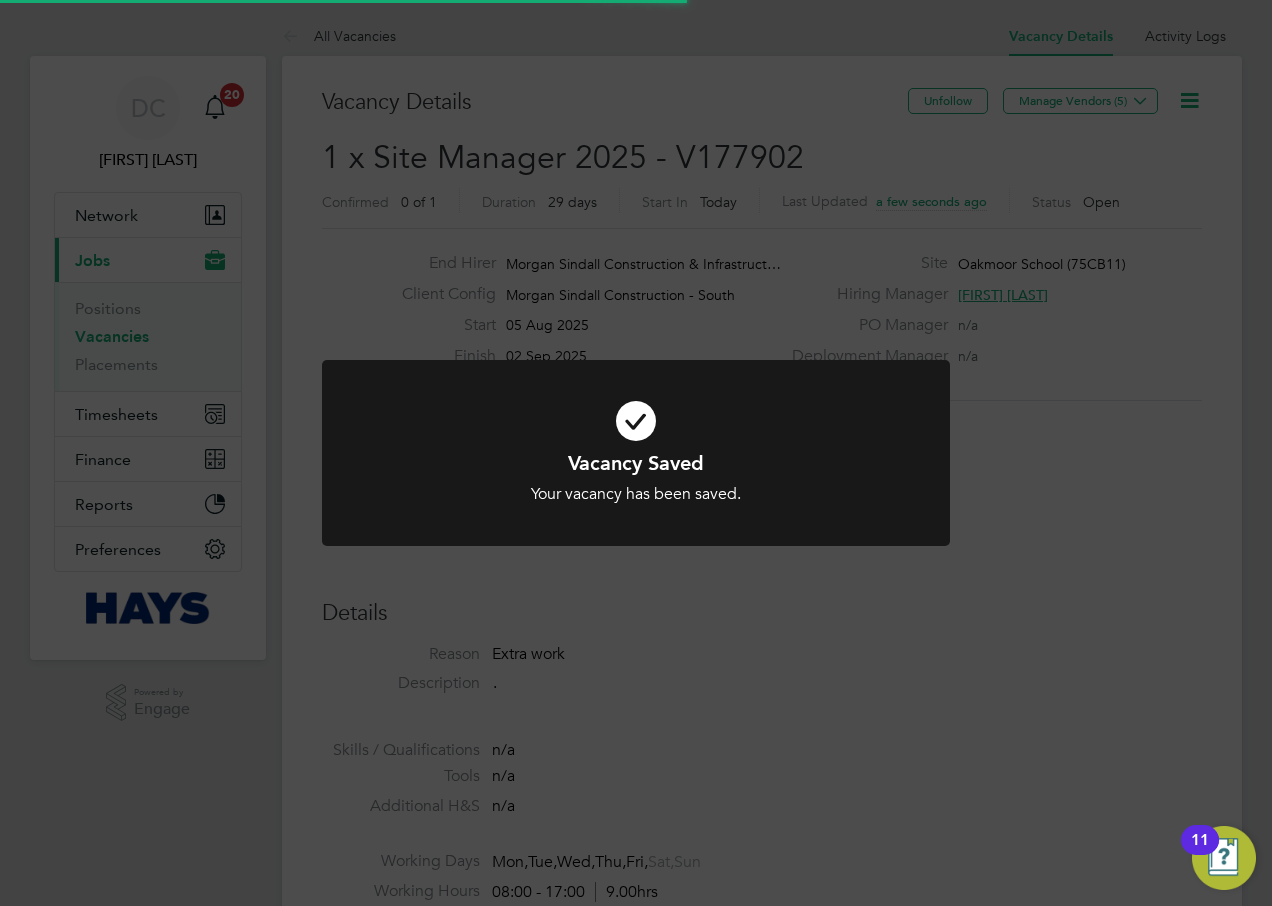 click on "Vacancy Saved Your vacancy has been saved. Cancel Okay" 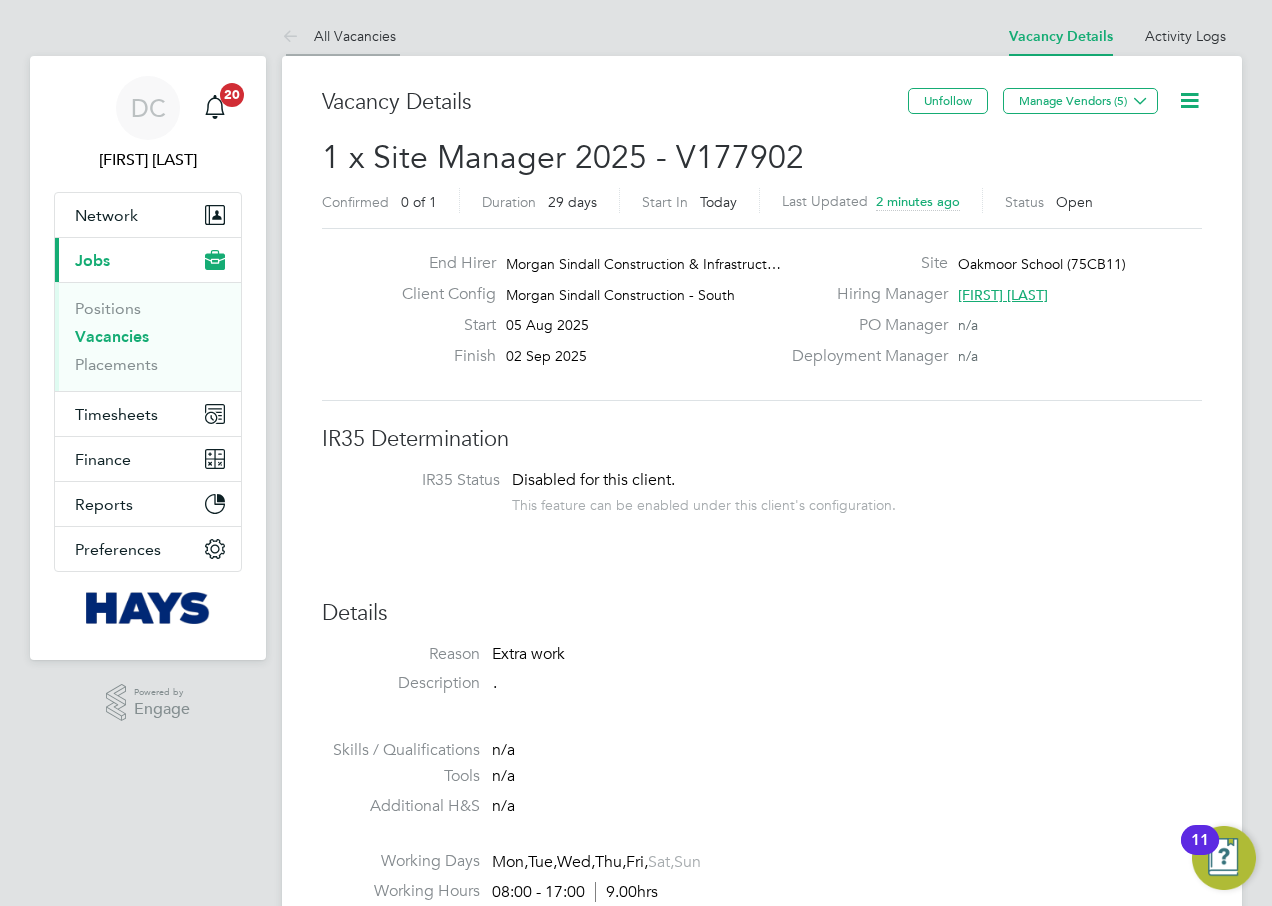 scroll, scrollTop: 10, scrollLeft: 10, axis: both 